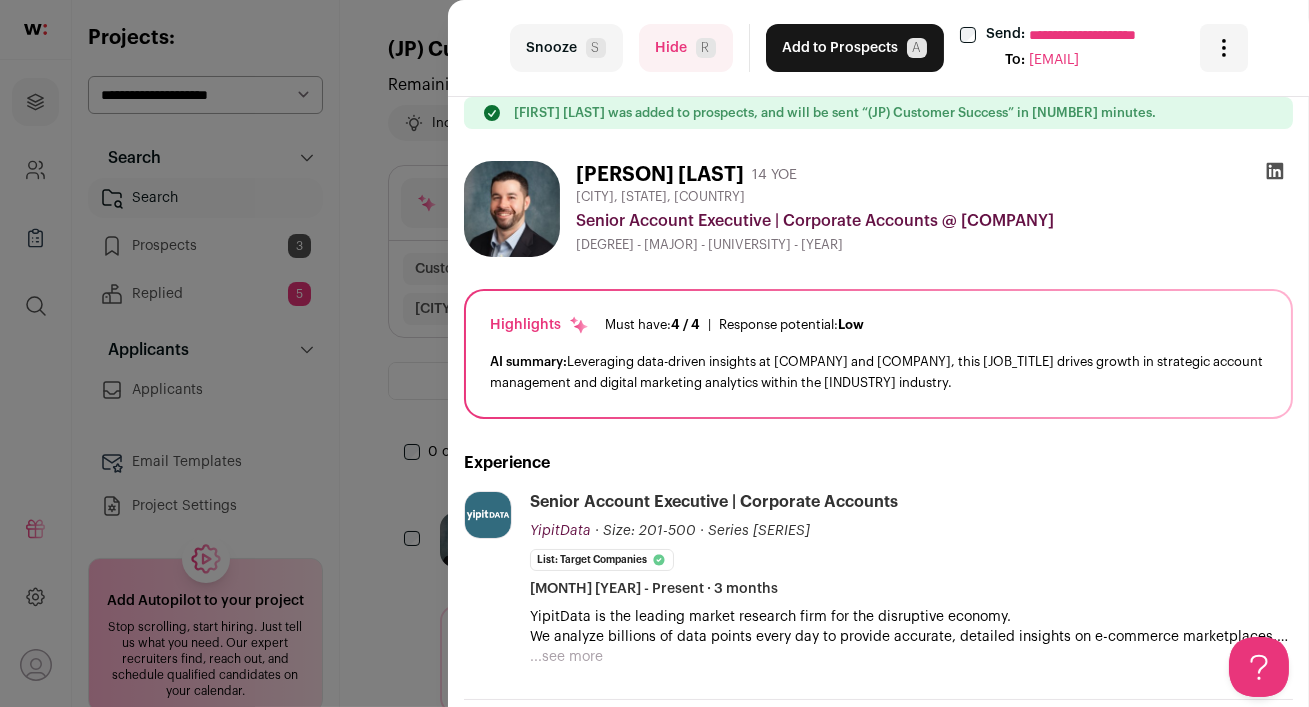 scroll, scrollTop: 0, scrollLeft: 0, axis: both 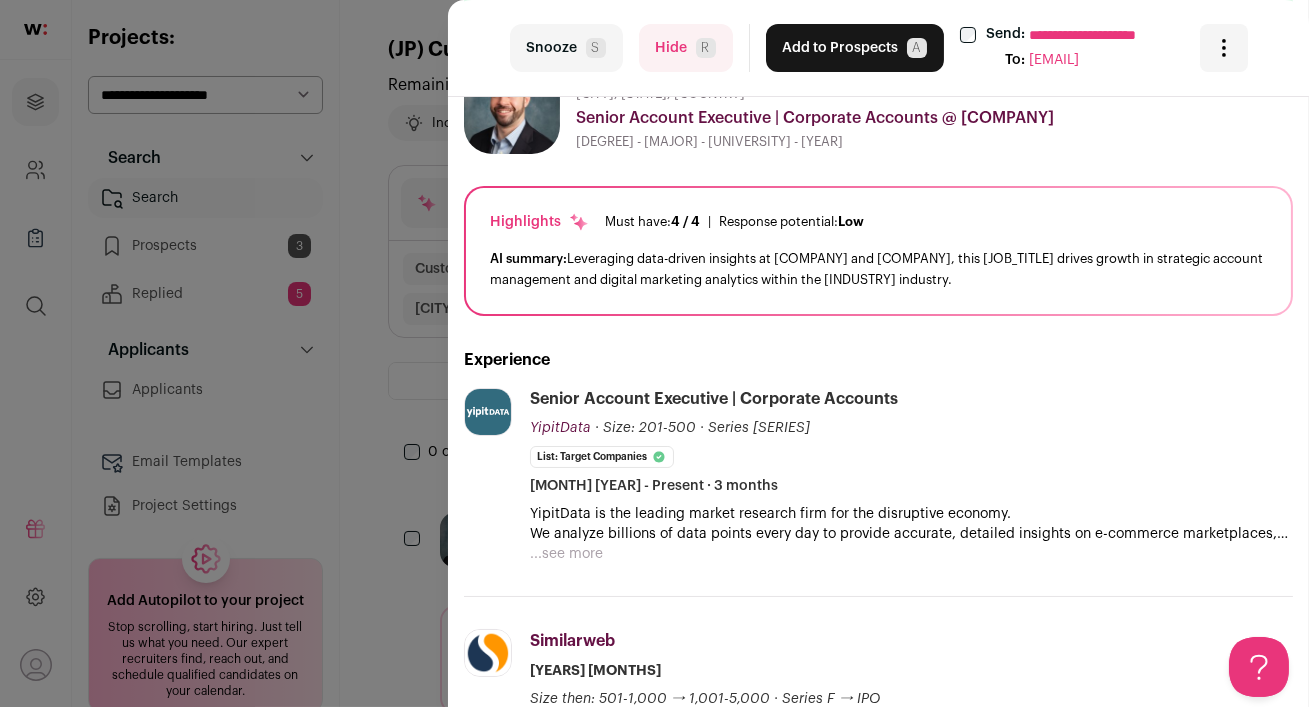 click on "Add to Prospects
A" at bounding box center (855, 48) 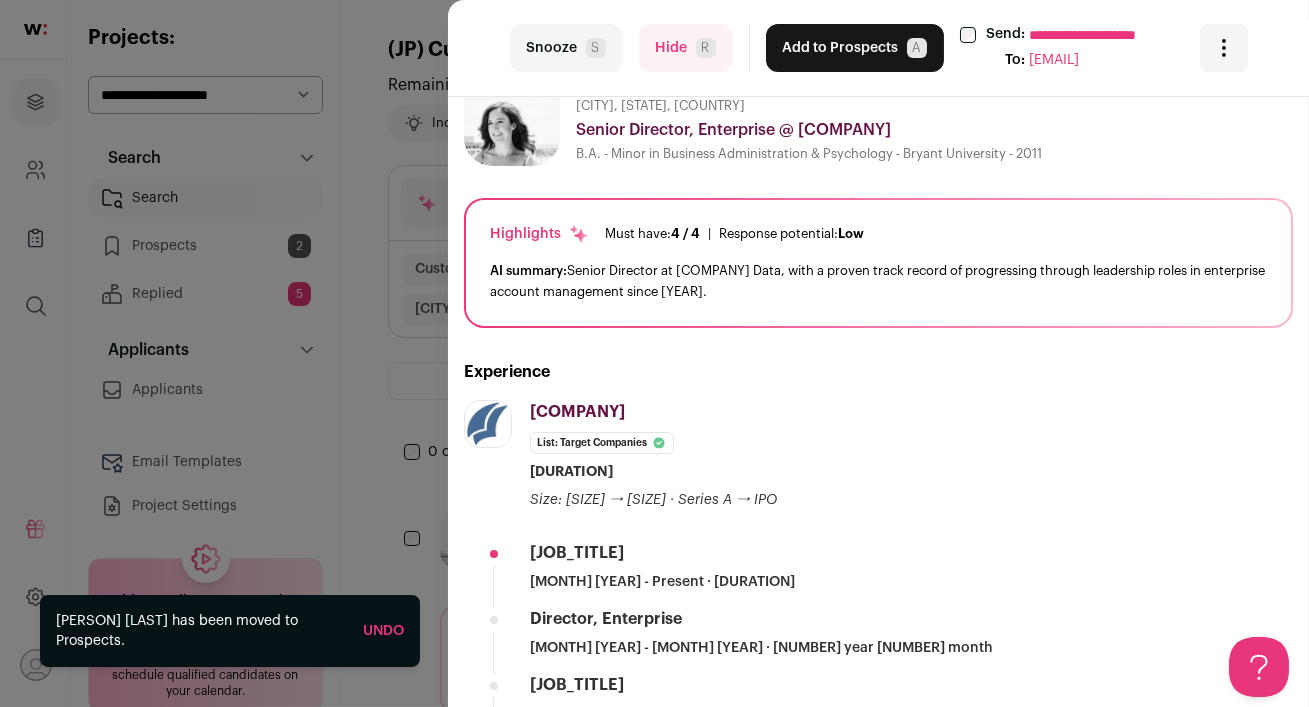 scroll, scrollTop: 0, scrollLeft: 0, axis: both 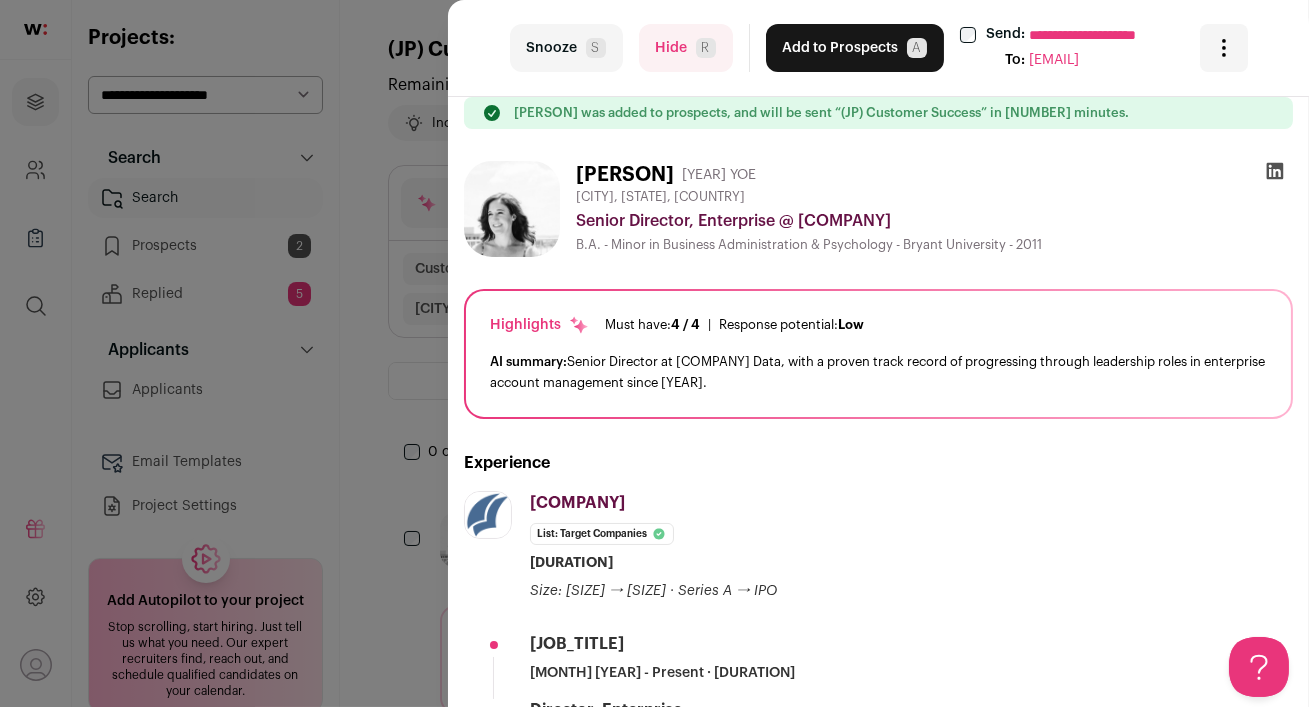 click at bounding box center (1275, 171) 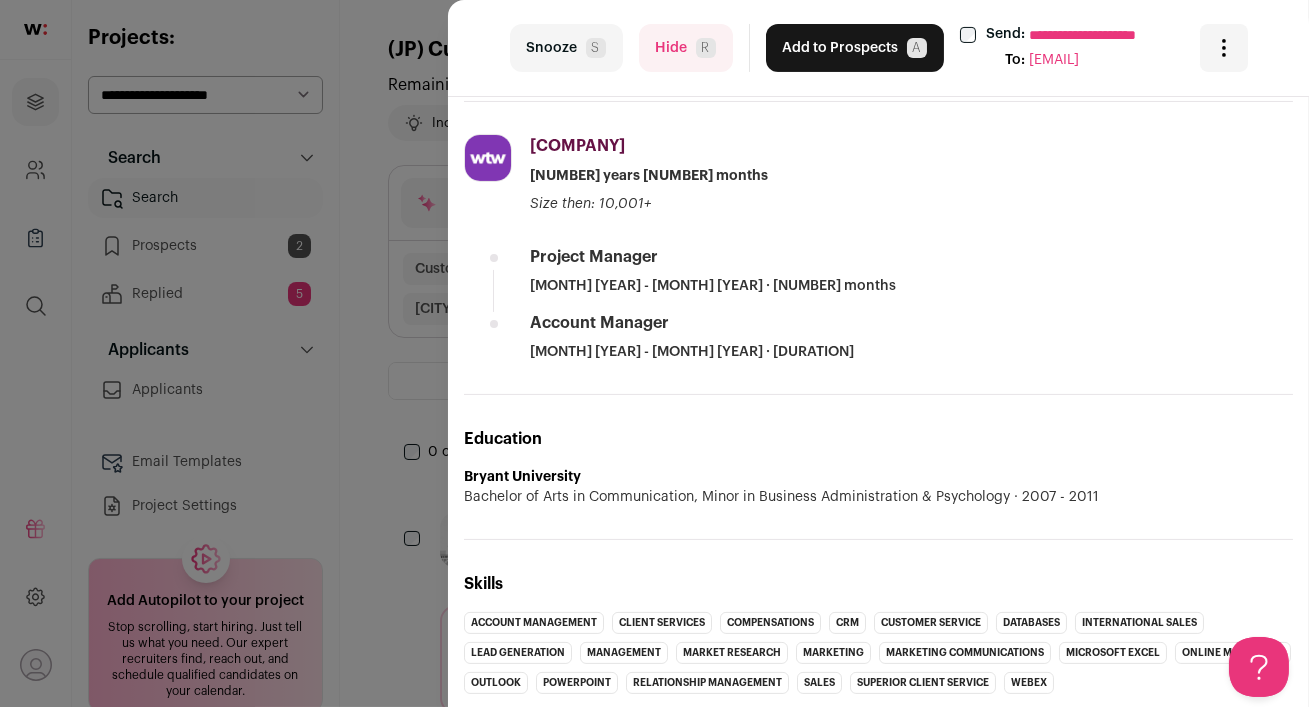 scroll, scrollTop: 927, scrollLeft: 0, axis: vertical 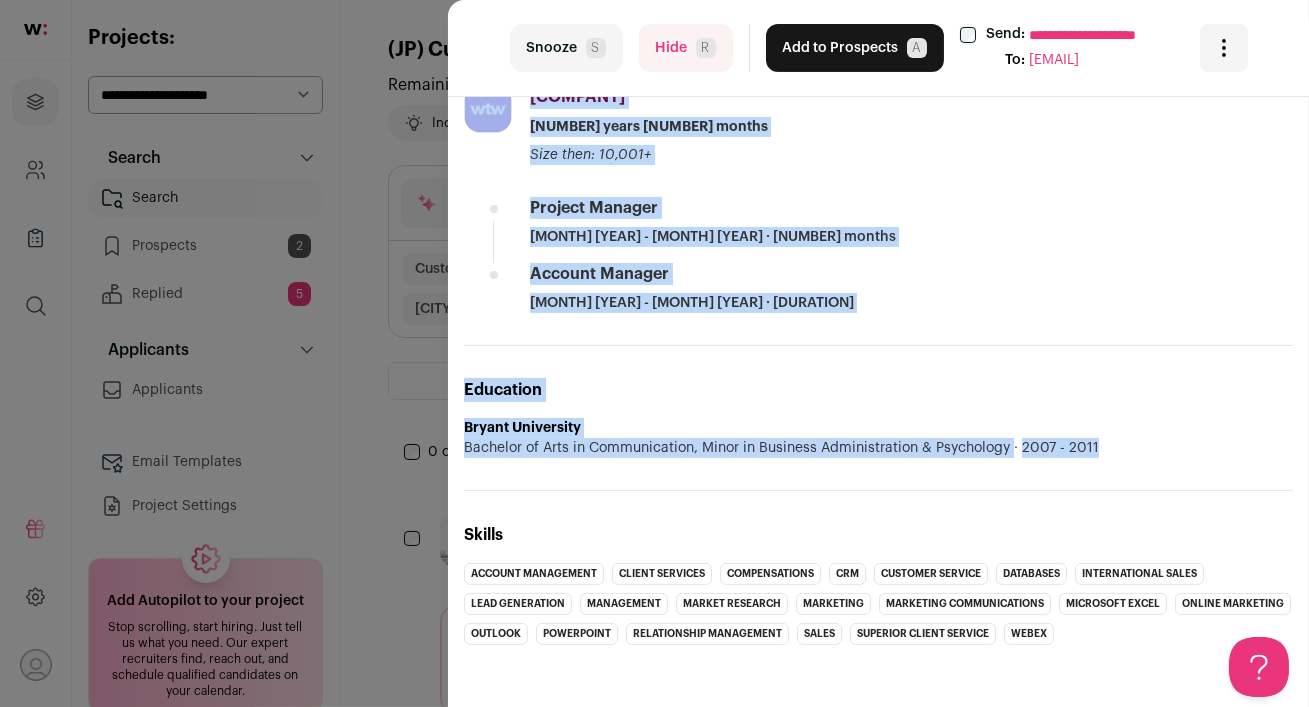 drag, startPoint x: 482, startPoint y: 147, endPoint x: 1072, endPoint y: 476, distance: 675.53015 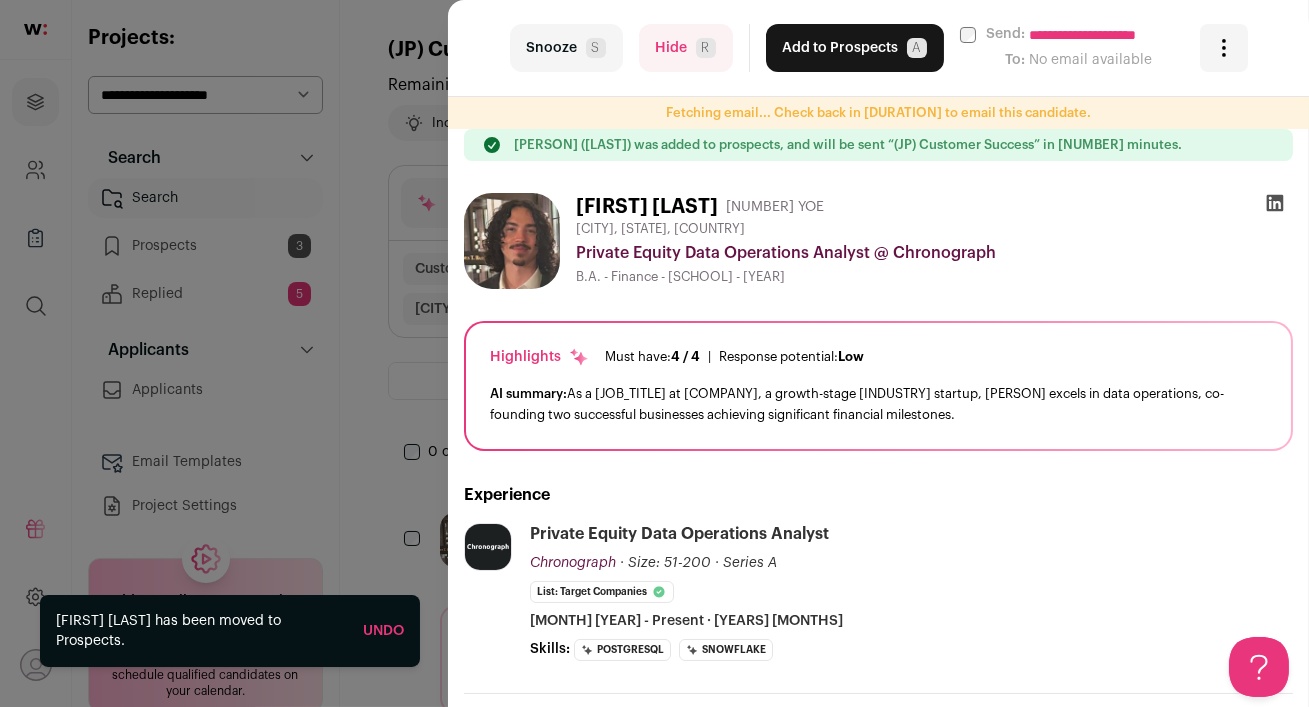 click on "Hide
R" at bounding box center (686, 48) 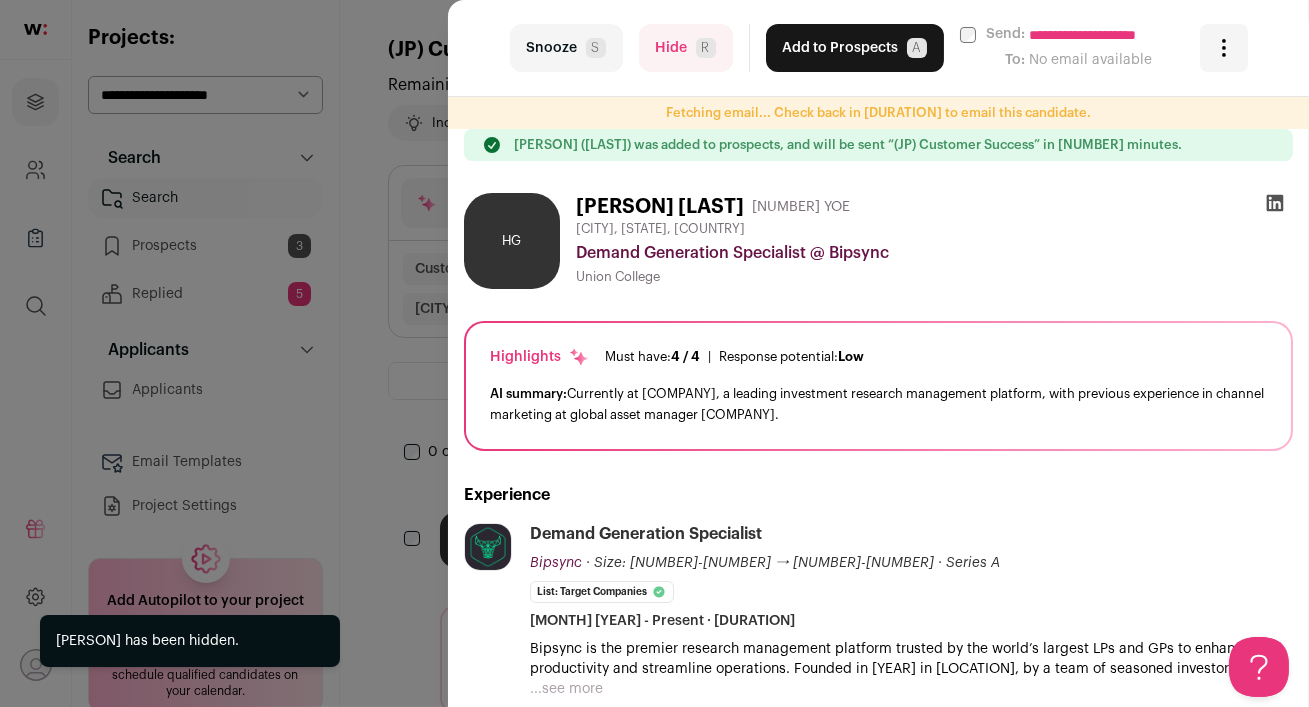click on "Hide
R" at bounding box center [686, 48] 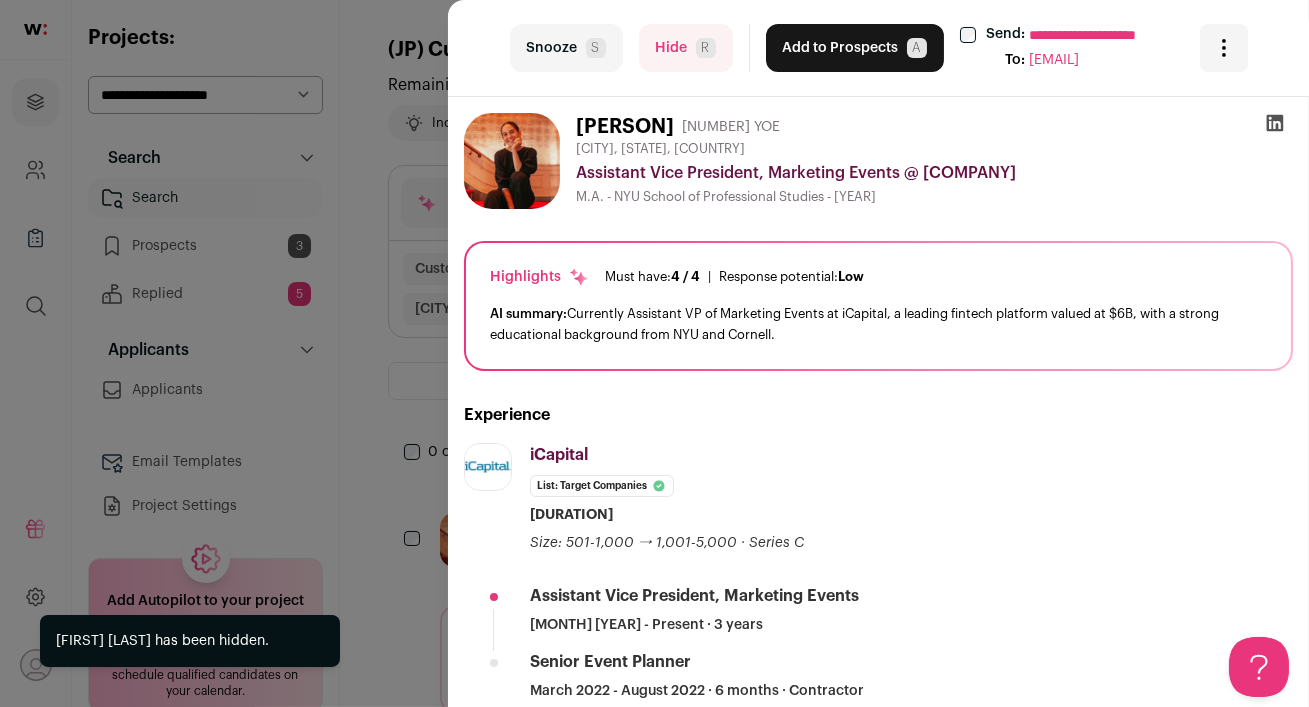 click at bounding box center [1275, 123] 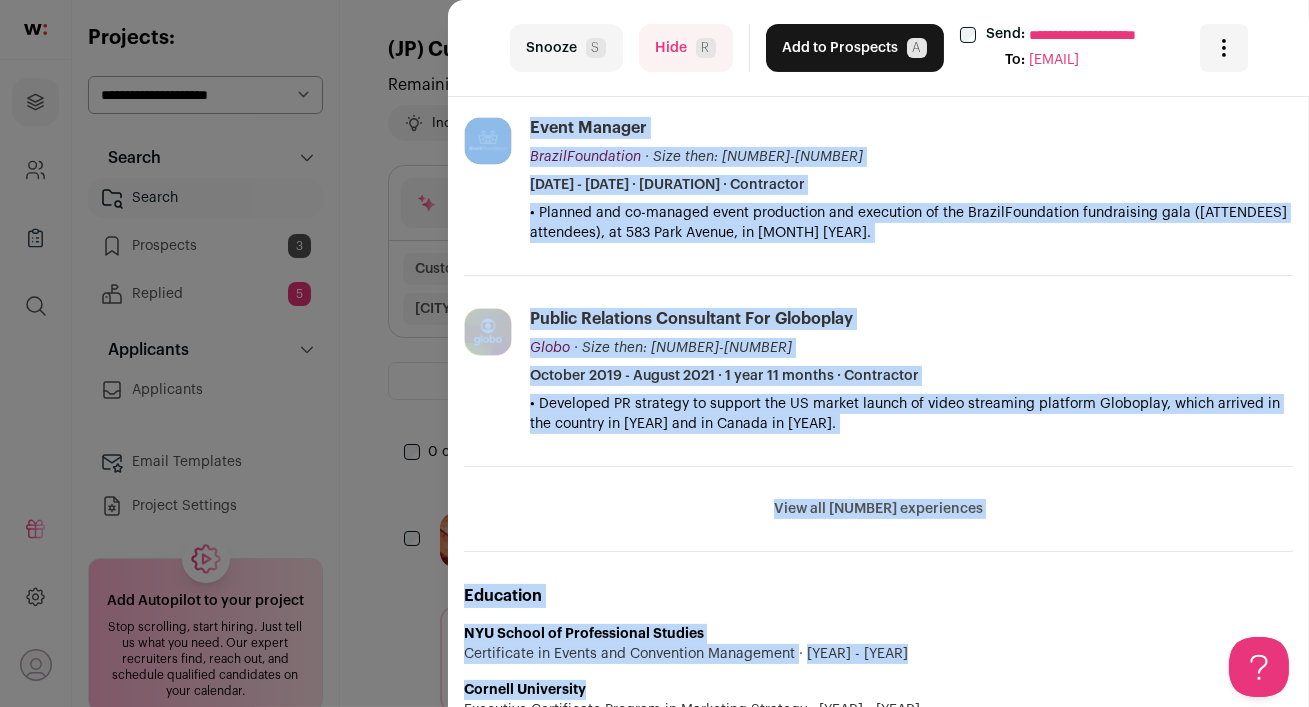 scroll, scrollTop: 666, scrollLeft: 0, axis: vertical 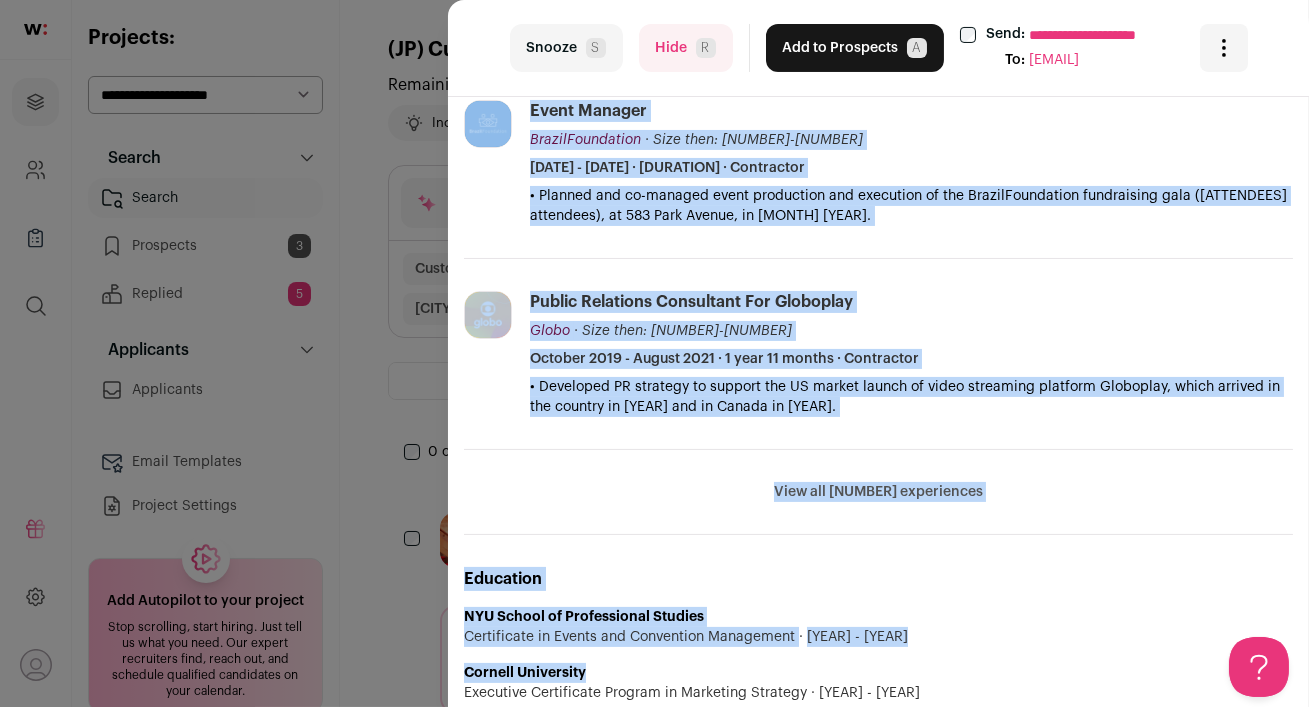 drag, startPoint x: 457, startPoint y: 104, endPoint x: 1003, endPoint y: 518, distance: 685.2095 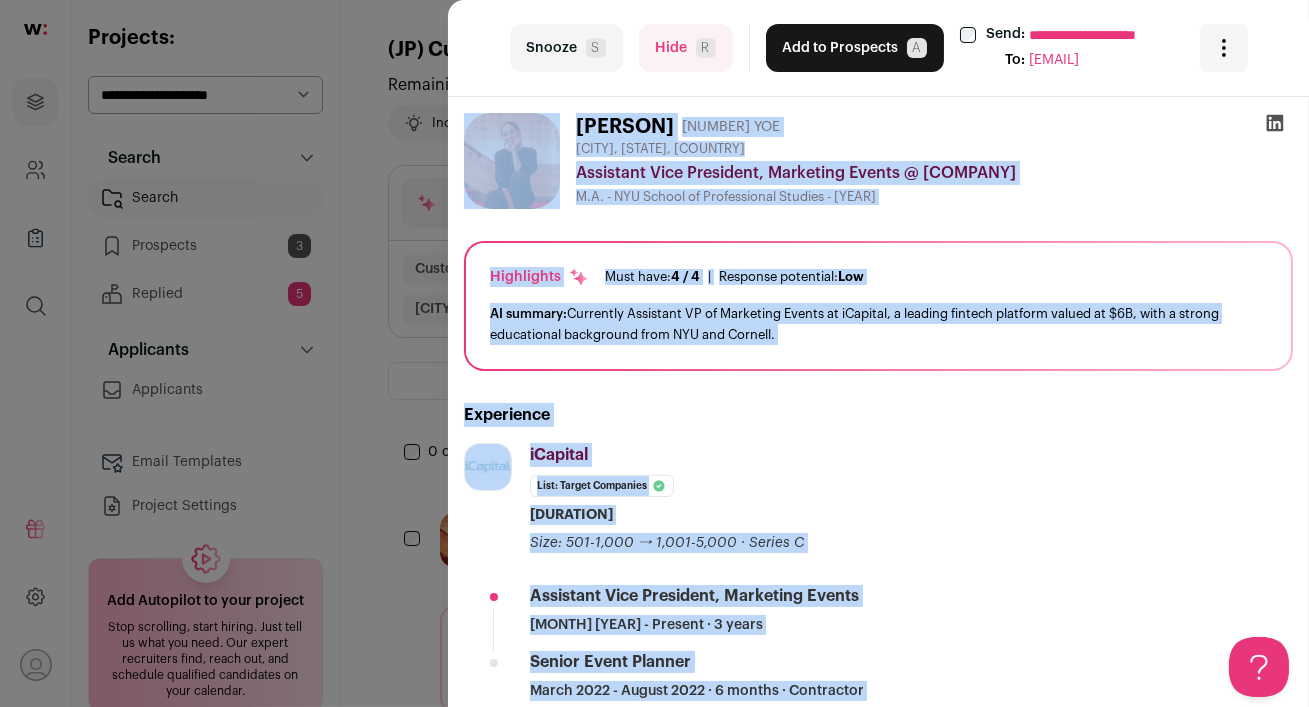 click on "Hide
R" at bounding box center [686, 48] 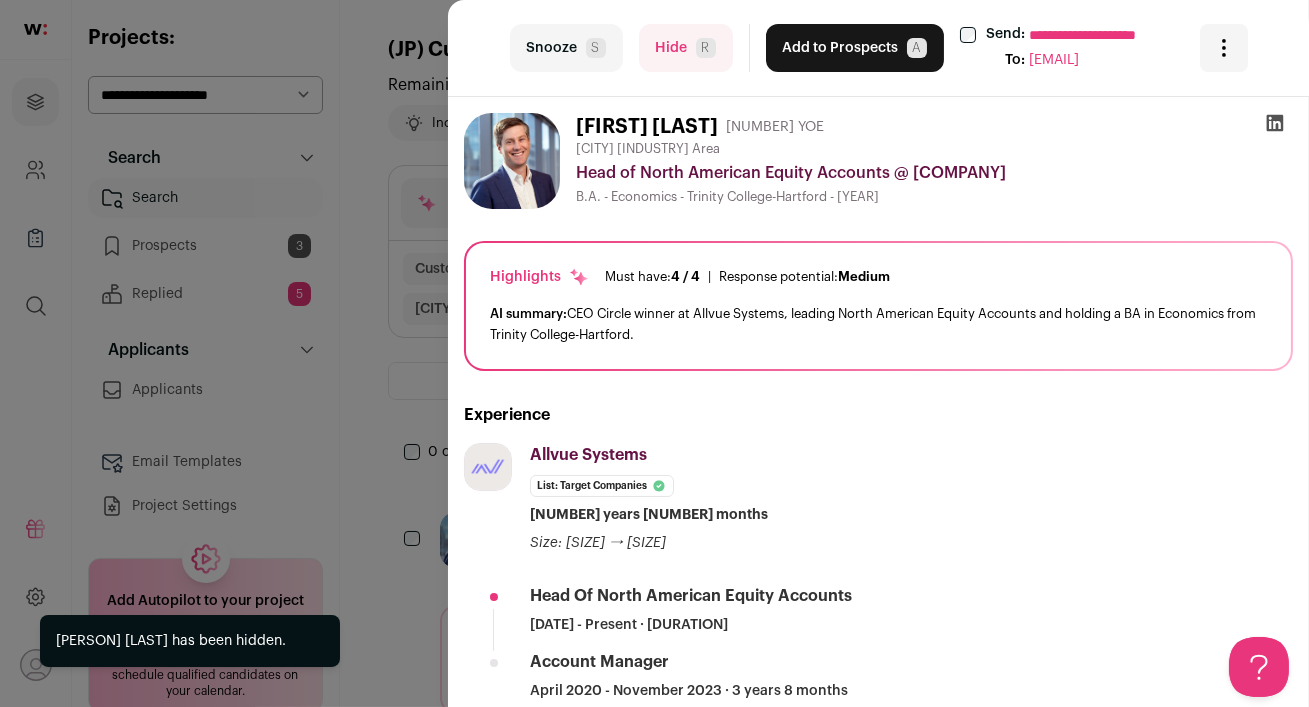 click at bounding box center [1275, 123] 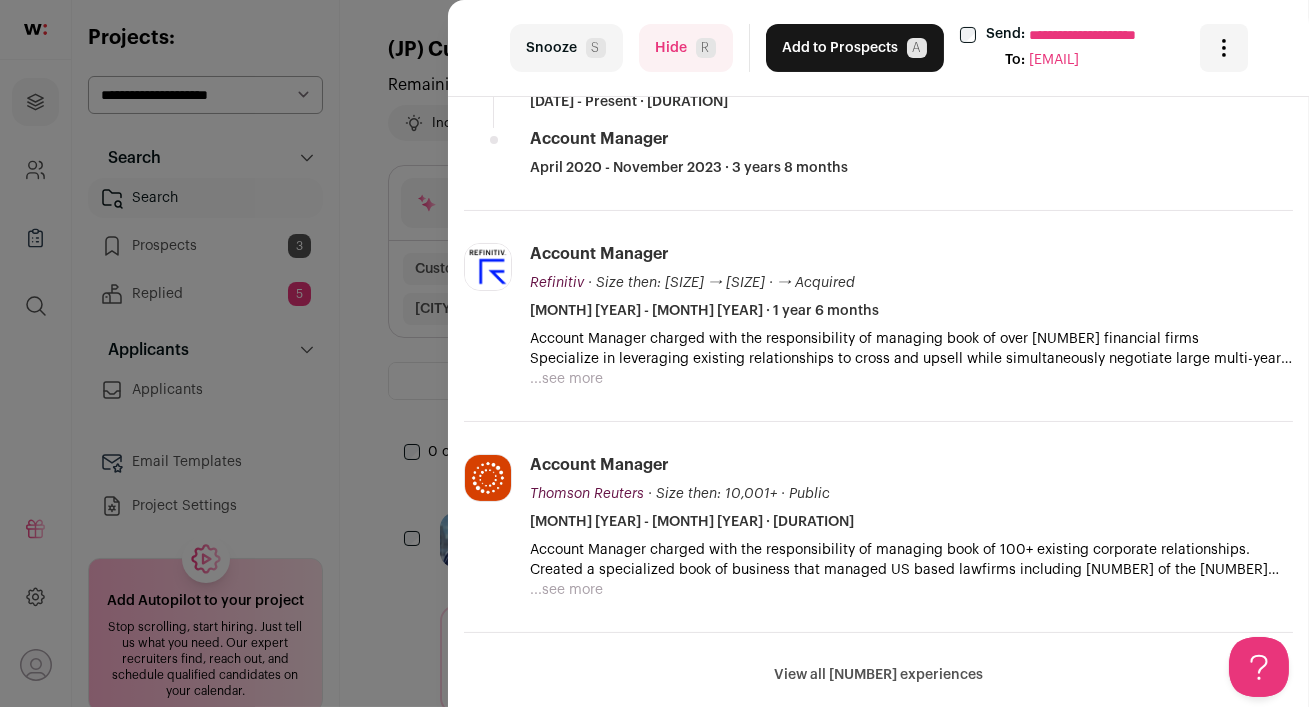 scroll, scrollTop: 530, scrollLeft: 0, axis: vertical 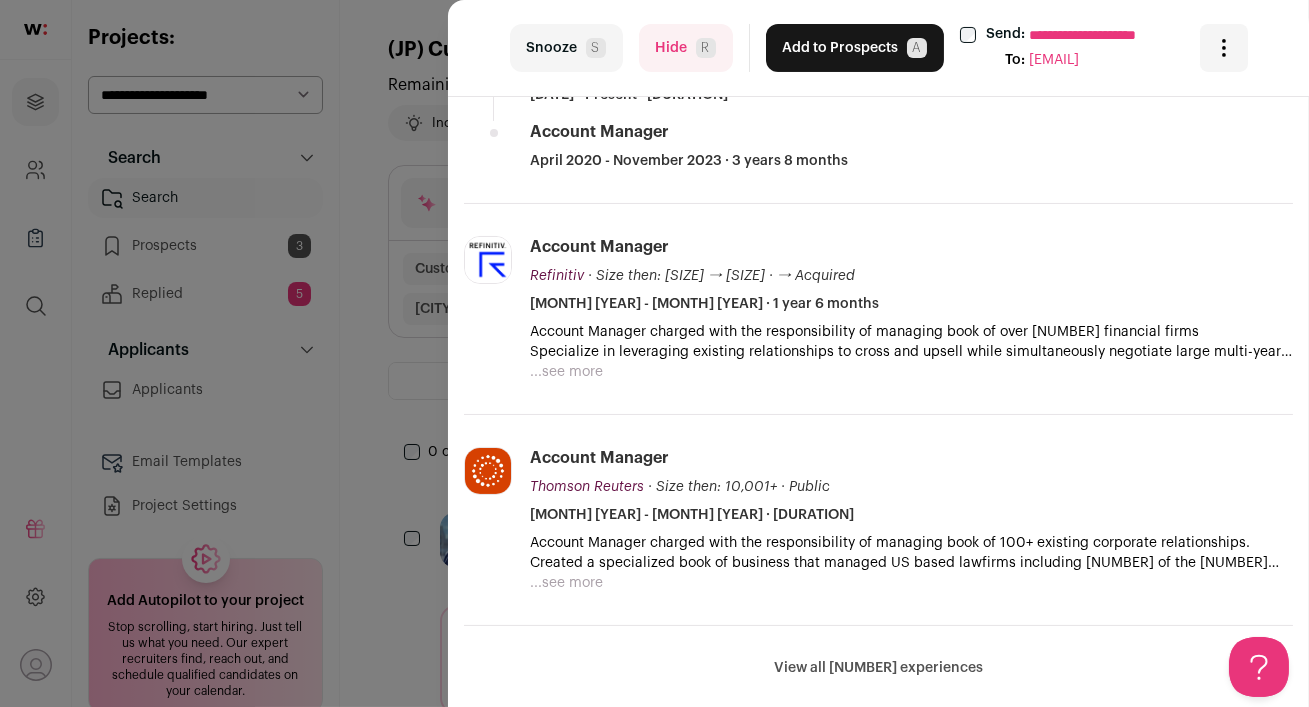 drag, startPoint x: 465, startPoint y: 103, endPoint x: 991, endPoint y: 663, distance: 768.2942 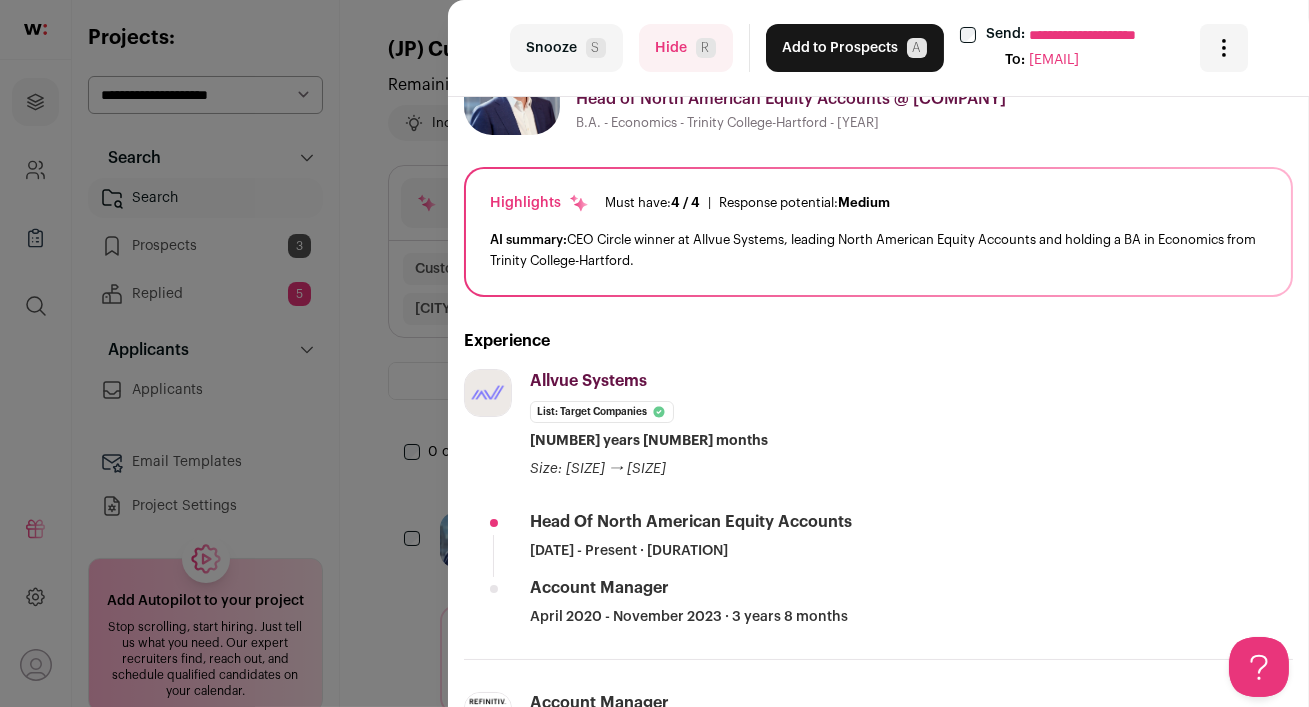 scroll, scrollTop: 0, scrollLeft: 0, axis: both 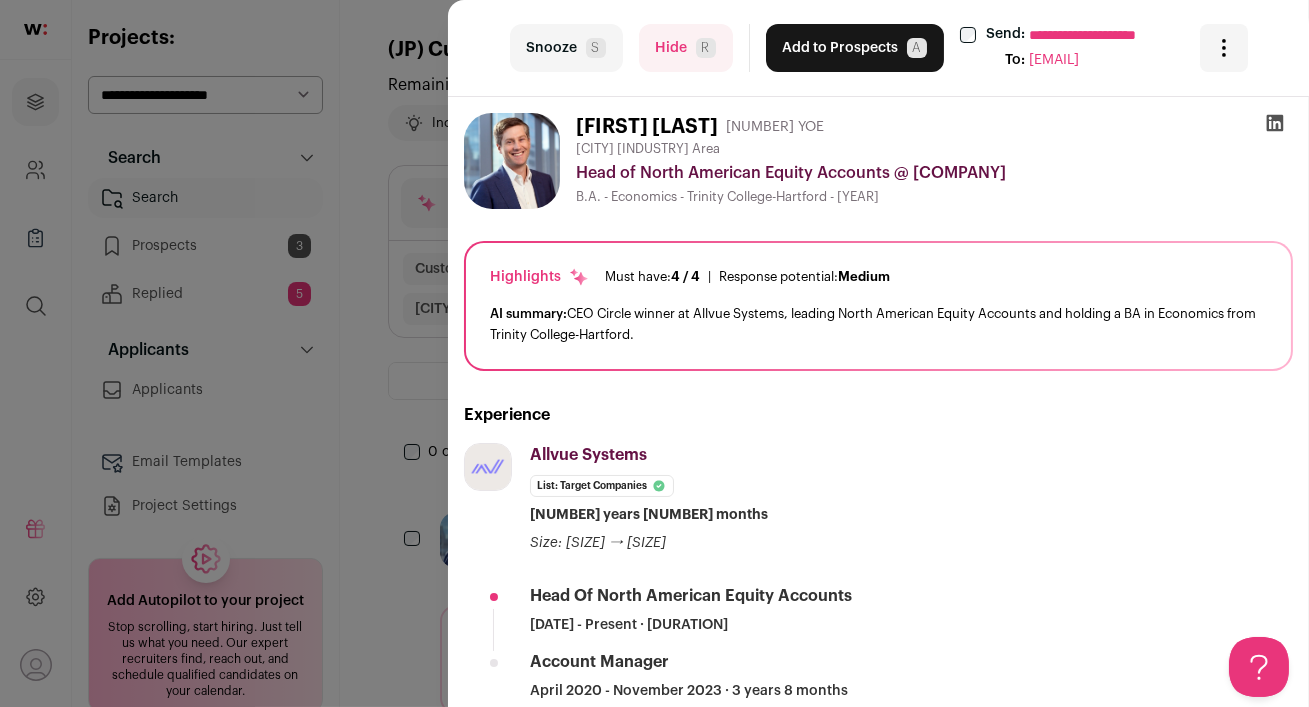 click on "Add to Prospects
A" at bounding box center (855, 48) 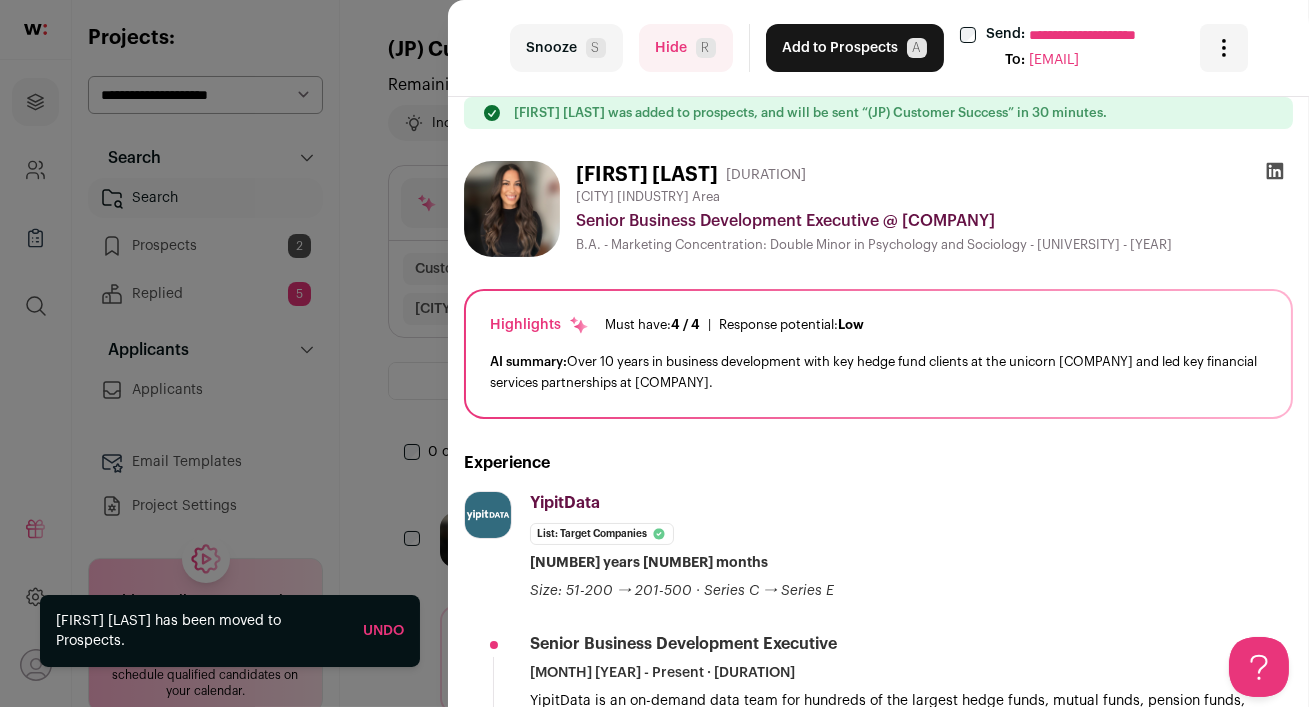 click at bounding box center (1275, 171) 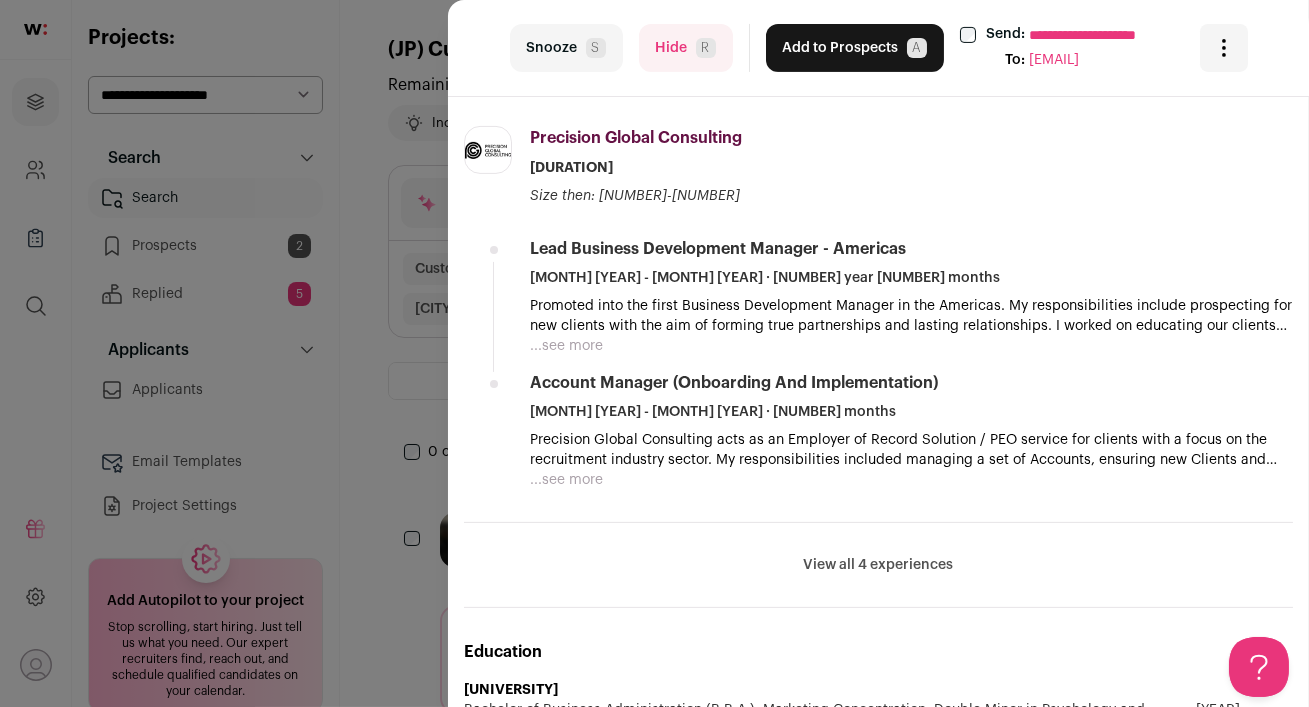 scroll, scrollTop: 1256, scrollLeft: 0, axis: vertical 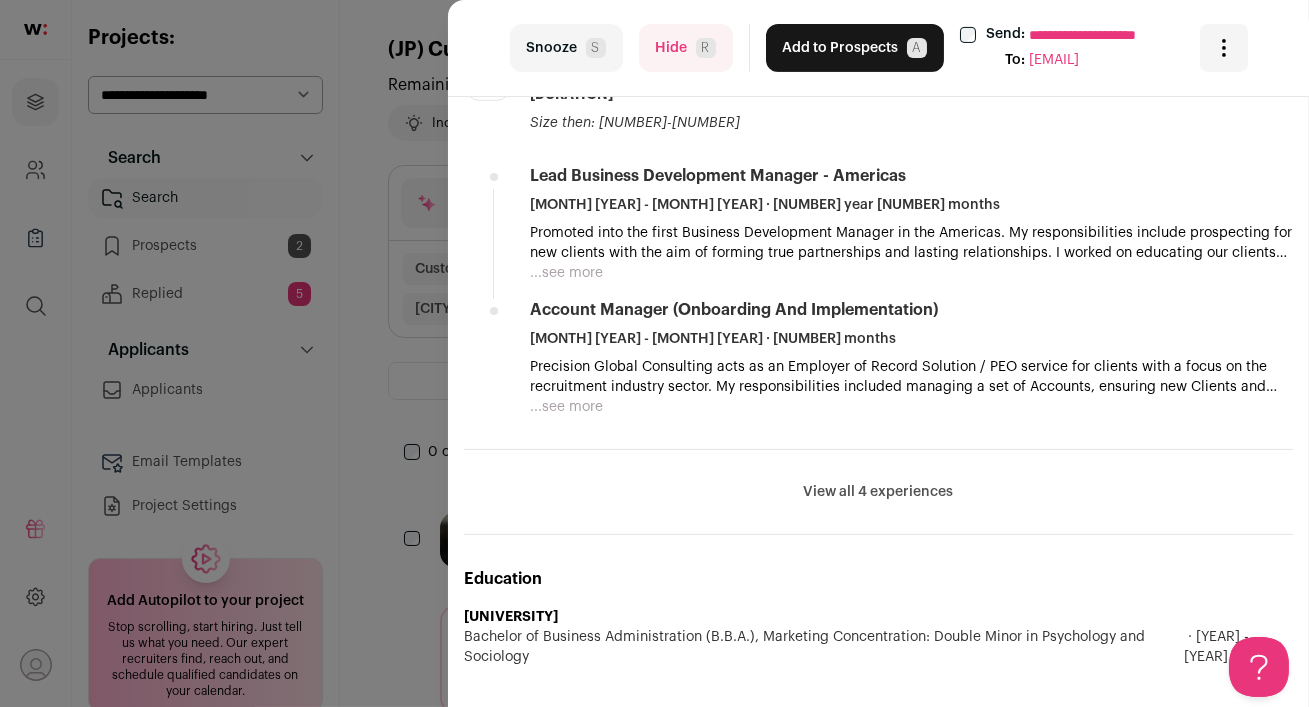 drag, startPoint x: 485, startPoint y: 138, endPoint x: 1046, endPoint y: 485, distance: 659.64386 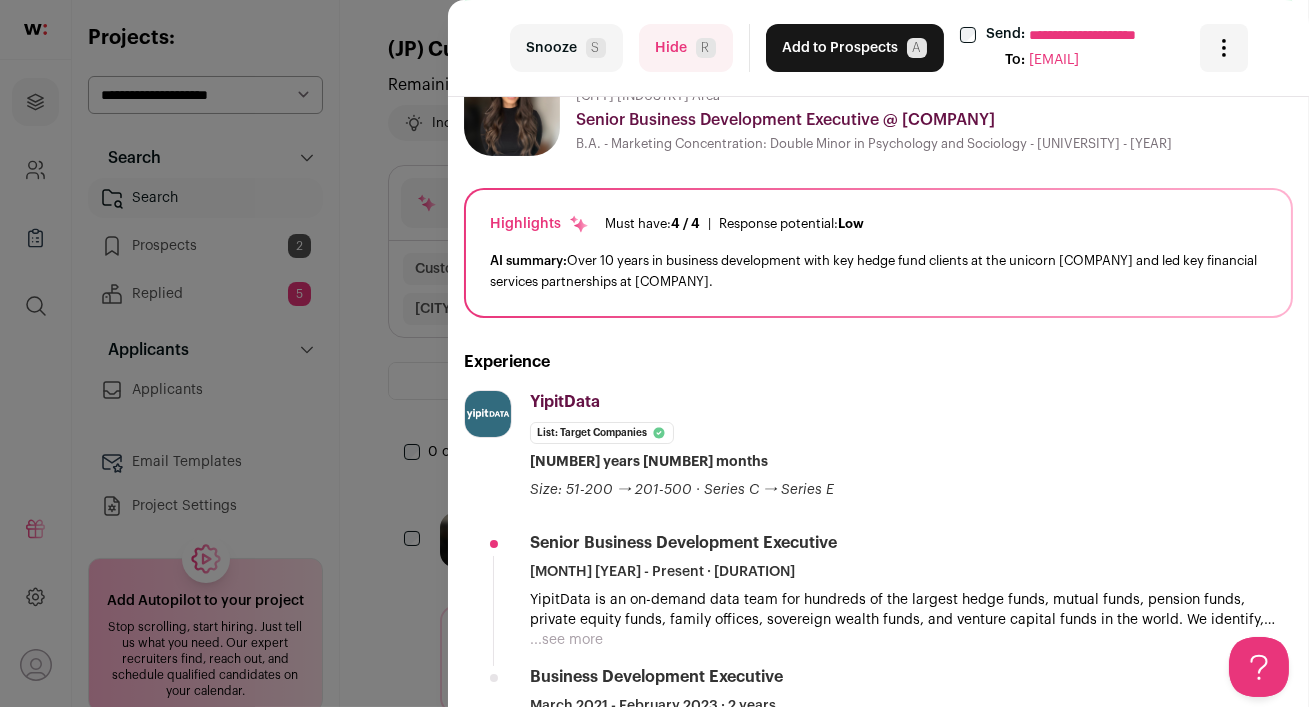 scroll, scrollTop: 0, scrollLeft: 0, axis: both 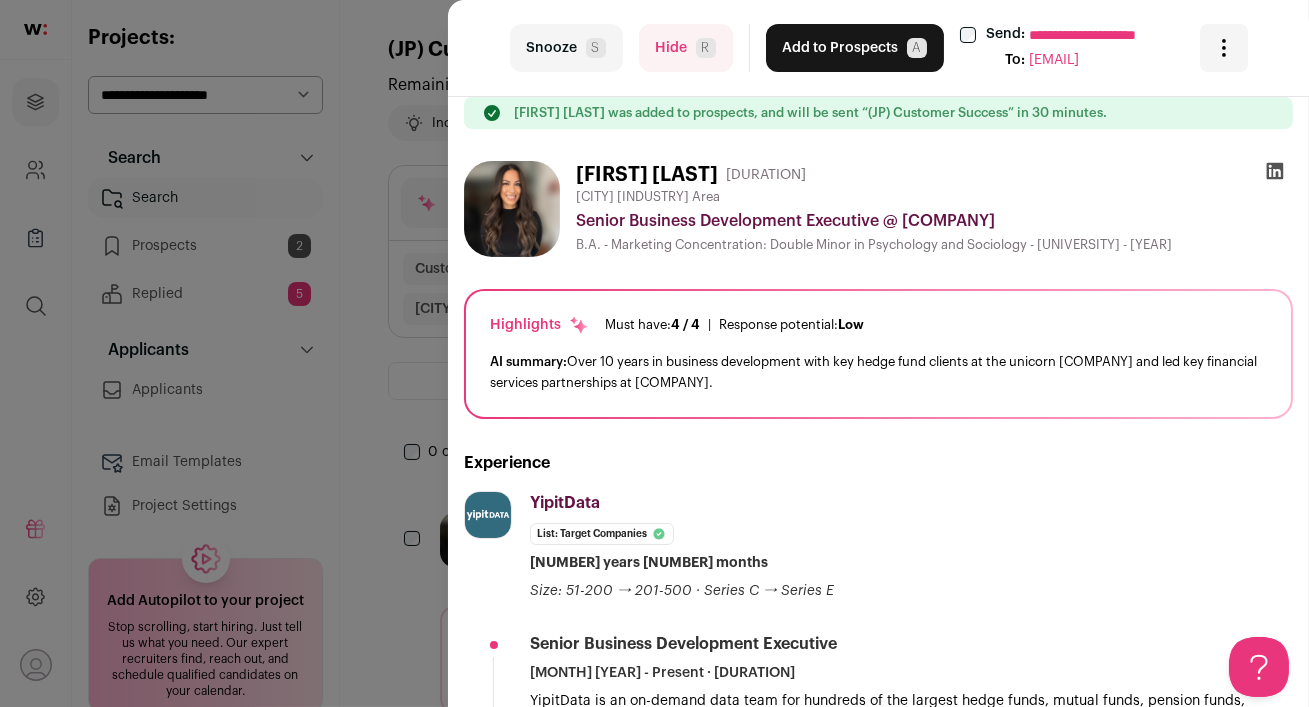 click on "Add to Prospects
A" at bounding box center [855, 48] 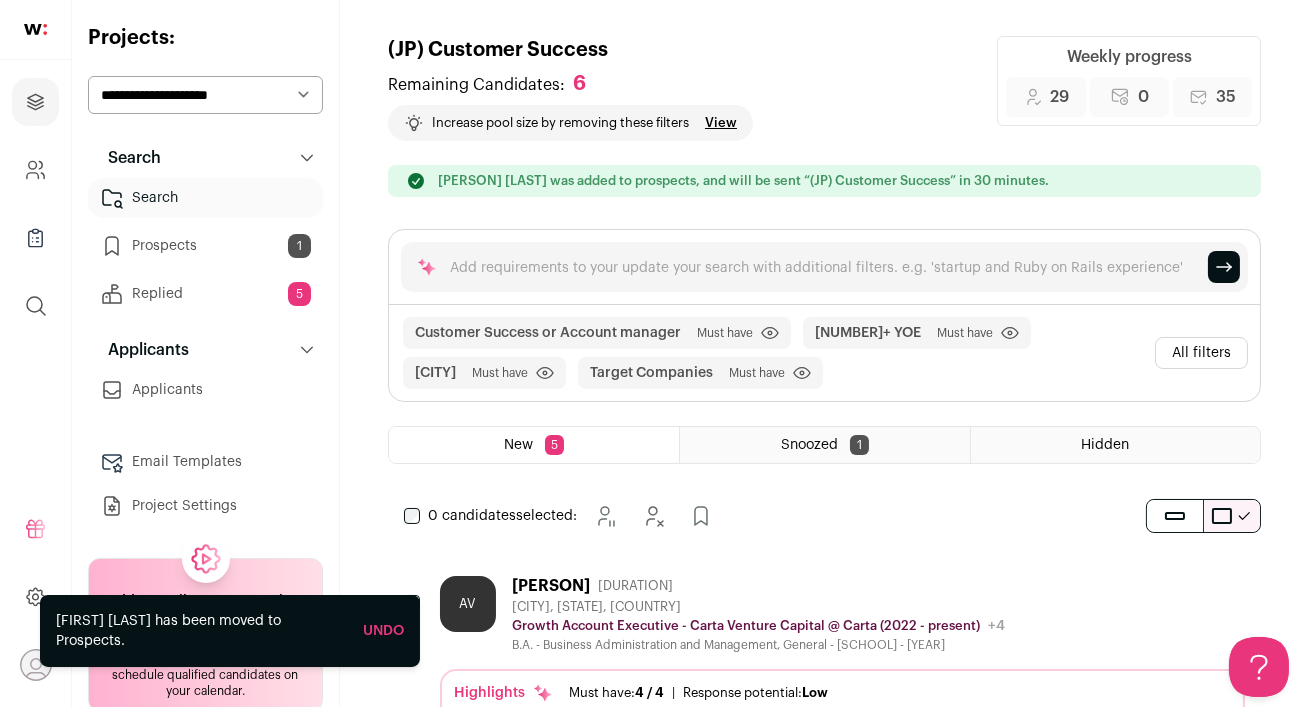 scroll, scrollTop: 0, scrollLeft: 0, axis: both 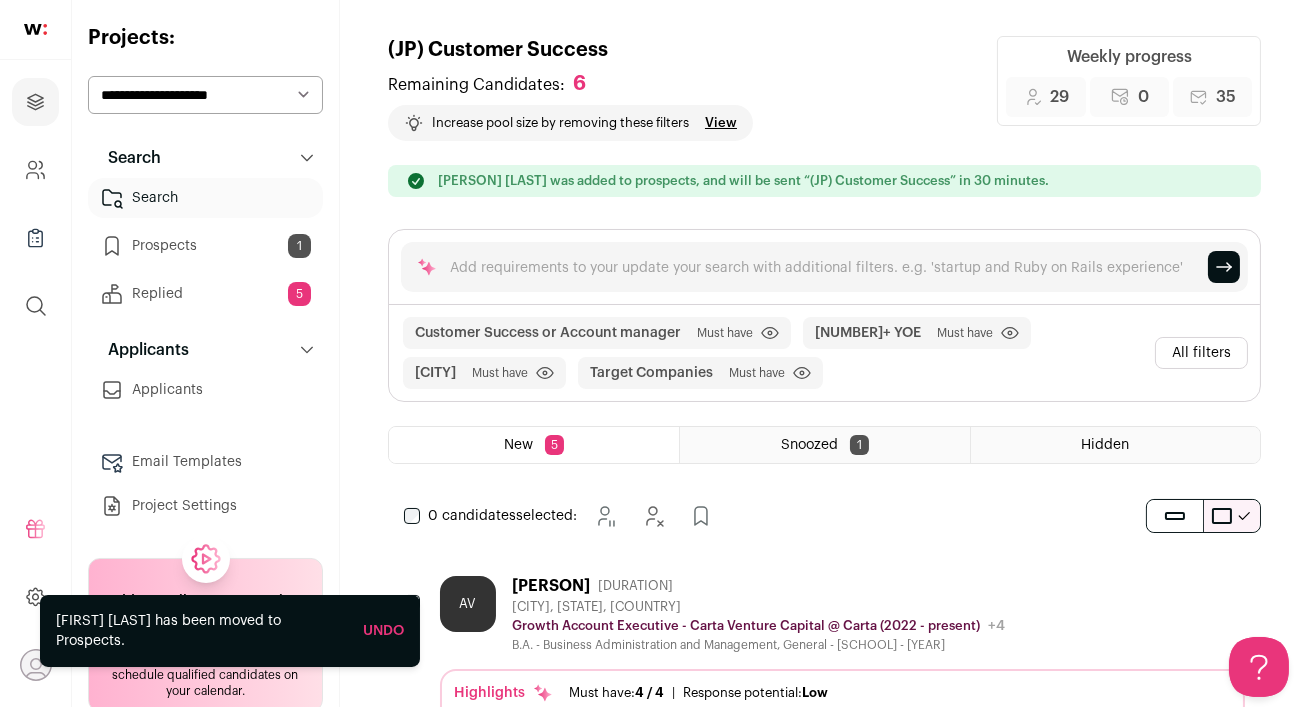 click on "[PERSON]
[NUMBER] YOE
[CITY], [STATE], [COUNTRY]
[JOB_TITLE] - [COMPANY] [INDUSTRY] @ [COMPANY]
([YEAR] - present)
[COMPANY]
[PUBLIC_PRIVATE] / [PUBLIC_PRIVATE]
[PUBLIC_PRIVATE]
Valuation
[CURRENCY][NUMBER]
Company size
[NUMBER]-[NUMBER]
Founded
[YEAR]
Last funding
Tags [INDUSTRY]" at bounding box center [758, 614] 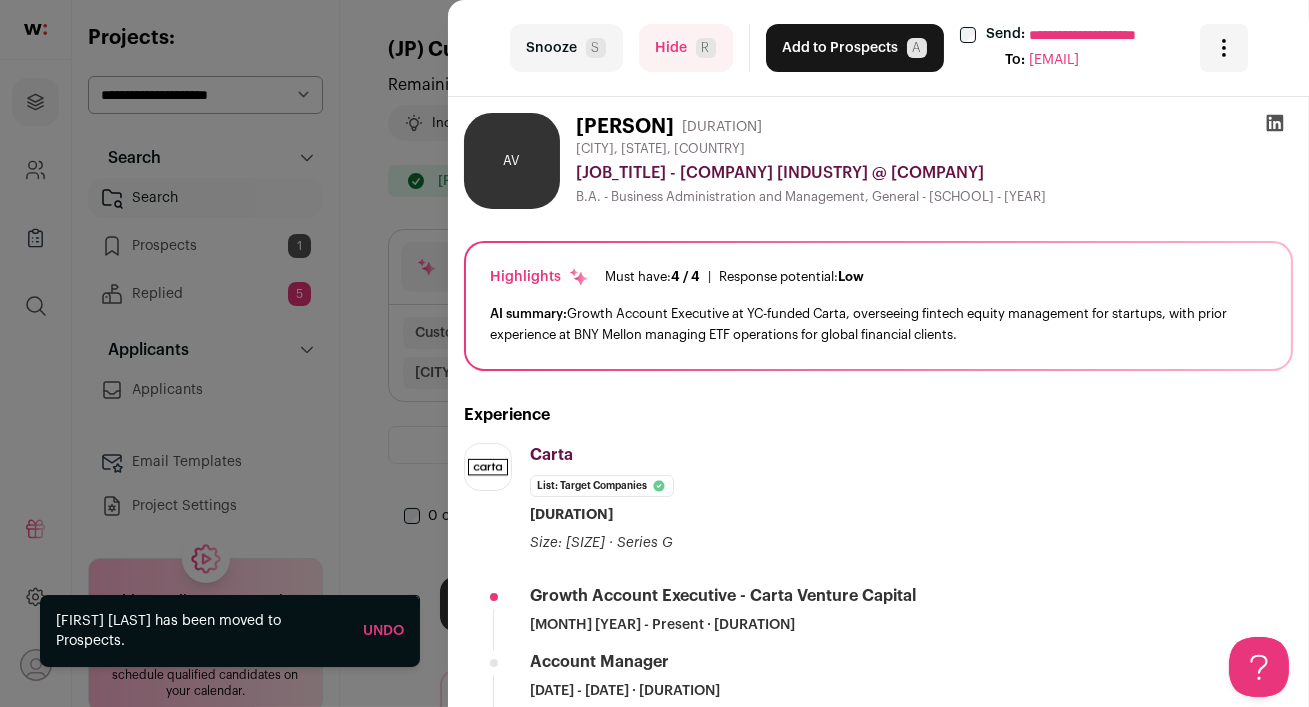 click at bounding box center [1275, 123] 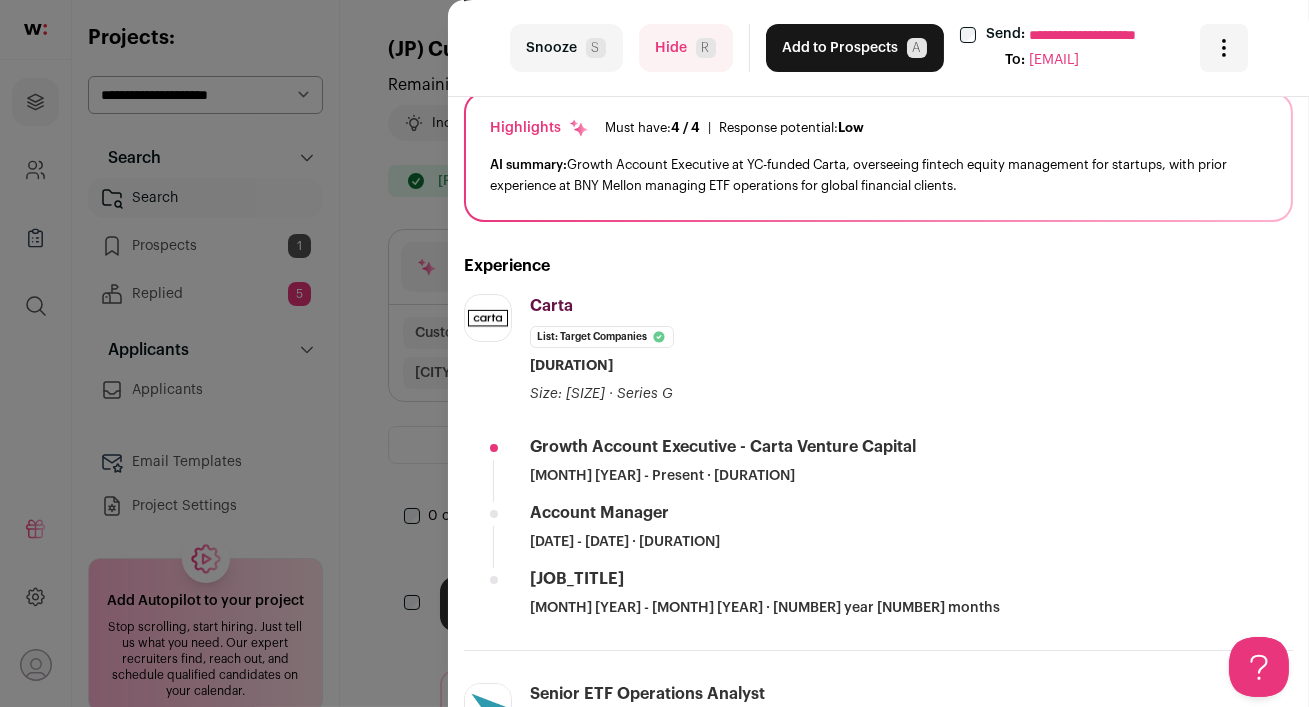 scroll, scrollTop: 0, scrollLeft: 0, axis: both 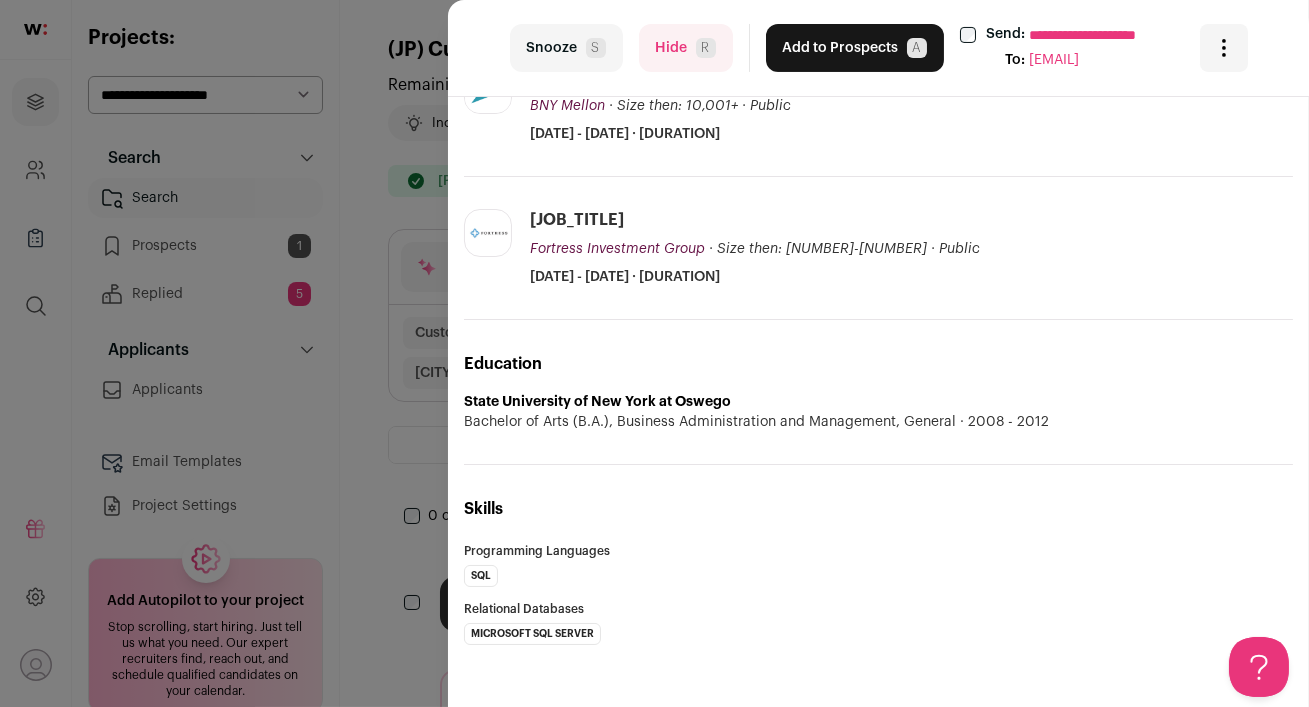 drag, startPoint x: 458, startPoint y: 104, endPoint x: 810, endPoint y: 290, distance: 398.12057 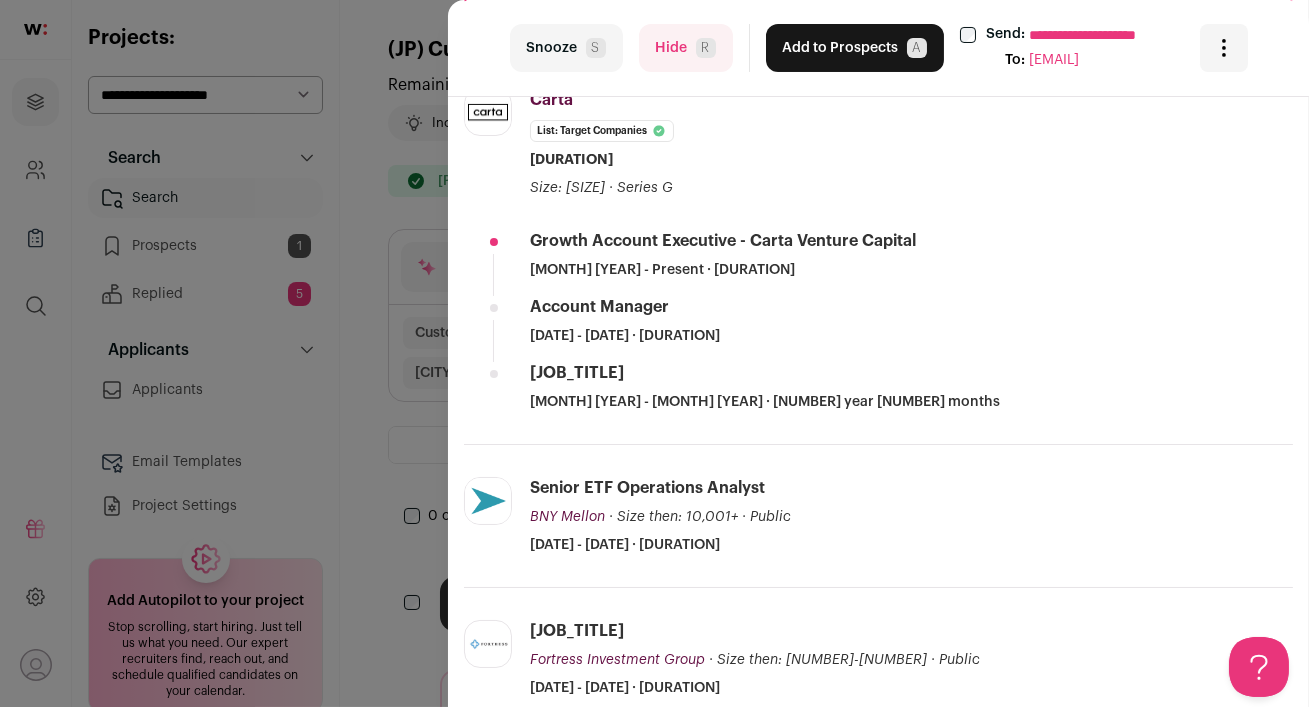 scroll, scrollTop: 335, scrollLeft: 0, axis: vertical 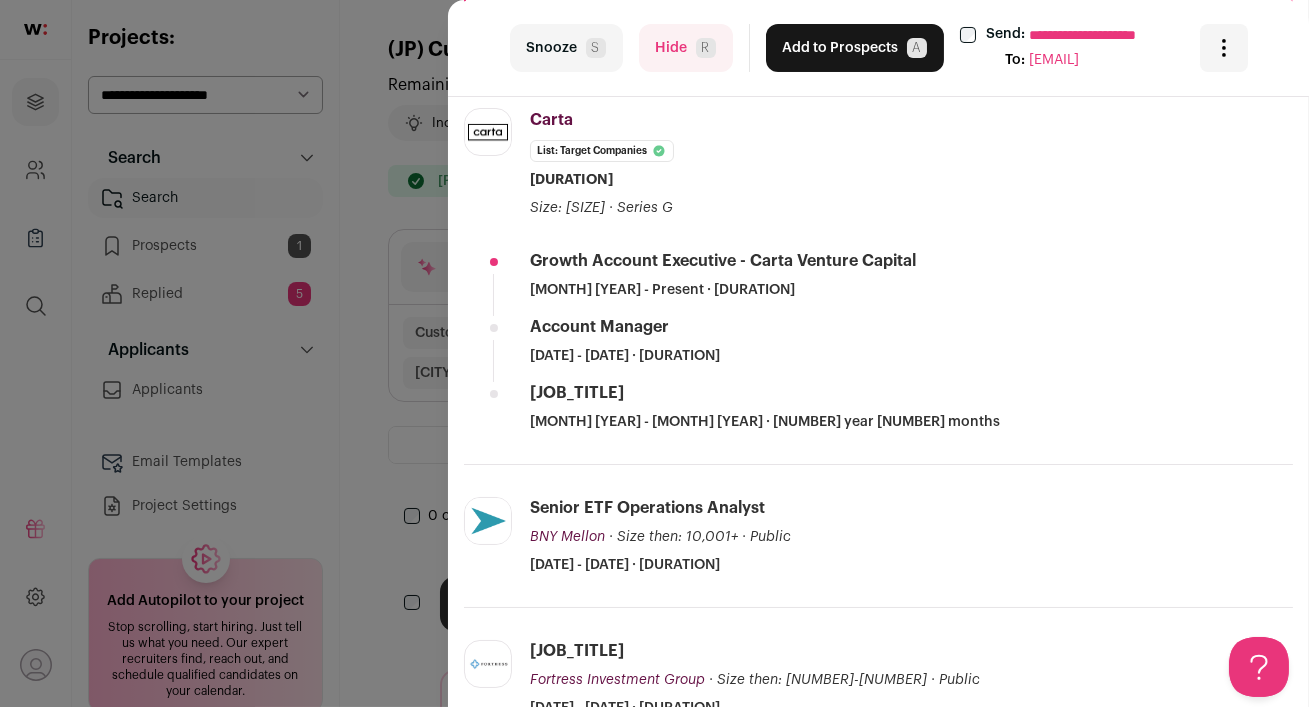 copy on "[PERSON]
[PERSON]
[YEAR] YOE
[CITY], [STATE], [COUNTRY]
Growth Account Executive - [COMPANY] Venture Capital @ [COMPANY]
B.A. - Business Administration and Management, General - [UNIVERSITY] - [YEAR]
Highlights
Must have:
[NUMBER] / [NUMBER]
How many must haves have been fulfilled?
|
Response potential:
Low
The rating combines email reliability, platform activity, and job tenure to predict a candidate's openness to outreach, independent of the company making contact.
AI summary: Growth Account Executive at YC-funded [COMPANY], overseeing fintech equity management for startups, with prior experience at [COMPANY] managing ETF operations for global financial clients.
Experience
[COMPANY]
[WEBSITE]
Add to company list
Public / Private
Private
Valuation
..." 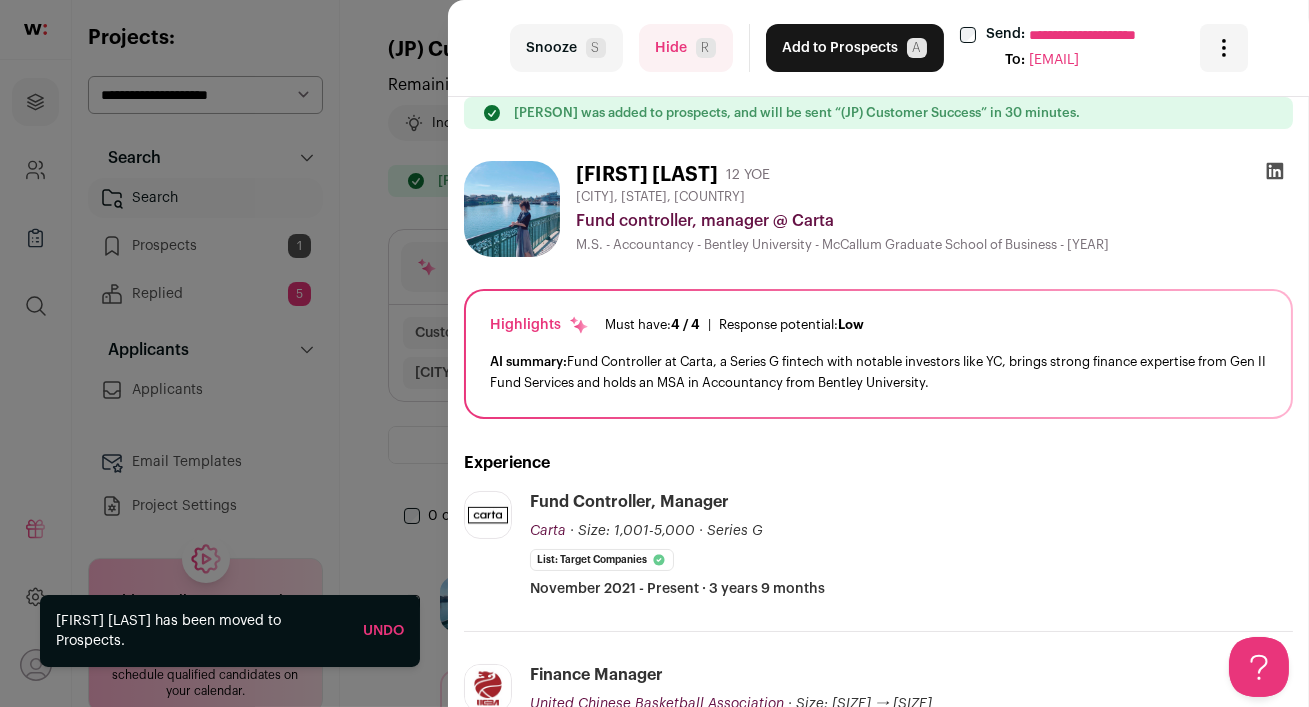 scroll, scrollTop: 0, scrollLeft: 0, axis: both 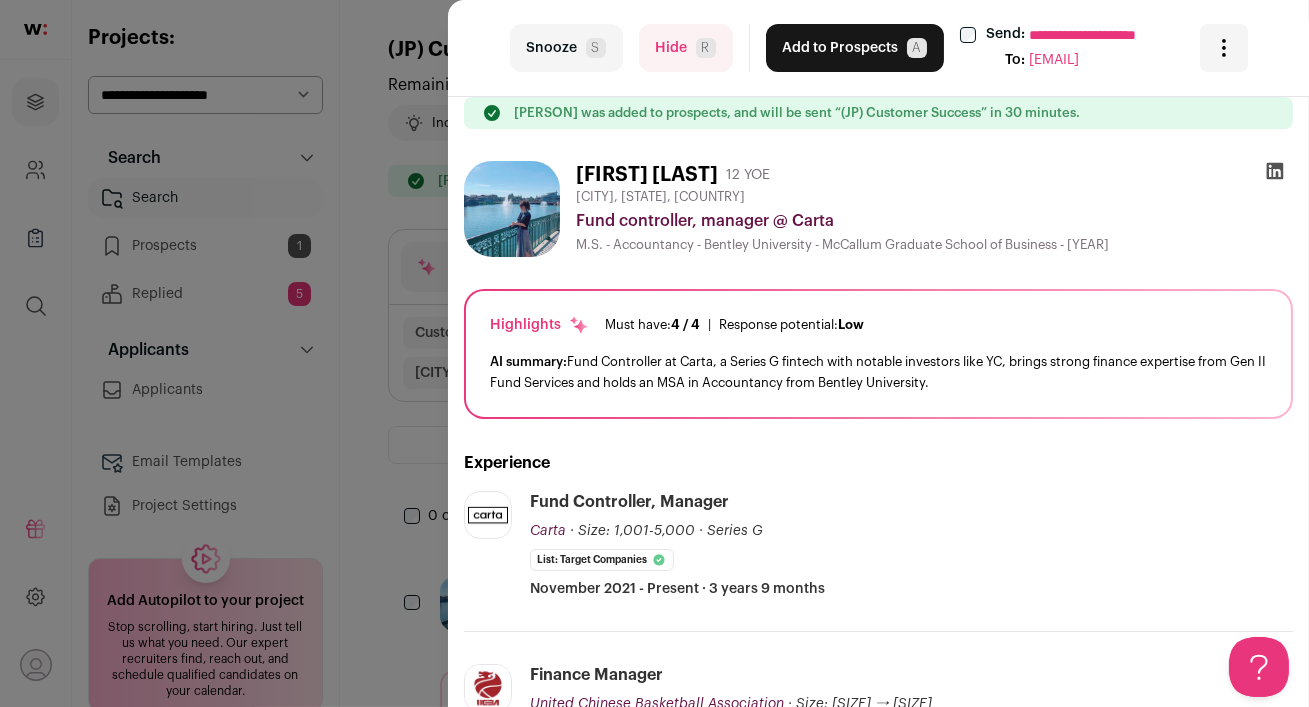 click on "Hide
R" at bounding box center [686, 48] 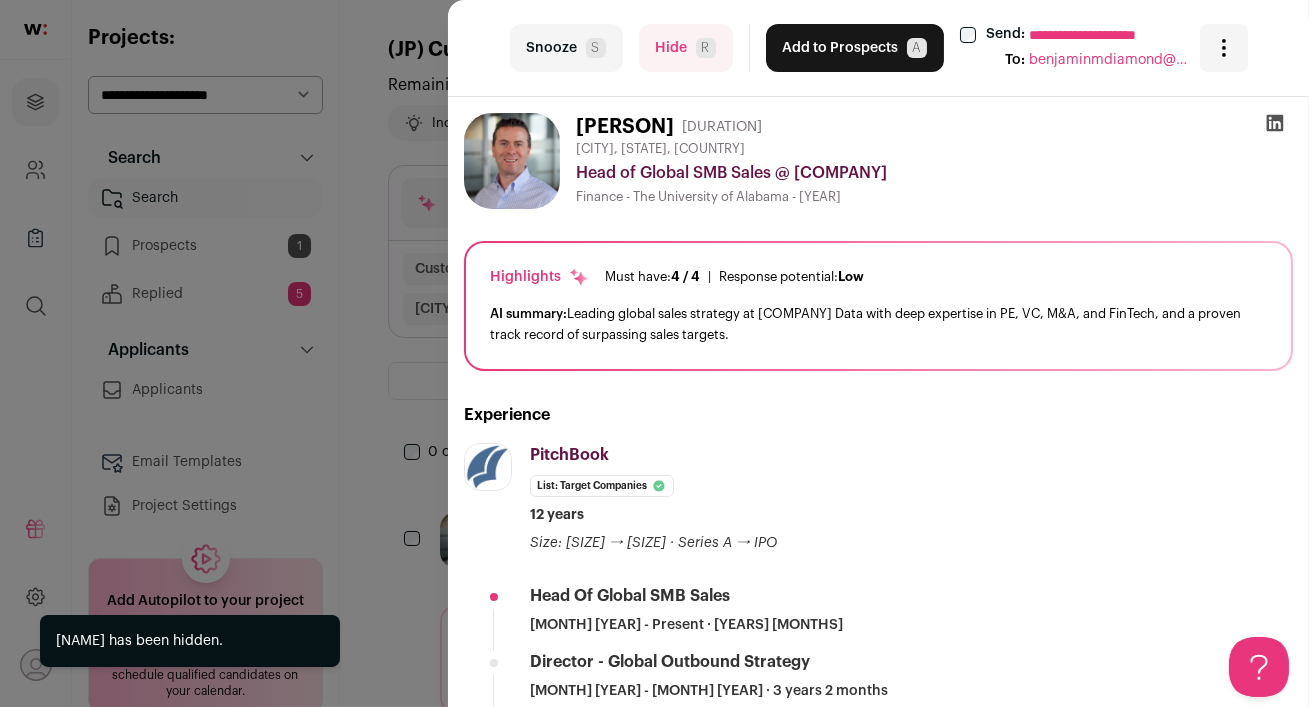 scroll, scrollTop: 0, scrollLeft: 0, axis: both 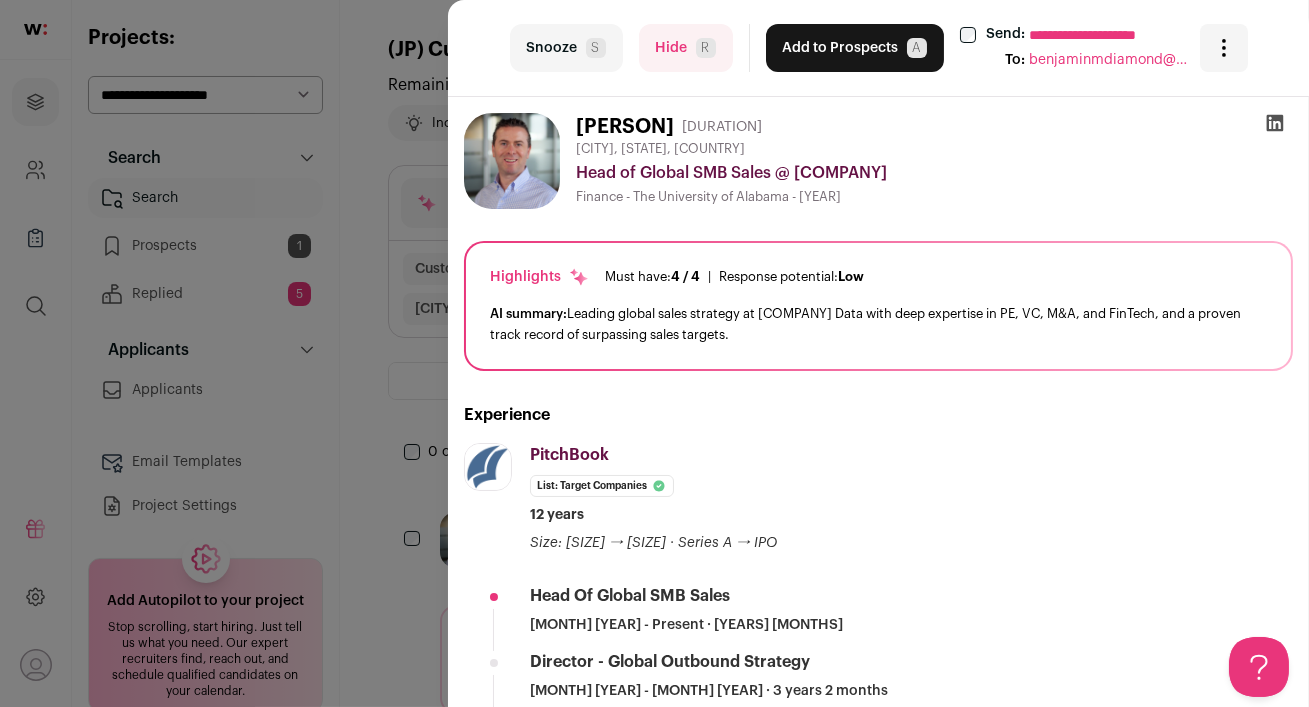 click at bounding box center (1275, 123) 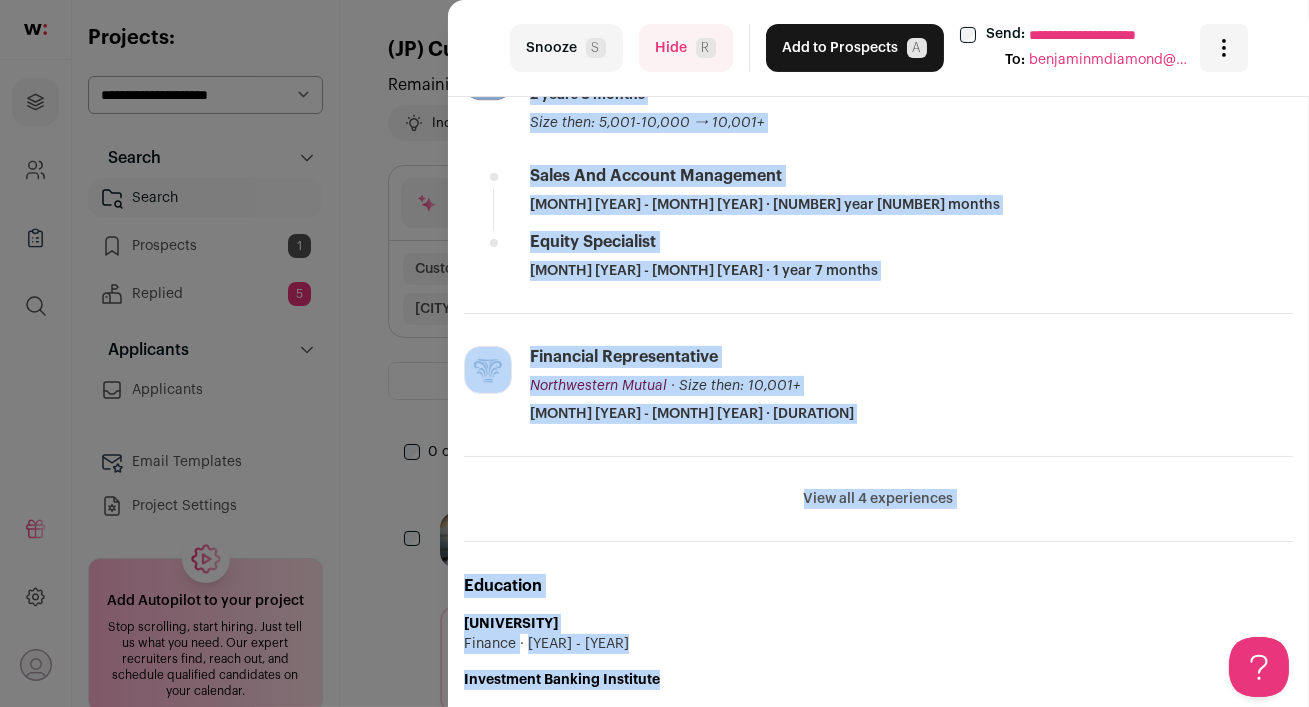 scroll, scrollTop: 933, scrollLeft: 0, axis: vertical 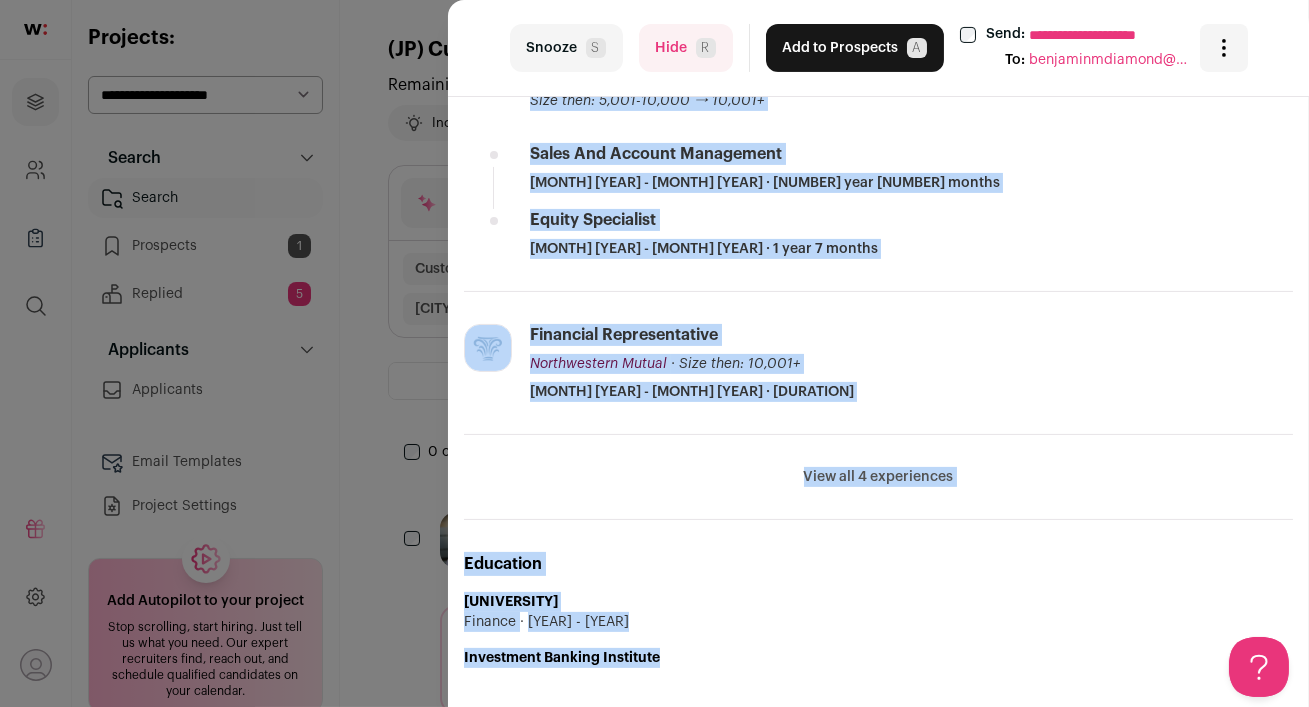 drag, startPoint x: 459, startPoint y: 103, endPoint x: 913, endPoint y: 378, distance: 530.7928 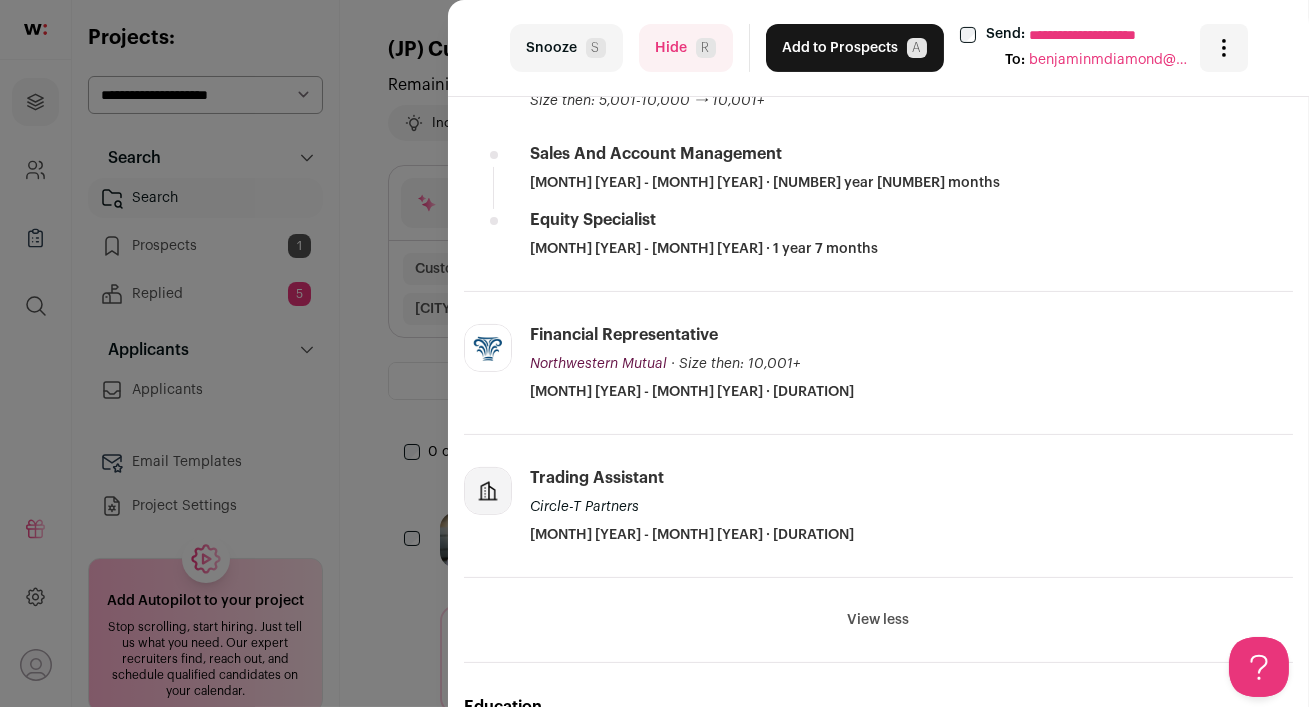 click on "Trading Assistant
Circle-T Partners
[MONTH] [YEAR] - [MONTH] [YEAR] · 7 months" at bounding box center [911, 506] 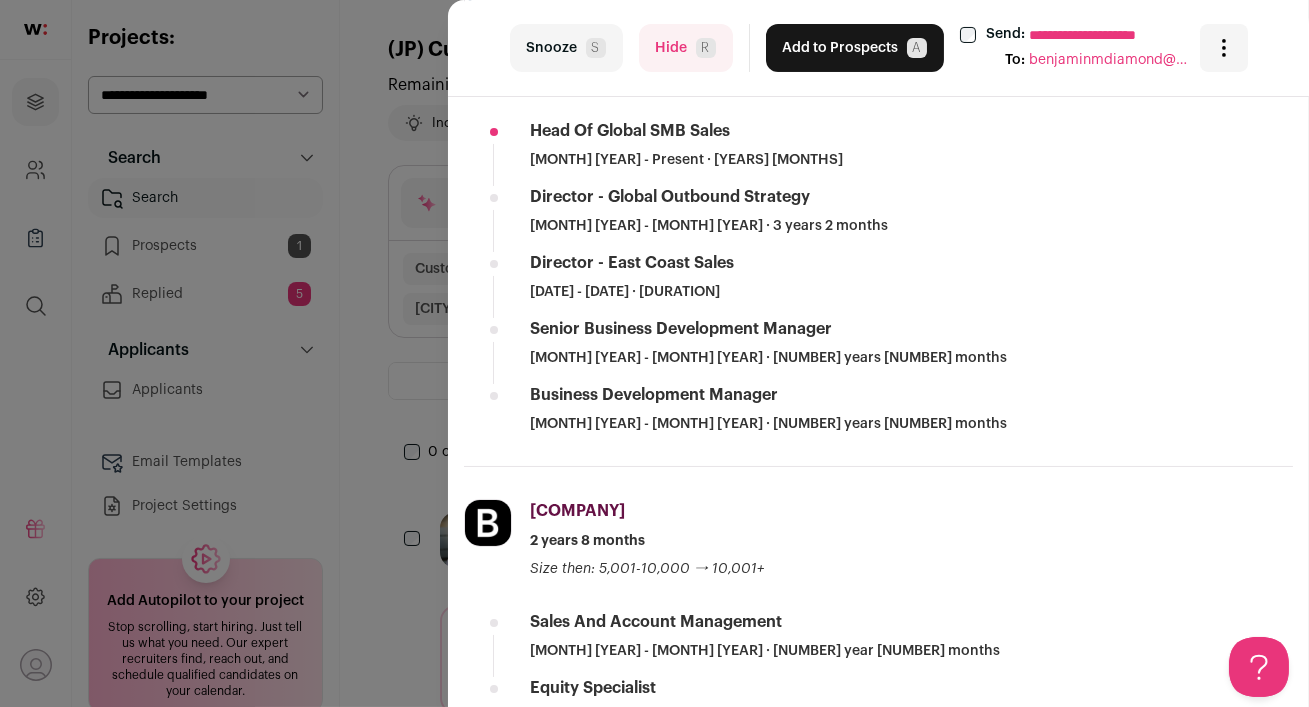 scroll, scrollTop: 0, scrollLeft: 0, axis: both 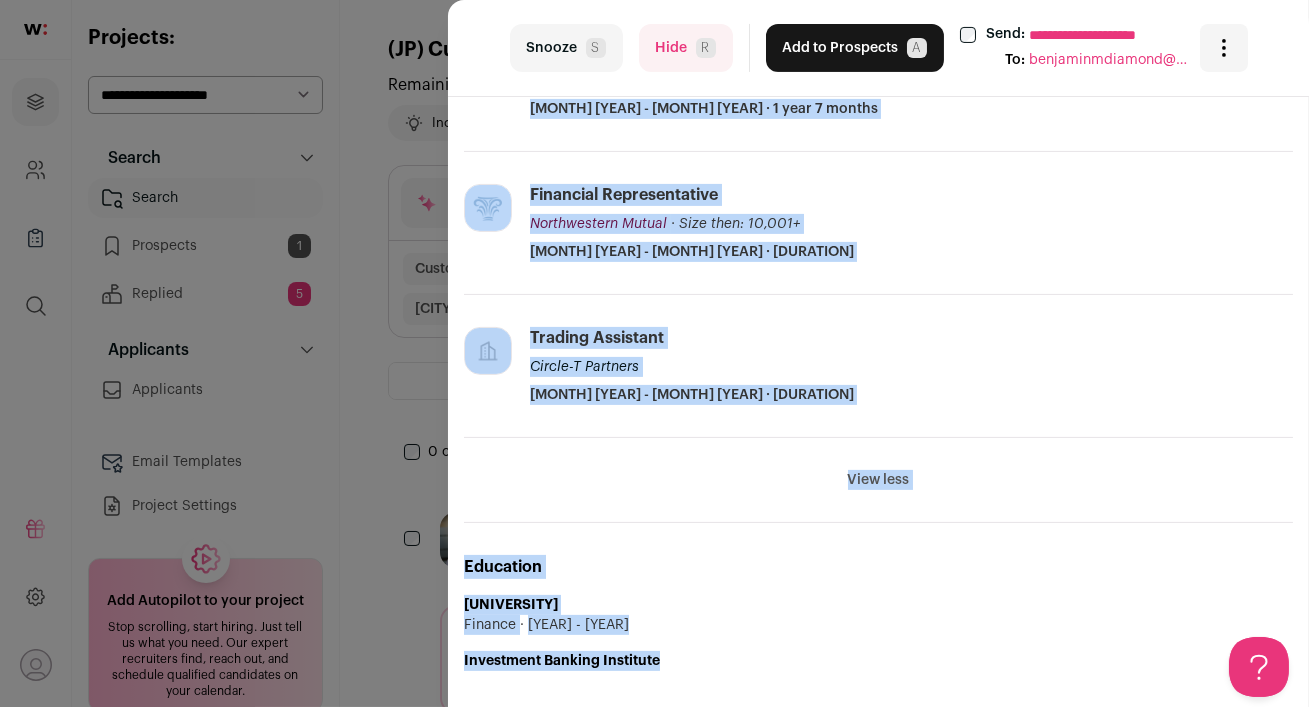 drag, startPoint x: 463, startPoint y: 103, endPoint x: 923, endPoint y: 396, distance: 545.38885 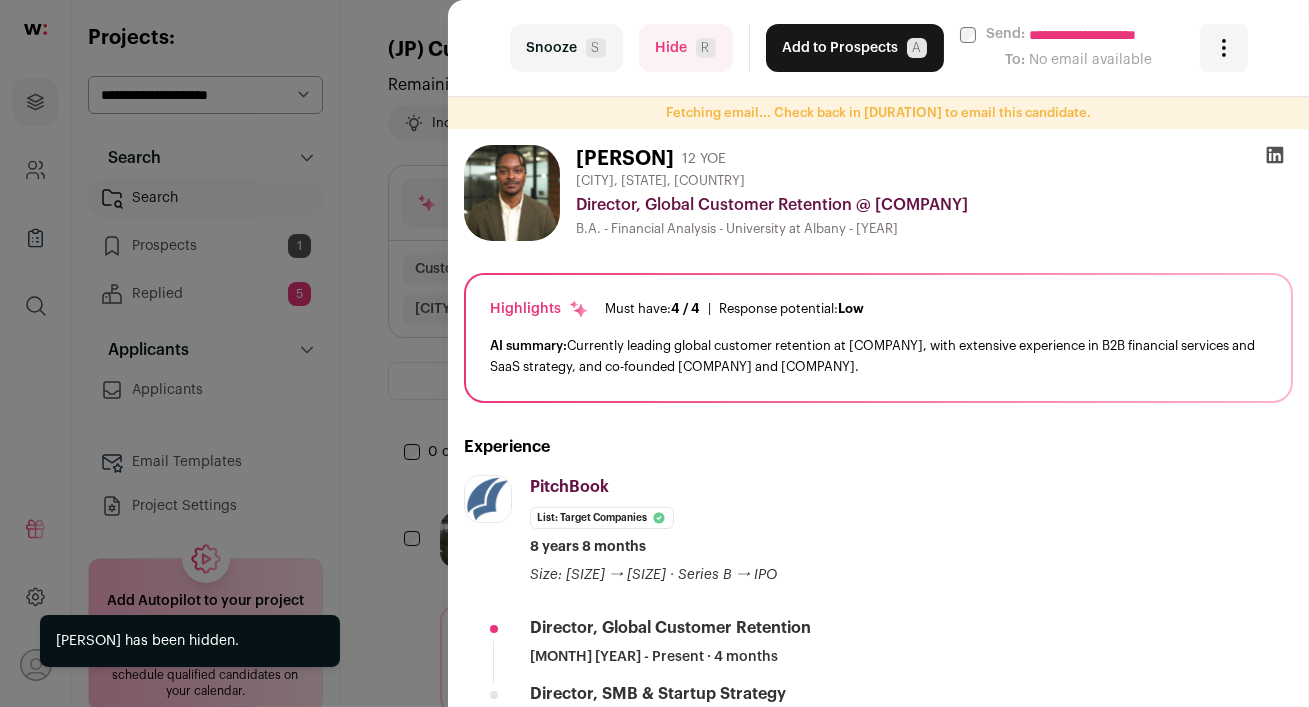 click on "Hide
R" at bounding box center (686, 48) 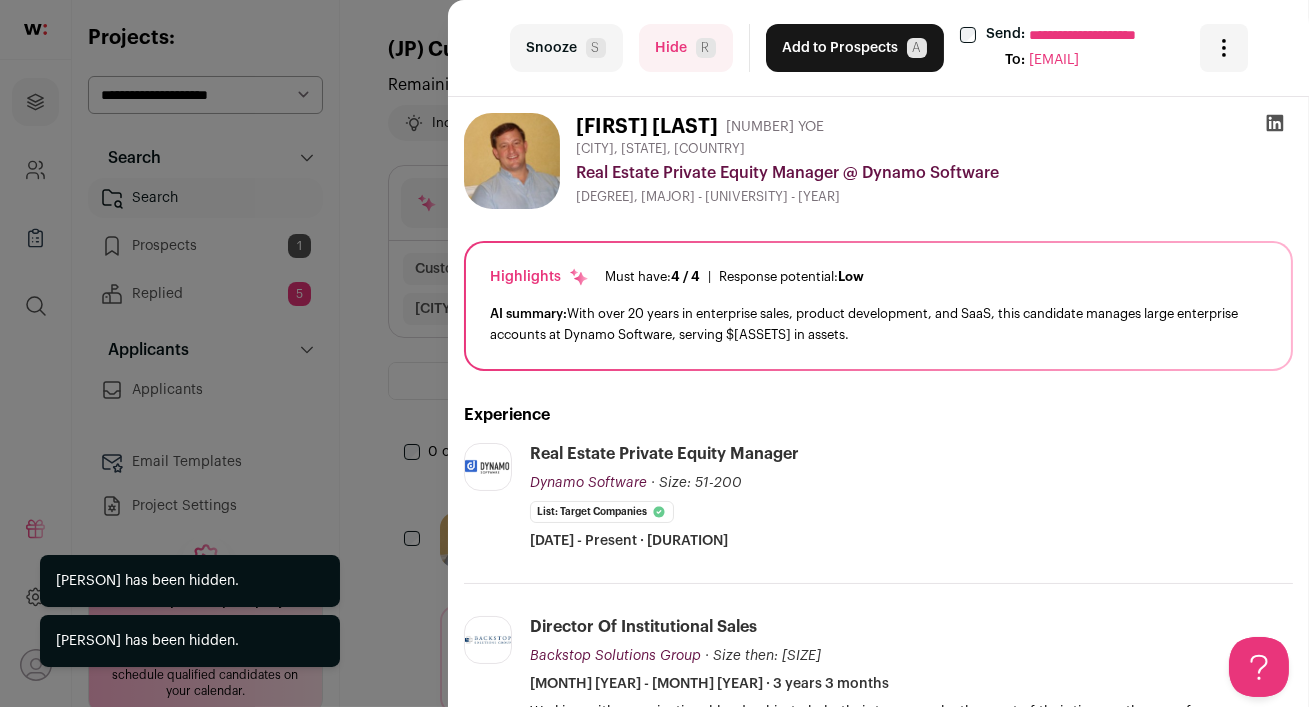 scroll, scrollTop: 0, scrollLeft: 0, axis: both 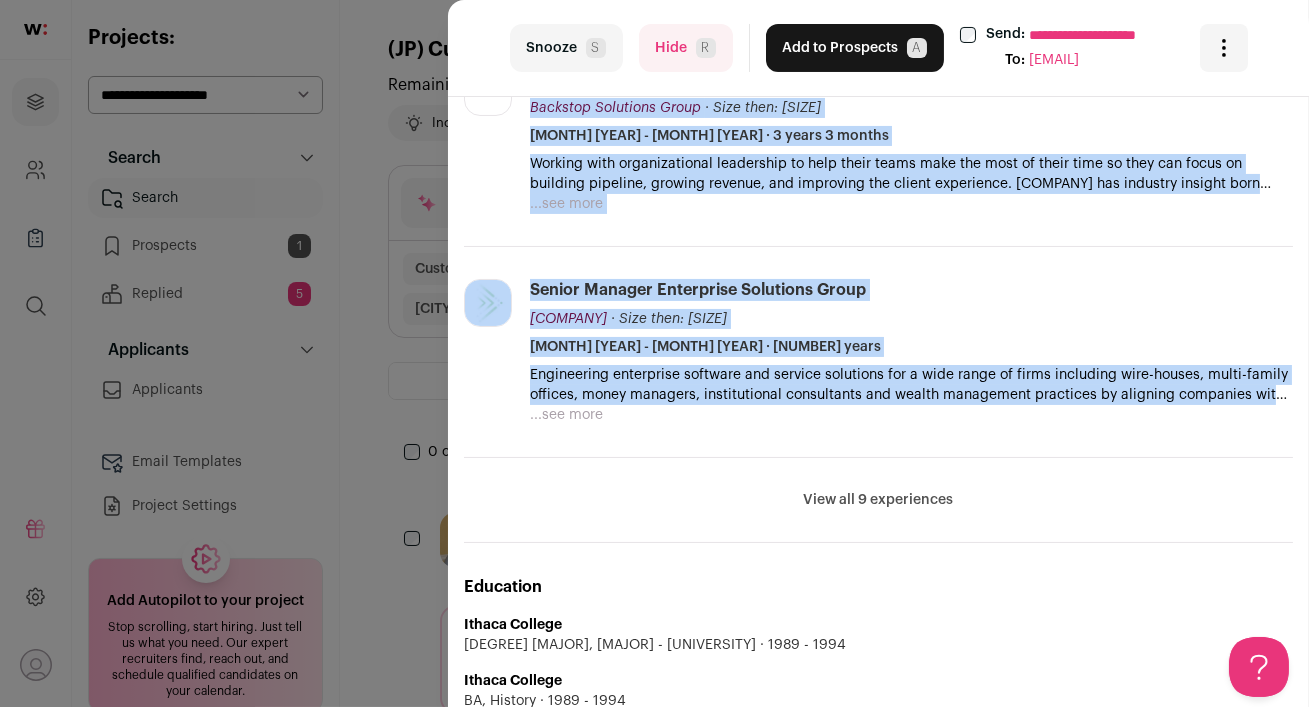 drag, startPoint x: 460, startPoint y: 102, endPoint x: 1023, endPoint y: 404, distance: 638.88416 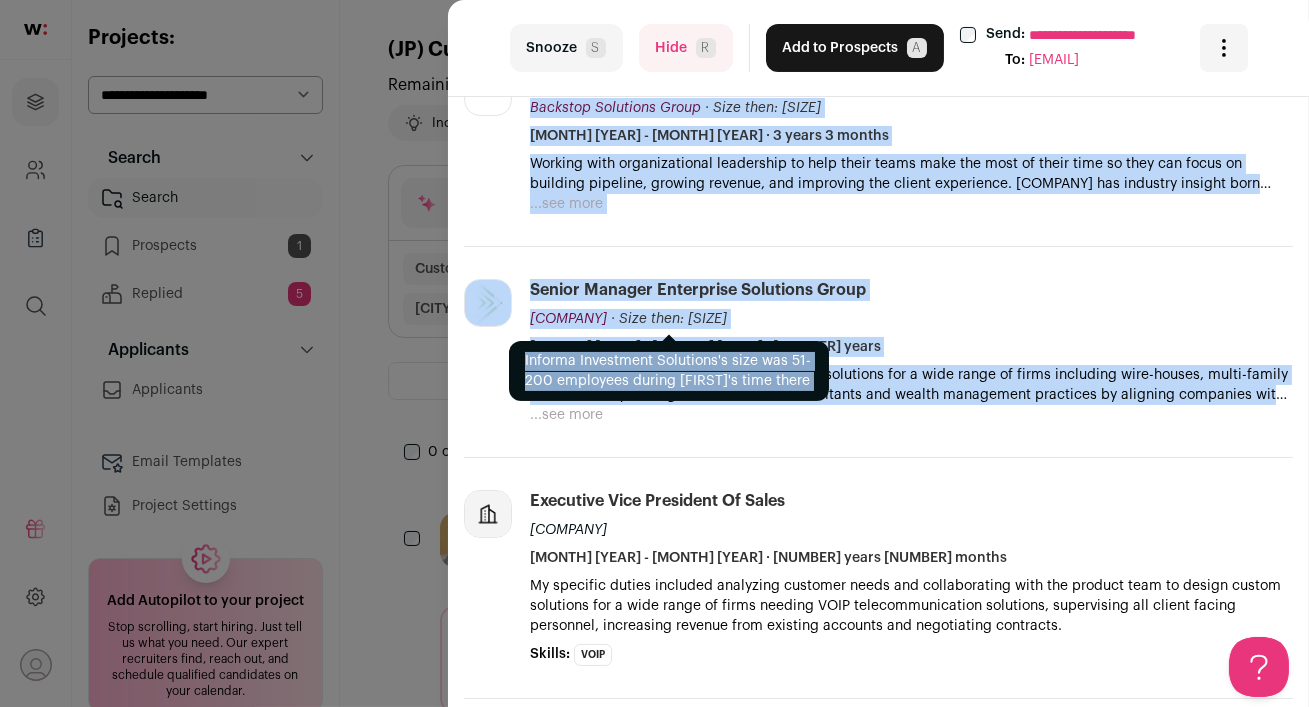 scroll, scrollTop: 0, scrollLeft: 0, axis: both 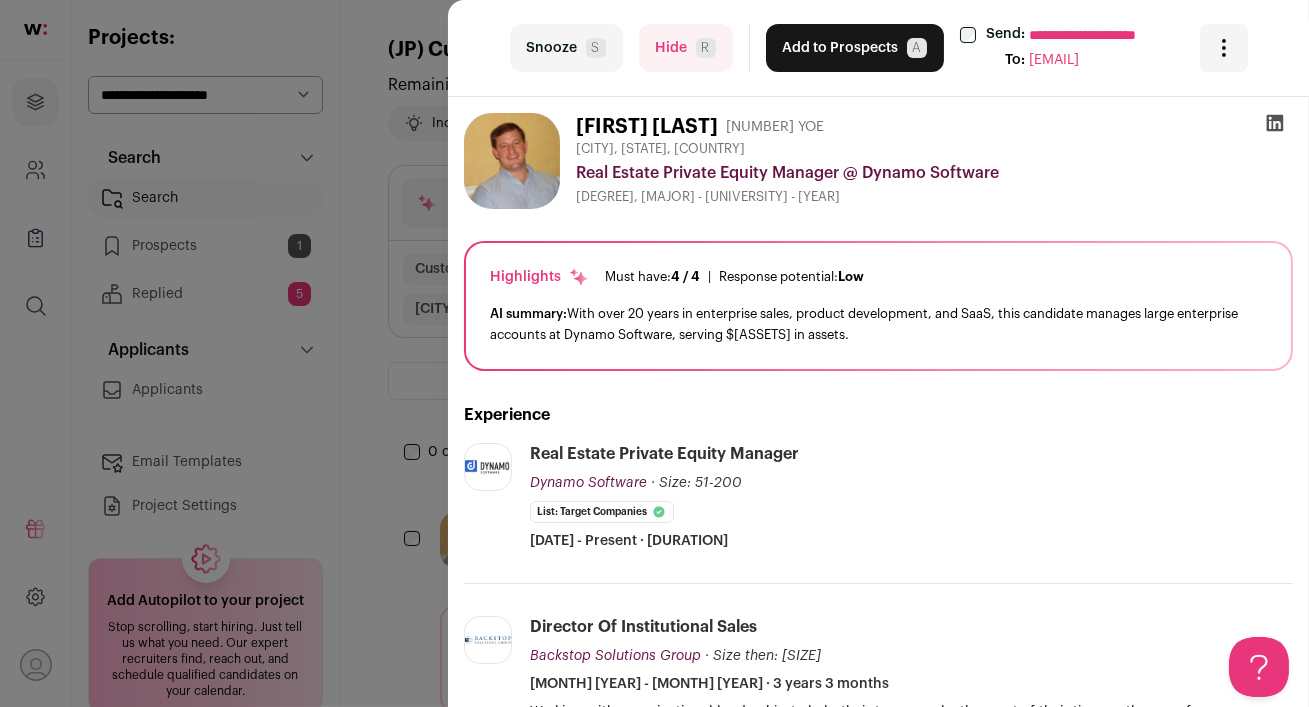 click on "[FIRST] [LAST]
15 YOE
[CITY], [STATE], [COUNTRY]
Real Estate Private Equity Manager @ Dynamo Software
B.A. - History - Ithaca College - 1994
Highlights
Must have:
4 / 4
How many must haves have been fulfilled?
|
Response potential:" at bounding box center (878, 1620) 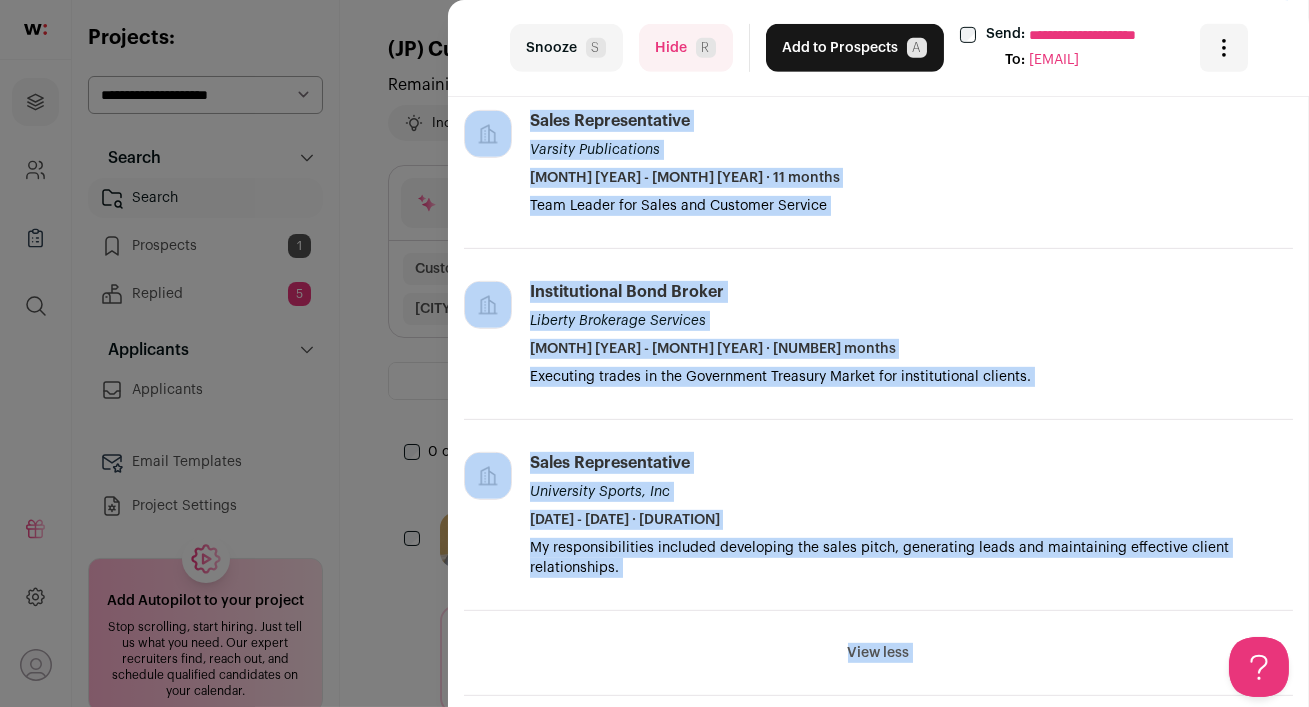 scroll, scrollTop: 1850, scrollLeft: 0, axis: vertical 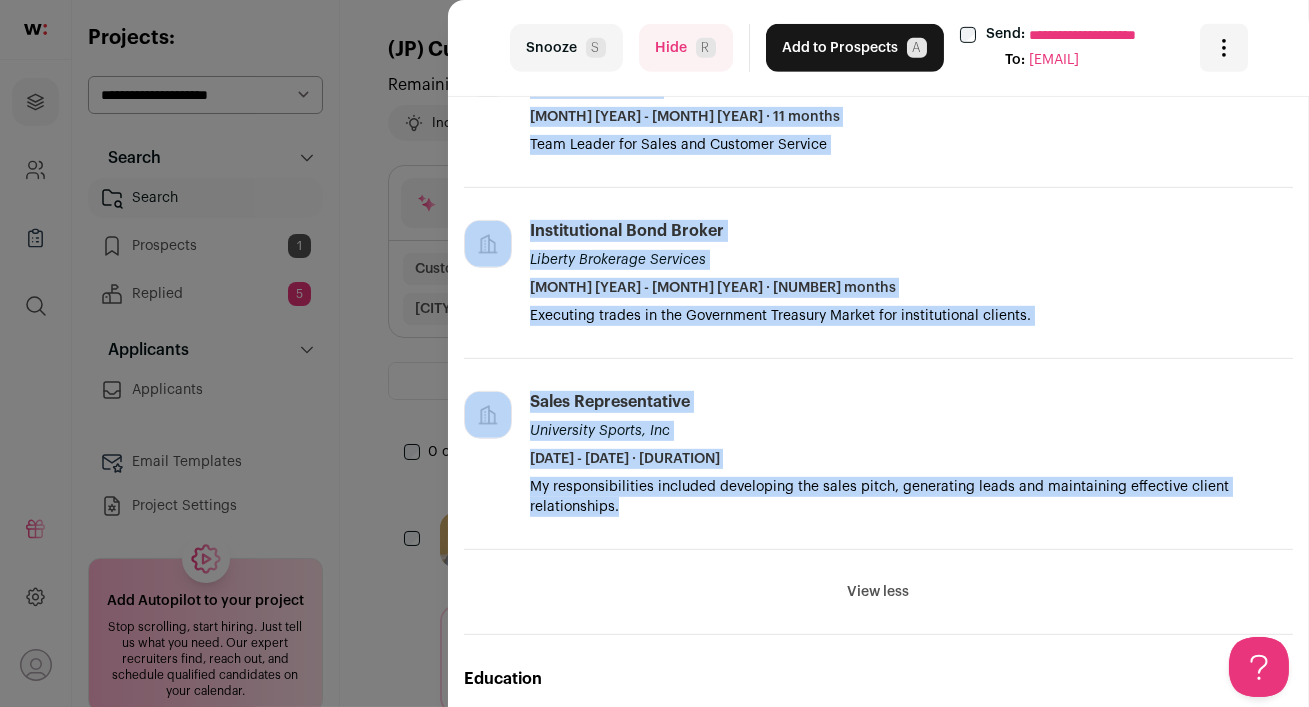 drag, startPoint x: 455, startPoint y: 103, endPoint x: 748, endPoint y: 518, distance: 508.00986 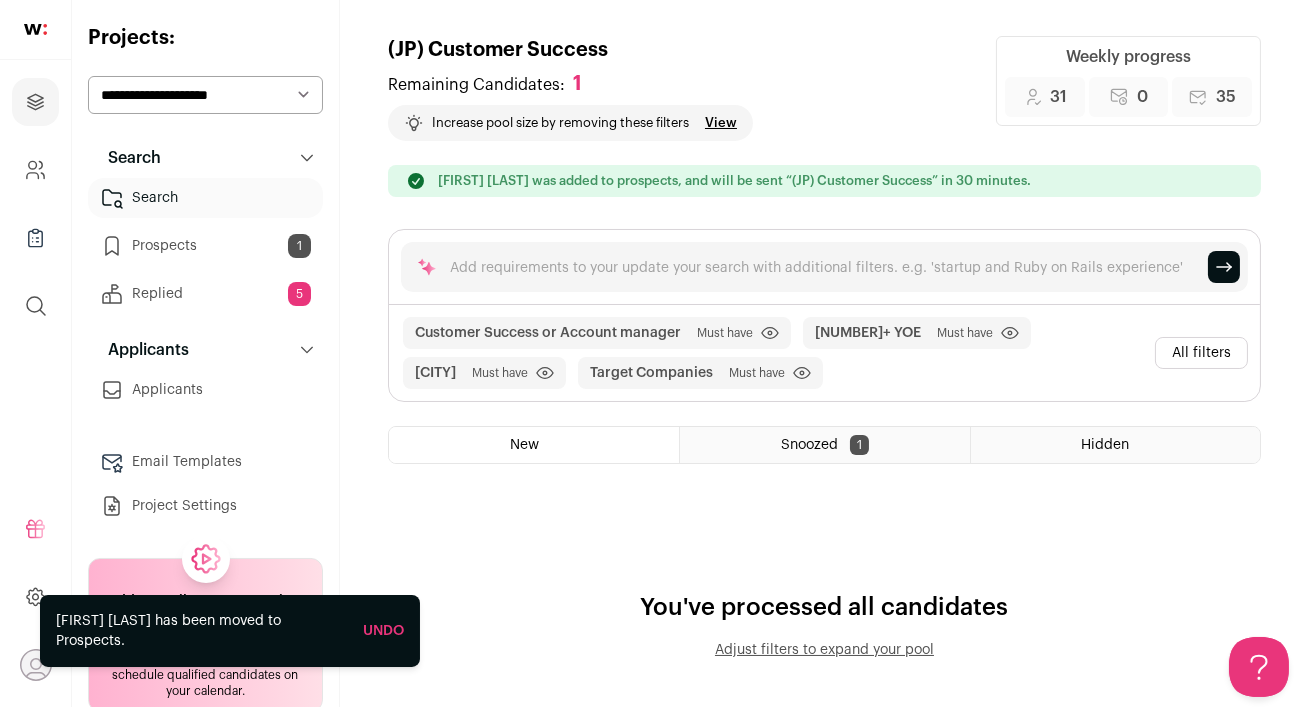 scroll, scrollTop: 0, scrollLeft: 0, axis: both 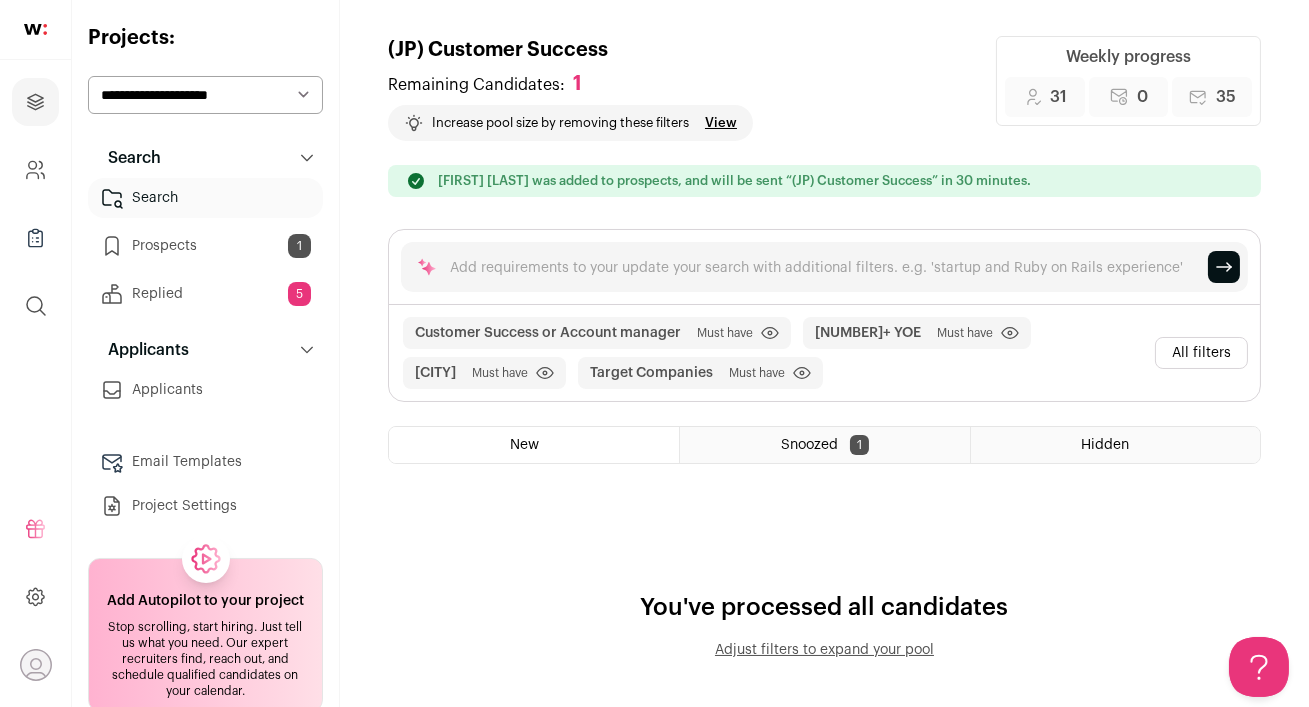 click on "Target Companies" at bounding box center (548, 333) 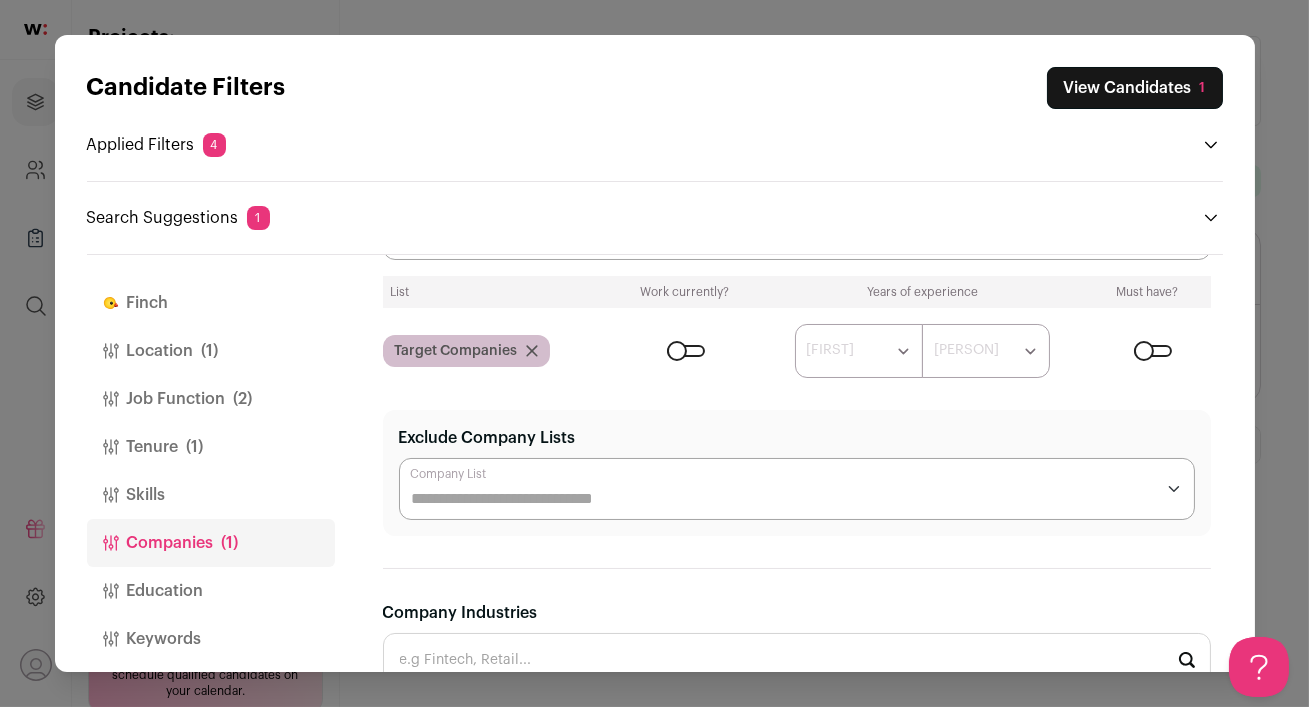 scroll, scrollTop: 196, scrollLeft: 0, axis: vertical 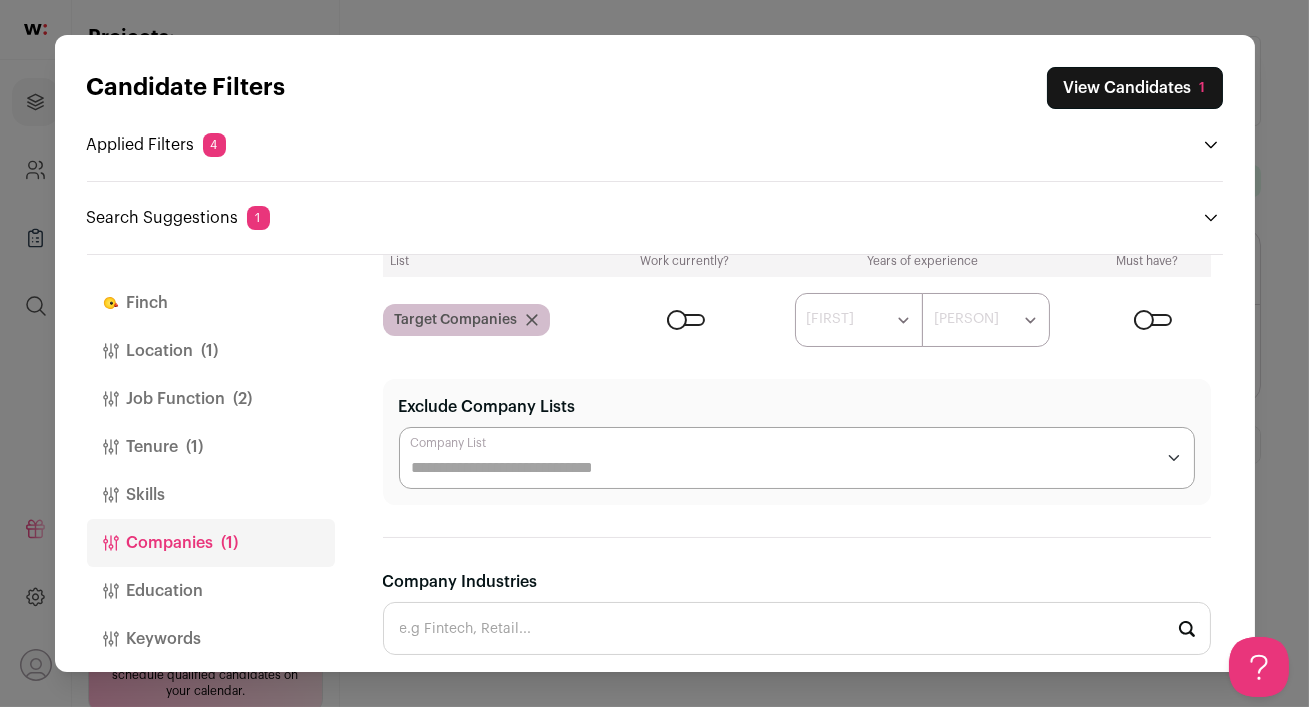 click on "Candidate Filters
View Candidates
1
Applied Filters
4
Customer Success or Account manager
Must have
[CITY]
Must have
7+ YOE
Must have
Target Companies
Must have
Search Suggestions
1" at bounding box center [654, 353] 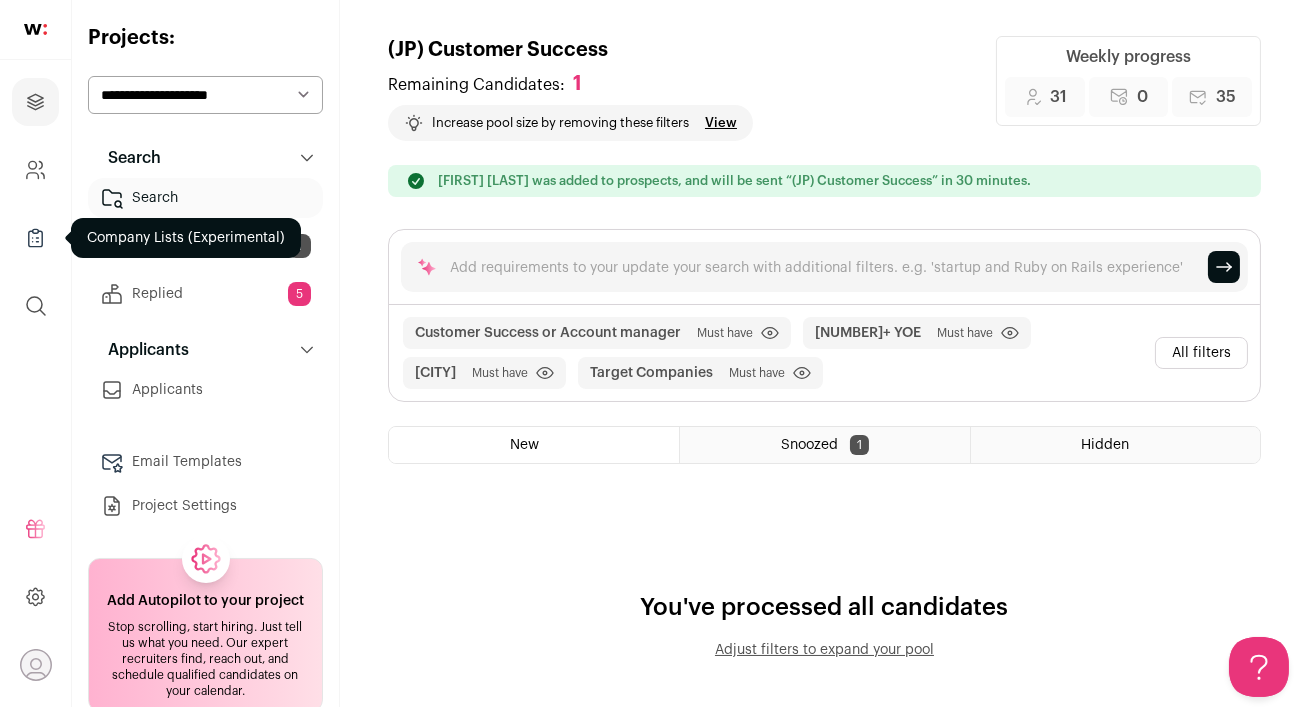 click at bounding box center (33, 238) 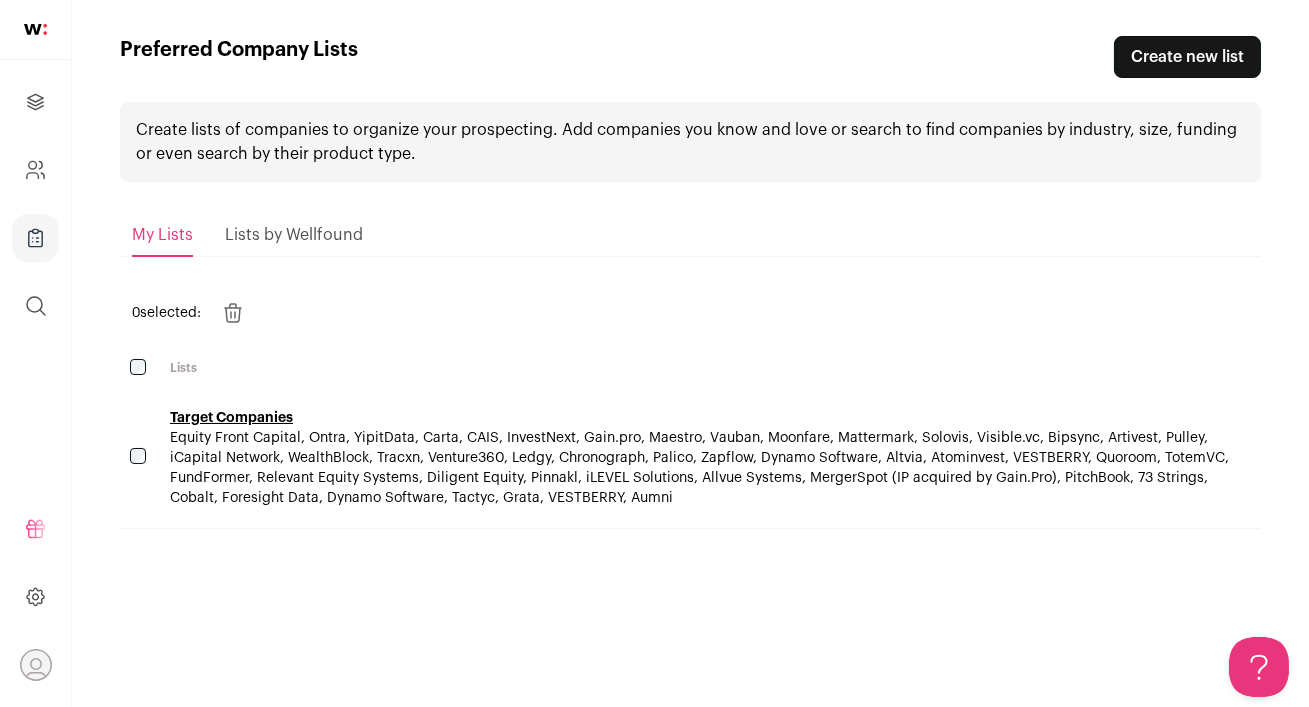 scroll, scrollTop: 0, scrollLeft: 0, axis: both 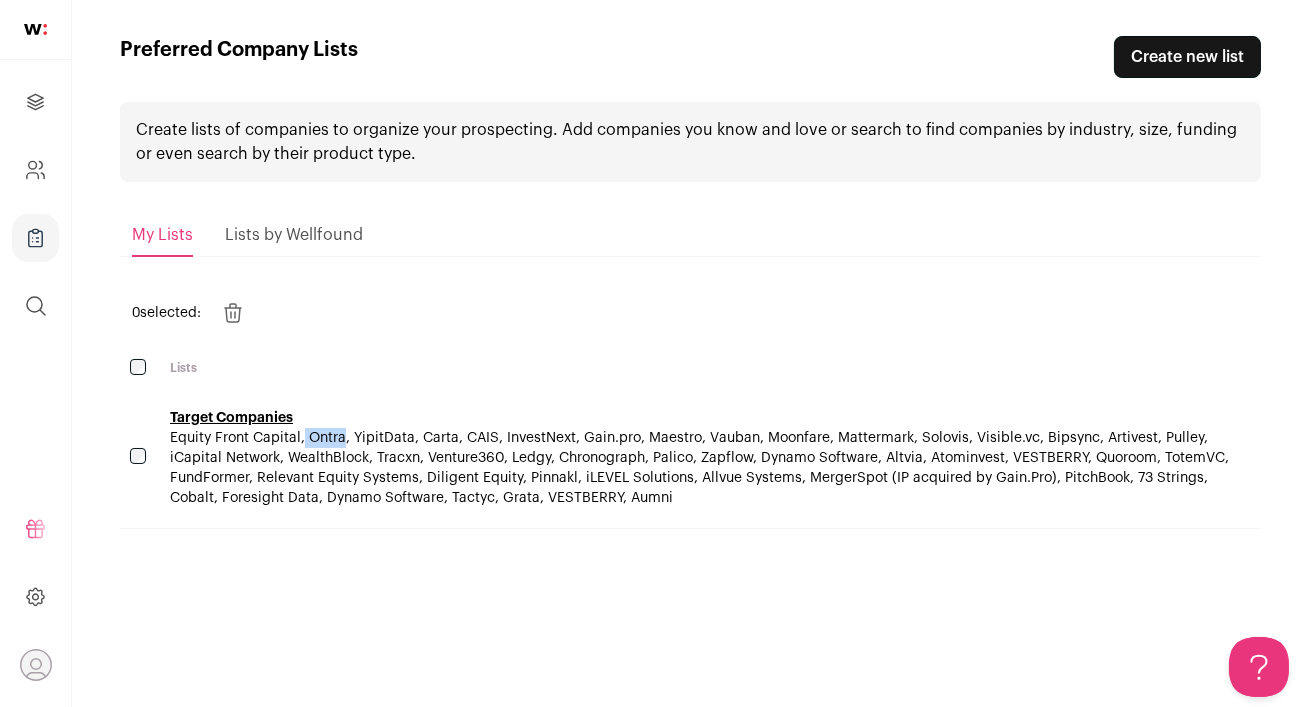 click on "Equity Front Capital, Ontra, YipitData, Carta, CAIS, InvestNext, Gain.pro, Maestro, Vauban, Moonfare, Mattermark, Solovis, Visible.vc, Bipsync, Artivest, Pulley, iCapital Network, WealthBlock, Tracxn, Venture360, Ledgy, Chronograph, Palico, Zapflow, Dynamo Software, Altvia, Atominvest, VESTBERRY, Quoroom, TotemVC, FundFormer, Relevant Equity Systems, Diligent Equity, Pinnakl, iLEVEL Solutions, Allvue Systems, MergerSpot (IP acquired by Gain.Pro), PitchBook, 73 Strings, Cobalt, Foresight Data, Dynamo Software, Tactyc, Grata, VESTBERRY, Aumni" at bounding box center (699, 468) 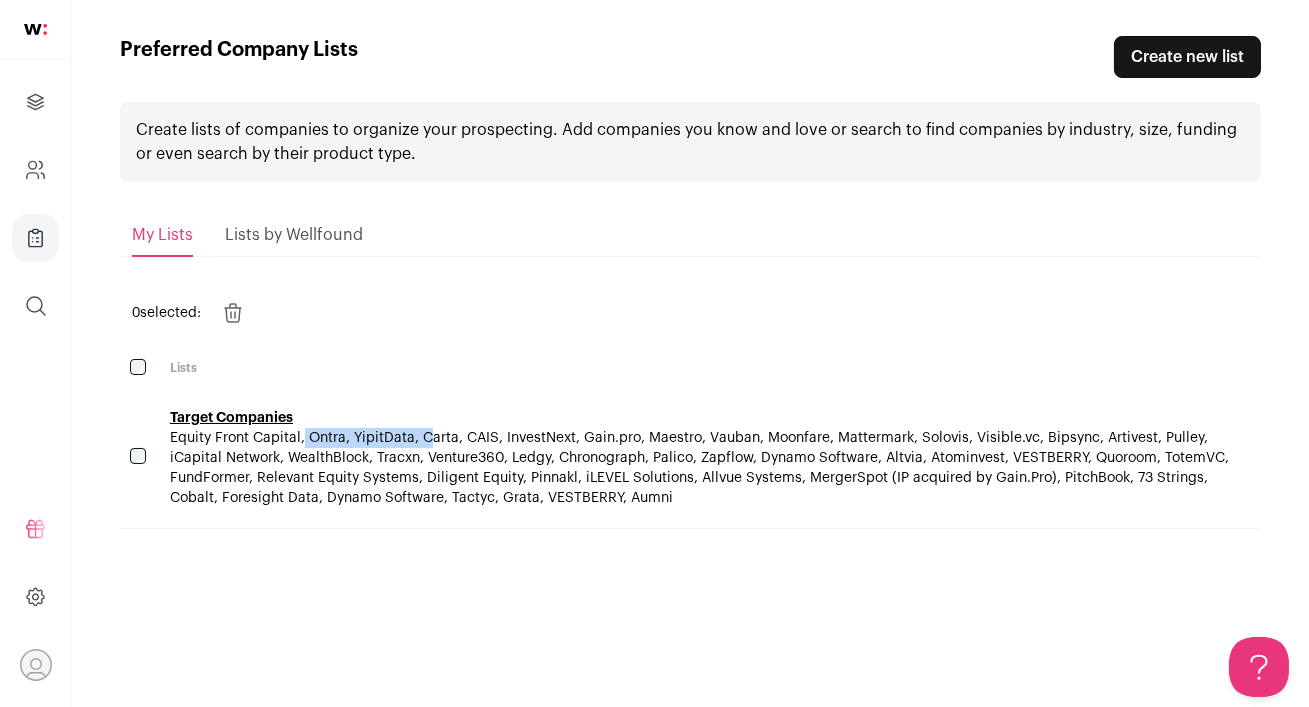 drag, startPoint x: 297, startPoint y: 438, endPoint x: 172, endPoint y: 433, distance: 125.09996 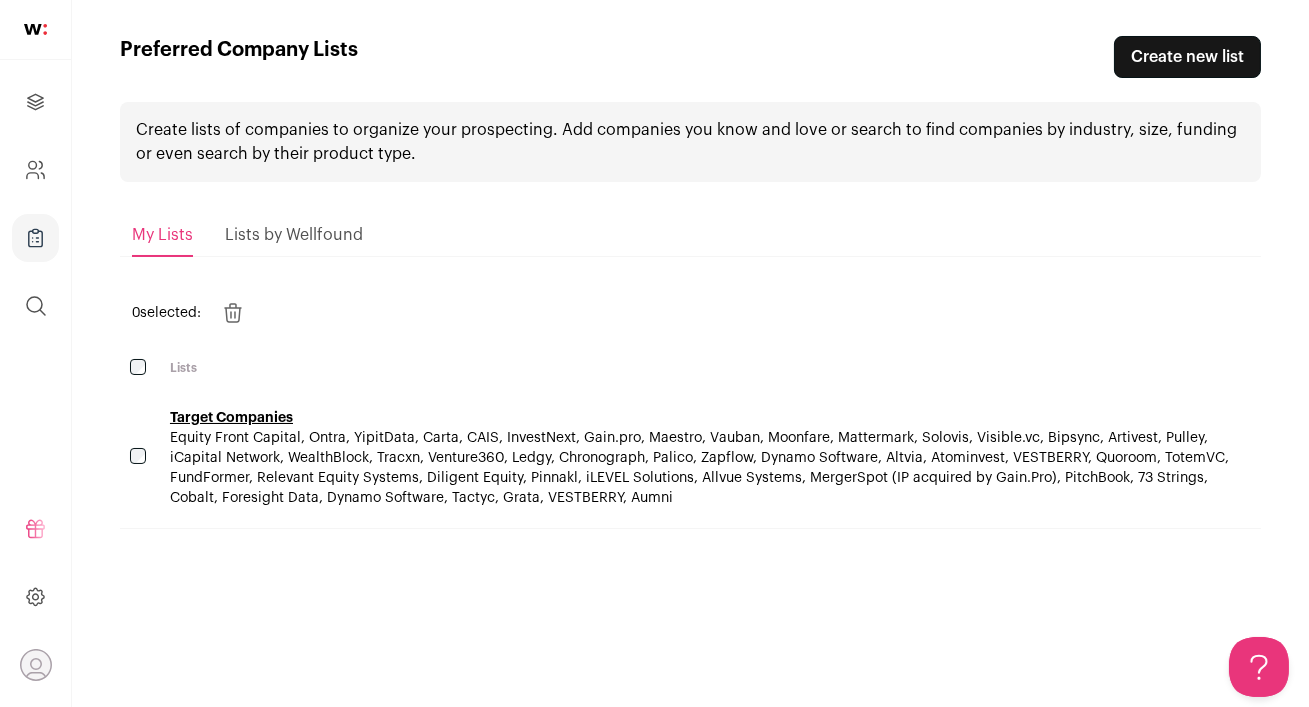 click on "Equity Front Capital, Ontra, YipitData, Carta, CAIS, InvestNext, Gain.pro, Maestro, Vauban, Moonfare, Mattermark, Solovis, Visible.vc, Bipsync, Artivest, Pulley, iCapital Network, WealthBlock, Tracxn, Venture360, Ledgy, Chronograph, Palico, Zapflow, Dynamo Software, Altvia, Atominvest, VESTBERRY, Quoroom, TotemVC, FundFormer, Relevant Equity Systems, Diligent Equity, Pinnakl, iLEVEL Solutions, Allvue Systems, MergerSpot (IP acquired by Gain.Pro), PitchBook, 73 Strings, Cobalt, Foresight Data, Dynamo Software, Tactyc, Grata, VESTBERRY, Aumni" at bounding box center (699, 468) 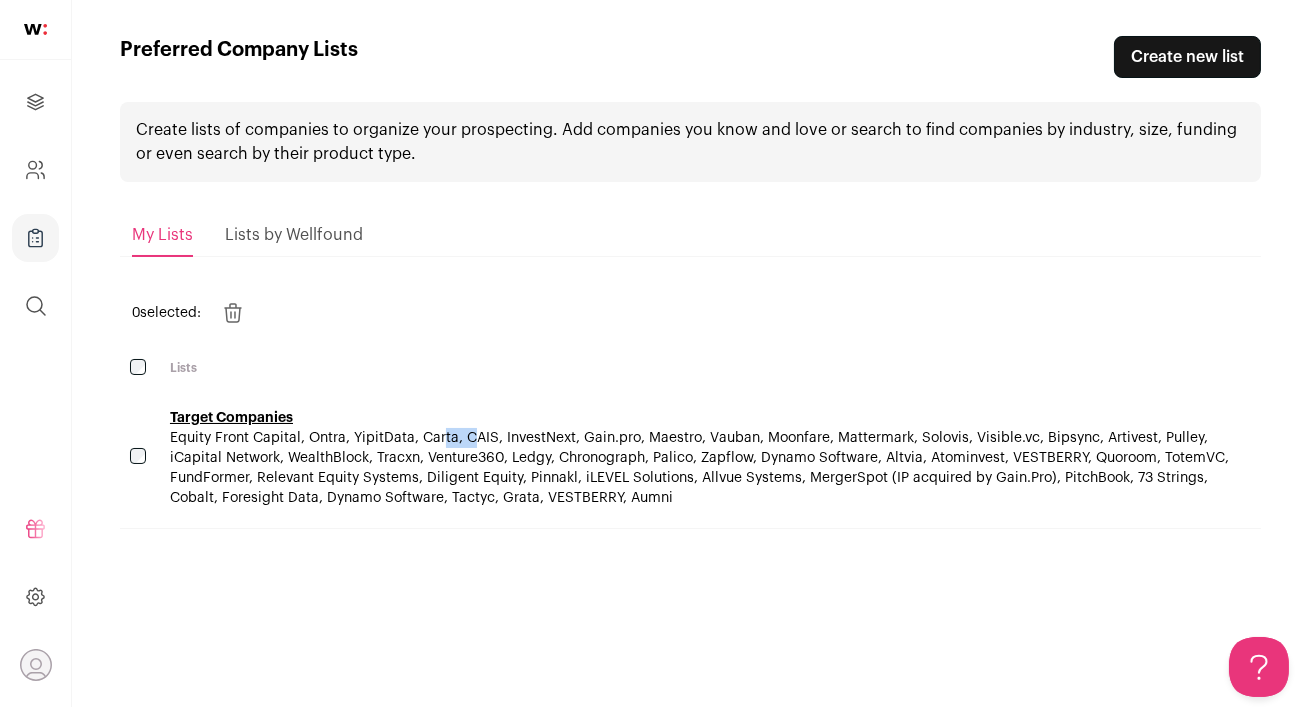 click on "Equity Front Capital, Ontra, YipitData, Carta, CAIS, InvestNext, Gain.pro, Maestro, Vauban, Moonfare, Mattermark, Solovis, Visible.vc, Bipsync, Artivest, Pulley, iCapital Network, WealthBlock, Tracxn, Venture360, Ledgy, Chronograph, Palico, Zapflow, Dynamo Software, Altvia, Atominvest, VESTBERRY, Quoroom, TotemVC, FundFormer, Relevant Equity Systems, Diligent Equity, Pinnakl, iLEVEL Solutions, Allvue Systems, MergerSpot (IP acquired by Gain.Pro), PitchBook, 73 Strings, Cobalt, Foresight Data, Dynamo Software, Tactyc, Grata, VESTBERRY, Aumni" at bounding box center (699, 468) 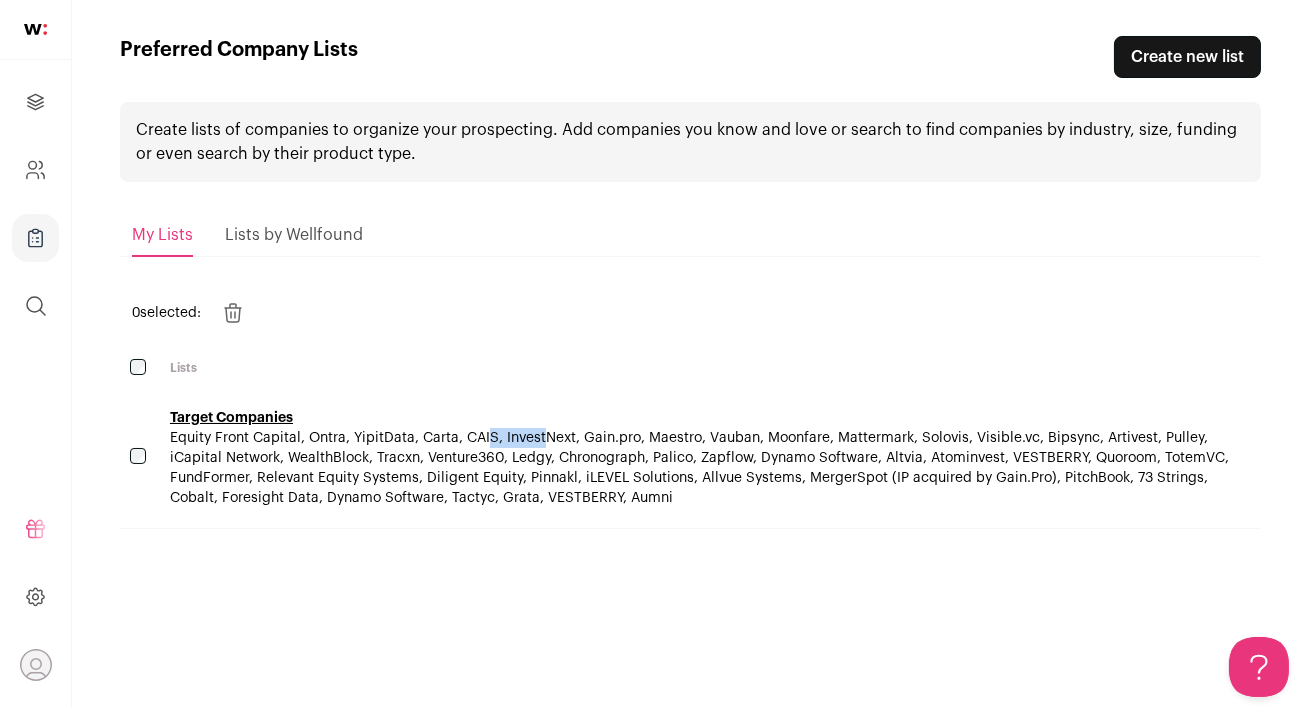 click on "Equity Front Capital, Ontra, YipitData, Carta, CAIS, InvestNext, Gain.pro, Maestro, Vauban, Moonfare, Mattermark, Solovis, Visible.vc, Bipsync, Artivest, Pulley, iCapital Network, WealthBlock, Tracxn, Venture360, Ledgy, Chronograph, Palico, Zapflow, Dynamo Software, Altvia, Atominvest, VESTBERRY, Quoroom, TotemVC, FundFormer, Relevant Equity Systems, Diligent Equity, Pinnakl, iLEVEL Solutions, Allvue Systems, MergerSpot (IP acquired by Gain.Pro), PitchBook, 73 Strings, Cobalt, Foresight Data, Dynamo Software, Tactyc, Grata, VESTBERRY, Aumni" at bounding box center [699, 468] 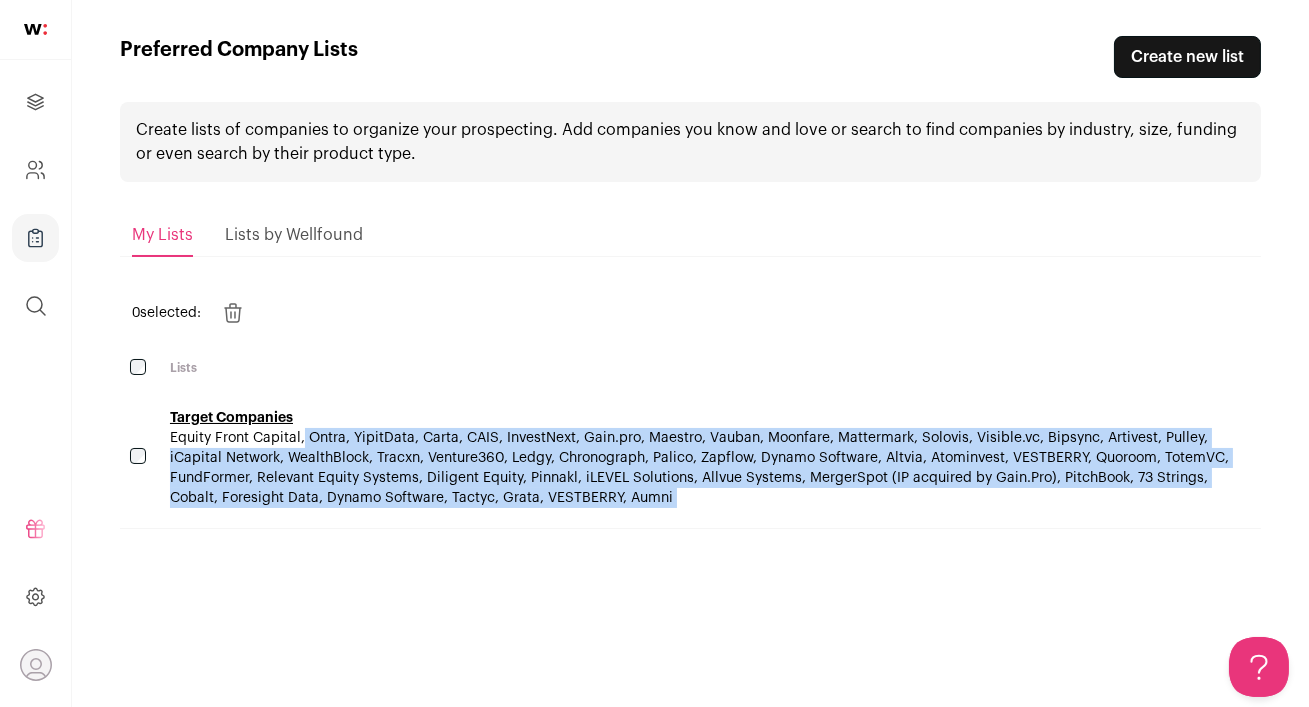 click on "Equity Front Capital, Ontra, YipitData, Carta, CAIS, InvestNext, Gain.pro, Maestro, Vauban, Moonfare, Mattermark, Solovis, Visible.vc, Bipsync, Artivest, Pulley, iCapital Network, WealthBlock, Tracxn, Venture360, Ledgy, Chronograph, Palico, Zapflow, Dynamo Software, Altvia, Atominvest, VESTBERRY, Quoroom, TotemVC, FundFormer, Relevant Equity Systems, Diligent Equity, Pinnakl, iLEVEL Solutions, Allvue Systems, MergerSpot (IP acquired by Gain.Pro), PitchBook, 73 Strings, Cobalt, Foresight Data, Dynamo Software, Tactyc, Grata, VESTBERRY, Aumni" at bounding box center (699, 468) 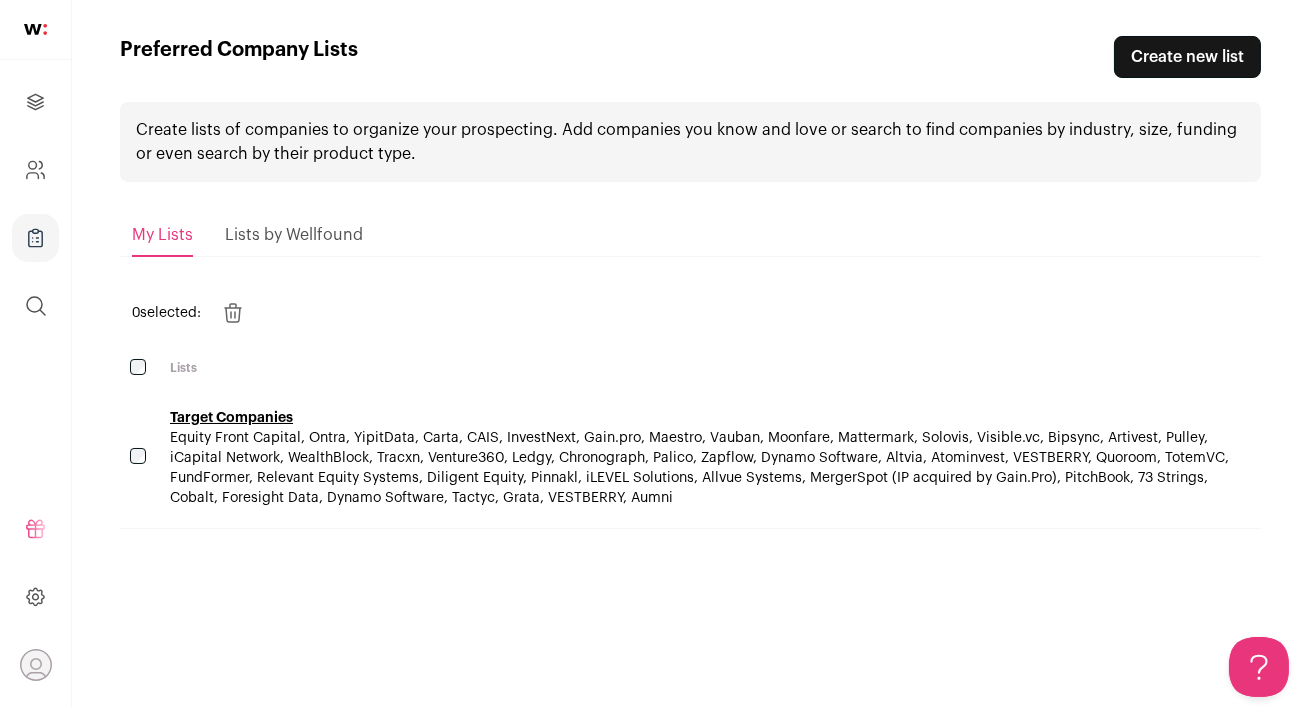 click on "Create lists of companies to organize your prospecting. Add companies you know and love or search to find companies by industry, size, funding or even search by their product type.
My Lists
Lists by Wellfound
0
selected:
Remove
Lists" at bounding box center [690, 374] 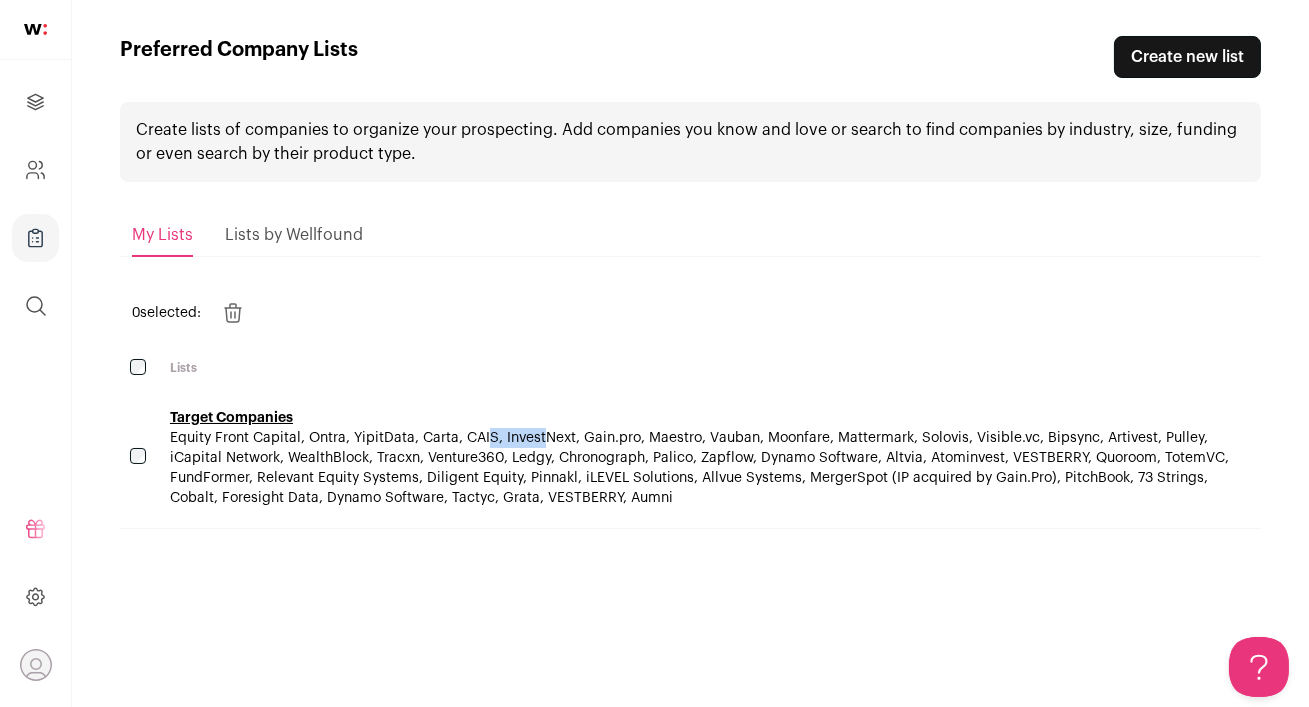 click on "Equity Front Capital, Ontra, YipitData, Carta, CAIS, InvestNext, Gain.pro, Maestro, Vauban, Moonfare, Mattermark, Solovis, Visible.vc, Bipsync, Artivest, Pulley, iCapital Network, WealthBlock, Tracxn, Venture360, Ledgy, Chronograph, Palico, Zapflow, Dynamo Software, Altvia, Atominvest, VESTBERRY, Quoroom, TotemVC, FundFormer, Relevant Equity Systems, Diligent Equity, Pinnakl, iLEVEL Solutions, Allvue Systems, MergerSpot (IP acquired by Gain.Pro), PitchBook, 73 Strings, Cobalt, Foresight Data, Dynamo Software, Tactyc, Grata, VESTBERRY, Aumni" at bounding box center [699, 468] 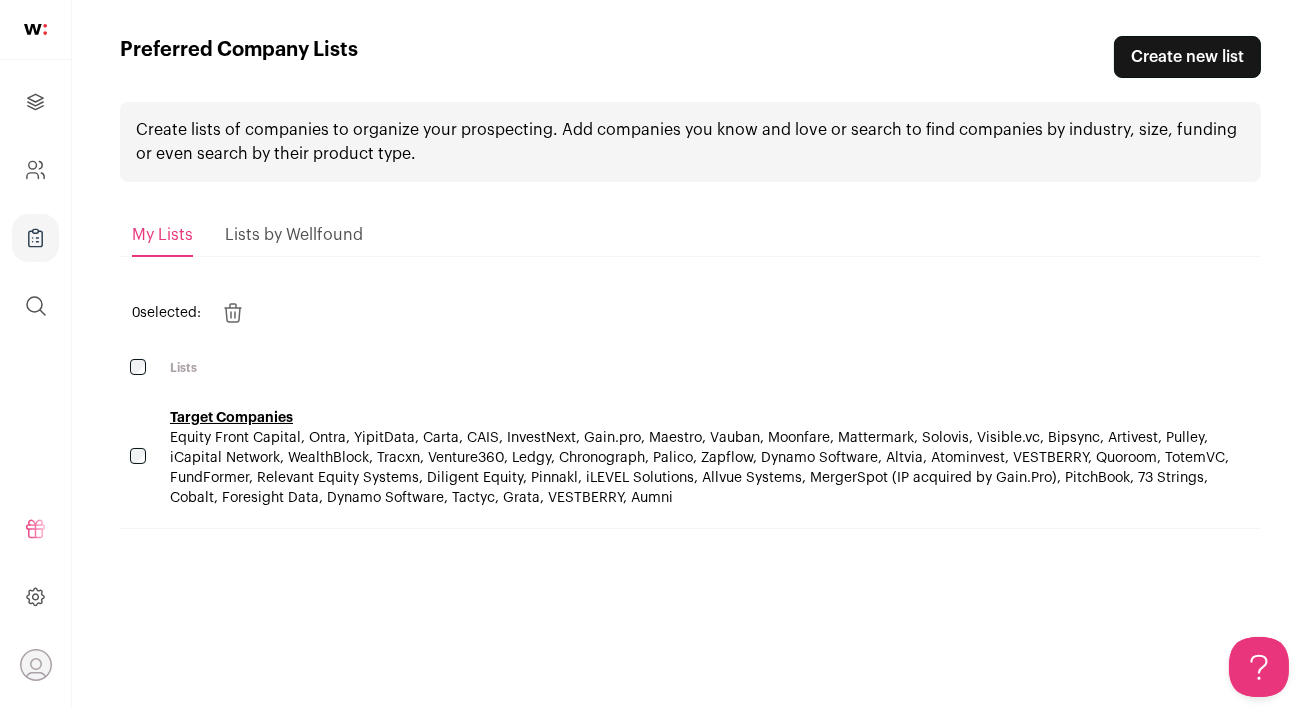 click on "Equity Front Capital, Ontra, YipitData, Carta, CAIS, InvestNext, Gain.pro, Maestro, Vauban, Moonfare, Mattermark, Solovis, Visible.vc, Bipsync, Artivest, Pulley, iCapital Network, WealthBlock, Tracxn, Venture360, Ledgy, Chronograph, Palico, Zapflow, Dynamo Software, Altvia, Atominvest, VESTBERRY, Quoroom, TotemVC, FundFormer, Relevant Equity Systems, Diligent Equity, Pinnakl, iLEVEL Solutions, Allvue Systems, MergerSpot (IP acquired by Gain.Pro), PitchBook, 73 Strings, Cobalt, Foresight Data, Dynamo Software, Tactyc, Grata, VESTBERRY, Aumni" at bounding box center (699, 468) 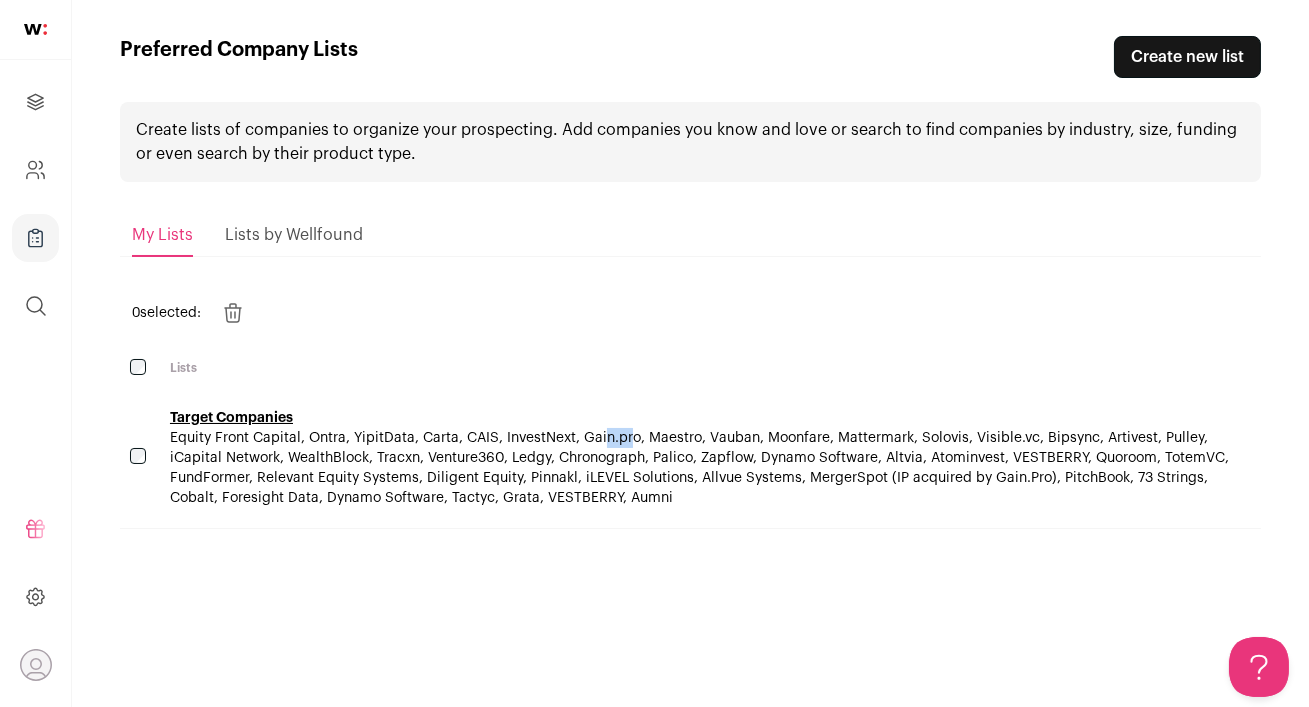 click on "Equity Front Capital, Ontra, YipitData, Carta, CAIS, InvestNext, Gain.pro, Maestro, Vauban, Moonfare, Mattermark, Solovis, Visible.vc, Bipsync, Artivest, Pulley, iCapital Network, WealthBlock, Tracxn, Venture360, Ledgy, Chronograph, Palico, Zapflow, Dynamo Software, Altvia, Atominvest, VESTBERRY, Quoroom, TotemVC, FundFormer, Relevant Equity Systems, Diligent Equity, Pinnakl, iLEVEL Solutions, Allvue Systems, MergerSpot (IP acquired by Gain.Pro), PitchBook, 73 Strings, Cobalt, Foresight Data, Dynamo Software, Tactyc, Grata, VESTBERRY, Aumni" at bounding box center [699, 468] 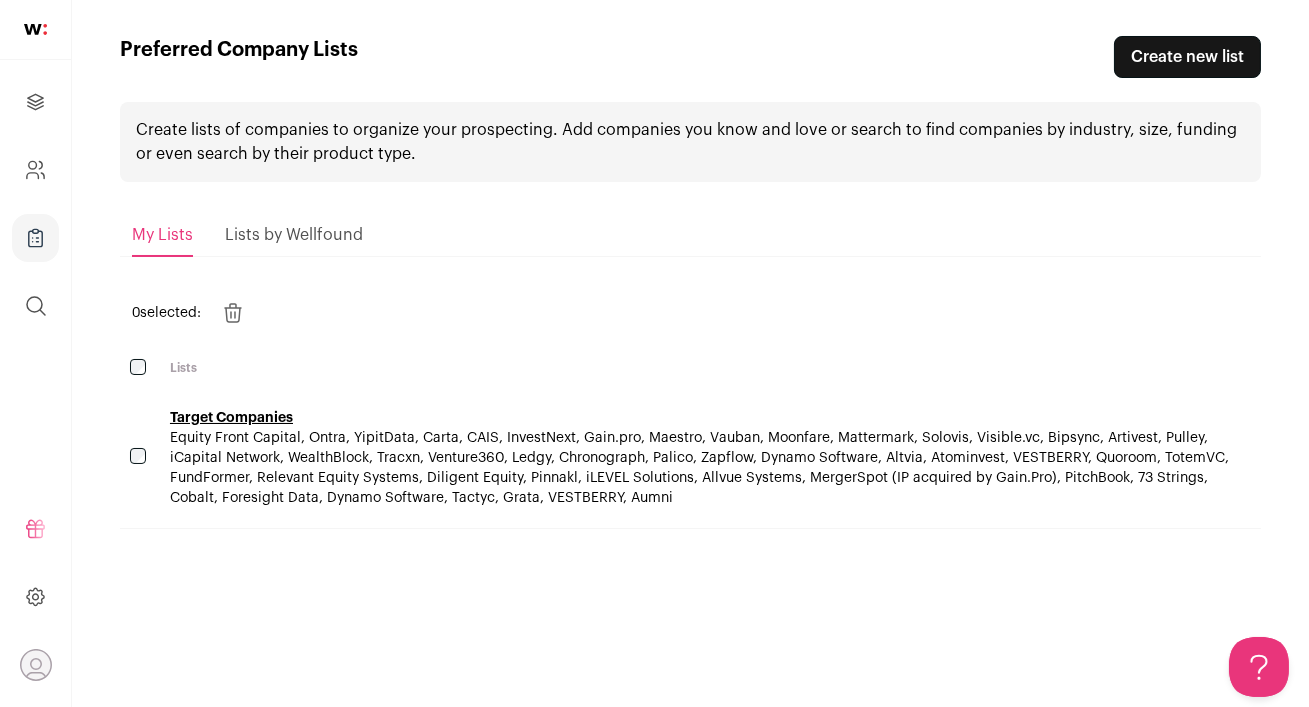 click on "Equity Front Capital, Ontra, YipitData, Carta, CAIS, InvestNext, Gain.pro, Maestro, Vauban, Moonfare, Mattermark, Solovis, Visible.vc, Bipsync, Artivest, Pulley, iCapital Network, WealthBlock, Tracxn, Venture360, Ledgy, Chronograph, Palico, Zapflow, Dynamo Software, Altvia, Atominvest, VESTBERRY, Quoroom, TotemVC, FundFormer, Relevant Equity Systems, Diligent Equity, Pinnakl, iLEVEL Solutions, Allvue Systems, MergerSpot (IP acquired by Gain.Pro), PitchBook, 73 Strings, Cobalt, Foresight Data, Dynamo Software, Tactyc, Grata, VESTBERRY, Aumni" at bounding box center (699, 468) 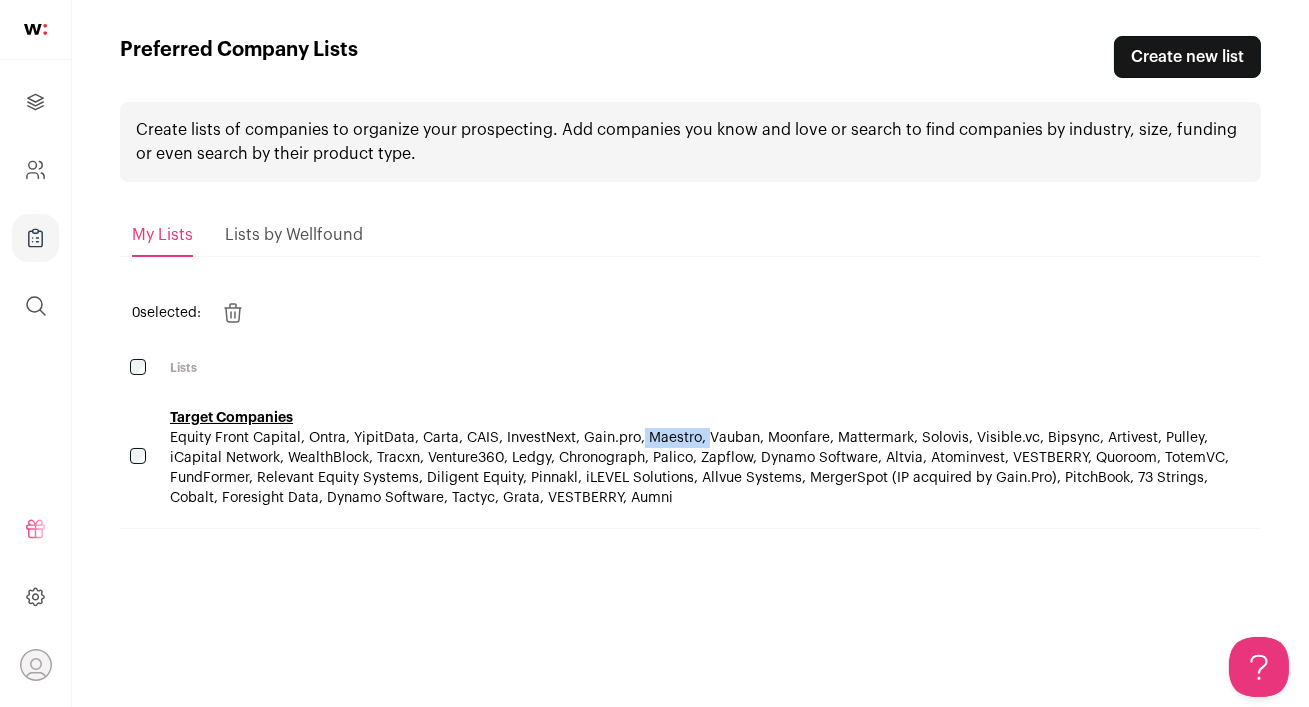 click on "Equity Front Capital, Ontra, YipitData, Carta, CAIS, InvestNext, Gain.pro, Maestro, Vauban, Moonfare, Mattermark, Solovis, Visible.vc, Bipsync, Artivest, Pulley, iCapital Network, WealthBlock, Tracxn, Venture360, Ledgy, Chronograph, Palico, Zapflow, Dynamo Software, Altvia, Atominvest, VESTBERRY, Quoroom, TotemVC, FundFormer, Relevant Equity Systems, Diligent Equity, Pinnakl, iLEVEL Solutions, Allvue Systems, MergerSpot (IP acquired by Gain.Pro), PitchBook, 73 Strings, Cobalt, Foresight Data, Dynamo Software, Tactyc, Grata, VESTBERRY, Aumni" at bounding box center [699, 468] 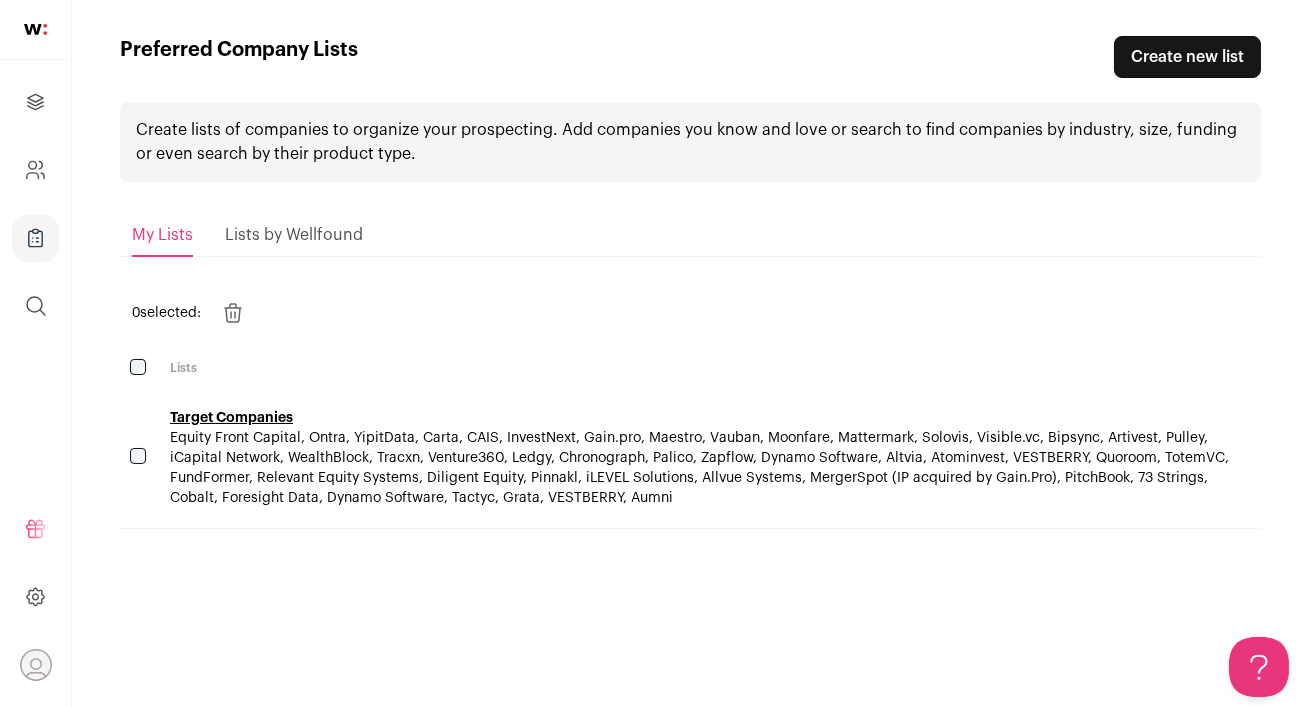 click on "Equity Front Capital, Ontra, YipitData, Carta, CAIS, InvestNext, Gain.pro, Maestro, Vauban, Moonfare, Mattermark, Solovis, Visible.vc, Bipsync, Artivest, Pulley, iCapital Network, WealthBlock, Tracxn, Venture360, Ledgy, Chronograph, Palico, Zapflow, Dynamo Software, Altvia, Atominvest, VESTBERRY, Quoroom, TotemVC, FundFormer, Relevant Equity Systems, Diligent Equity, Pinnakl, iLEVEL Solutions, Allvue Systems, MergerSpot (IP acquired by Gain.Pro), PitchBook, 73 Strings, Cobalt, Foresight Data, Dynamo Software, Tactyc, Grata, VESTBERRY, Aumni" at bounding box center [699, 468] 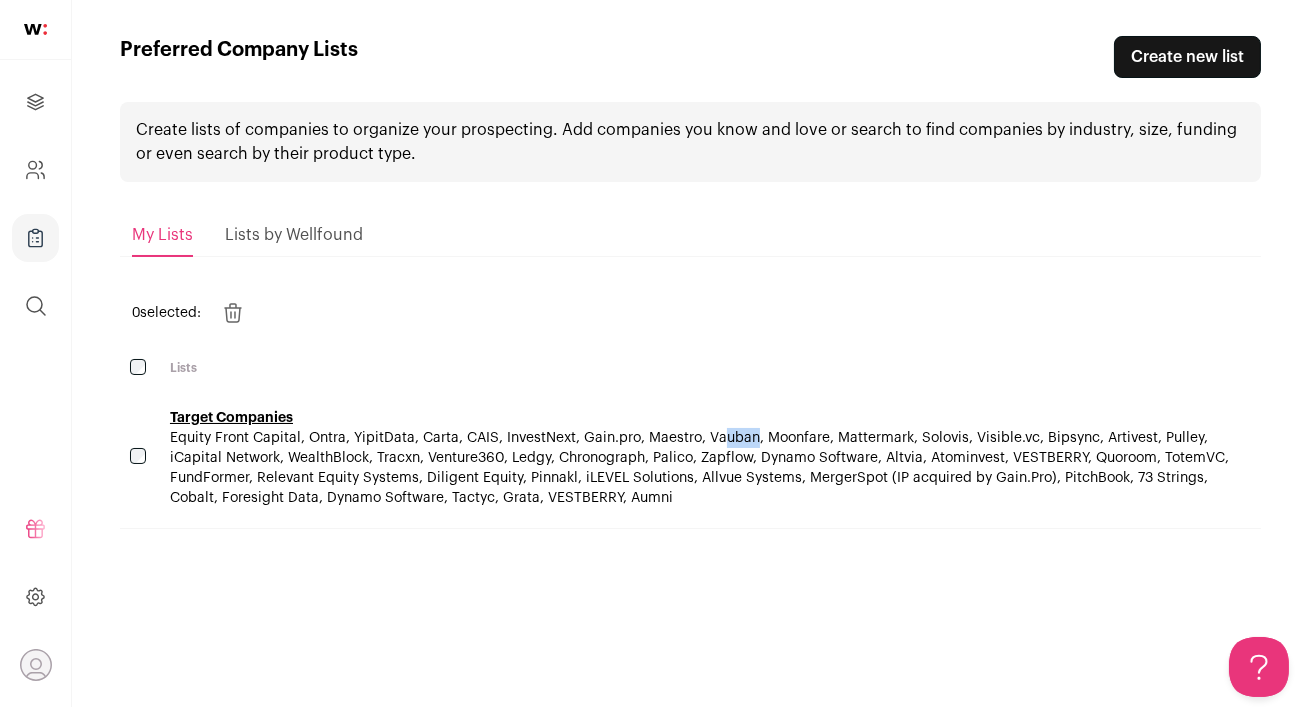 click on "Equity Front Capital, Ontra, YipitData, Carta, CAIS, InvestNext, Gain.pro, Maestro, Vauban, Moonfare, Mattermark, Solovis, Visible.vc, Bipsync, Artivest, Pulley, iCapital Network, WealthBlock, Tracxn, Venture360, Ledgy, Chronograph, Palico, Zapflow, Dynamo Software, Altvia, Atominvest, VESTBERRY, Quoroom, TotemVC, FundFormer, Relevant Equity Systems, Diligent Equity, Pinnakl, iLEVEL Solutions, Allvue Systems, MergerSpot (IP acquired by Gain.Pro), PitchBook, 73 Strings, Cobalt, Foresight Data, Dynamo Software, Tactyc, Grata, VESTBERRY, Aumni" at bounding box center [699, 468] 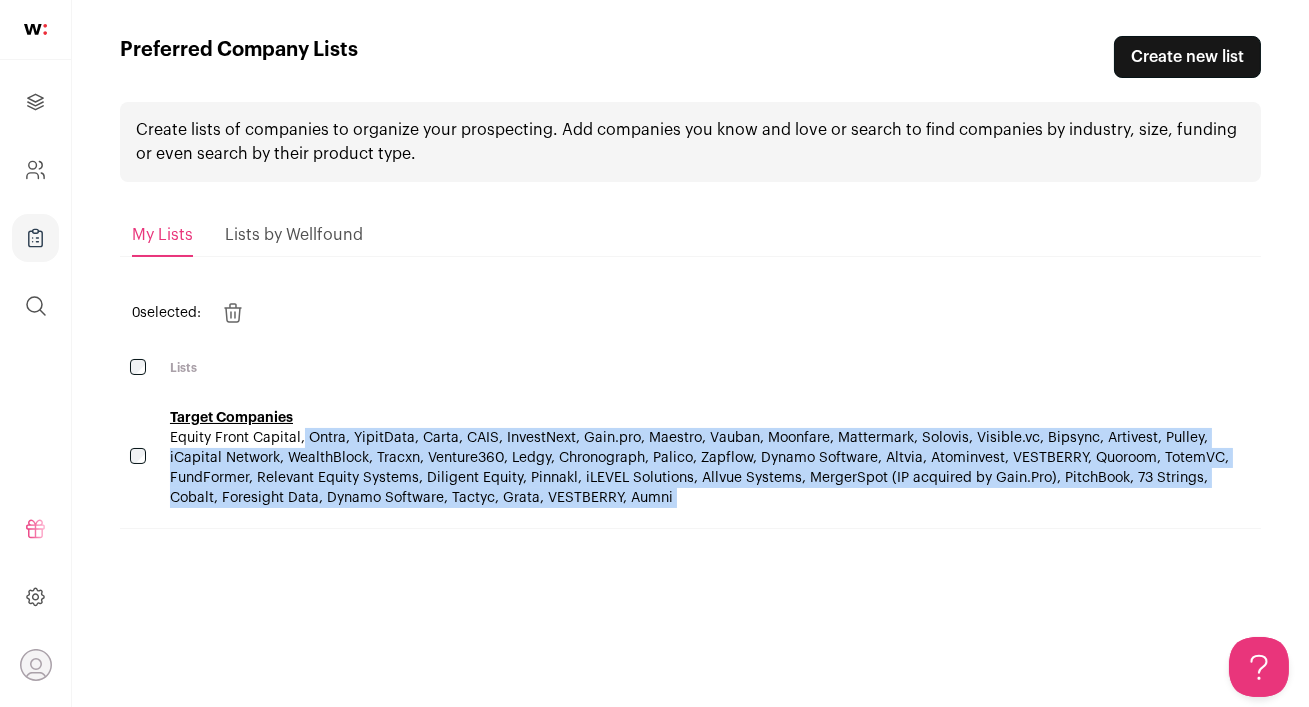 click on "Equity Front Capital, Ontra, YipitData, Carta, CAIS, InvestNext, Gain.pro, Maestro, Vauban, Moonfare, Mattermark, Solovis, Visible.vc, Bipsync, Artivest, Pulley, iCapital Network, WealthBlock, Tracxn, Venture360, Ledgy, Chronograph, Palico, Zapflow, Dynamo Software, Altvia, Atominvest, VESTBERRY, Quoroom, TotemVC, FundFormer, Relevant Equity Systems, Diligent Equity, Pinnakl, iLEVEL Solutions, Allvue Systems, MergerSpot (IP acquired by Gain.Pro), PitchBook, 73 Strings, Cobalt, Foresight Data, Dynamo Software, Tactyc, Grata, VESTBERRY, Aumni" at bounding box center [699, 468] 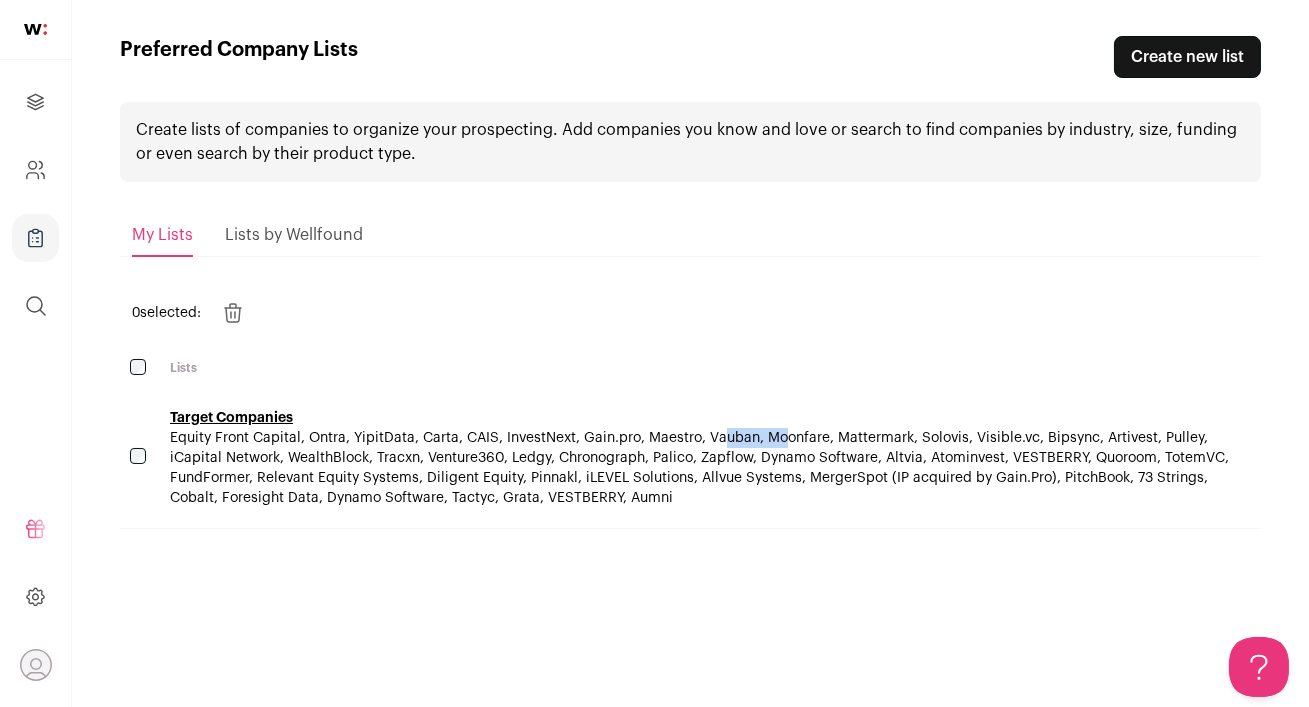 drag, startPoint x: 634, startPoint y: 433, endPoint x: 581, endPoint y: 433, distance: 53 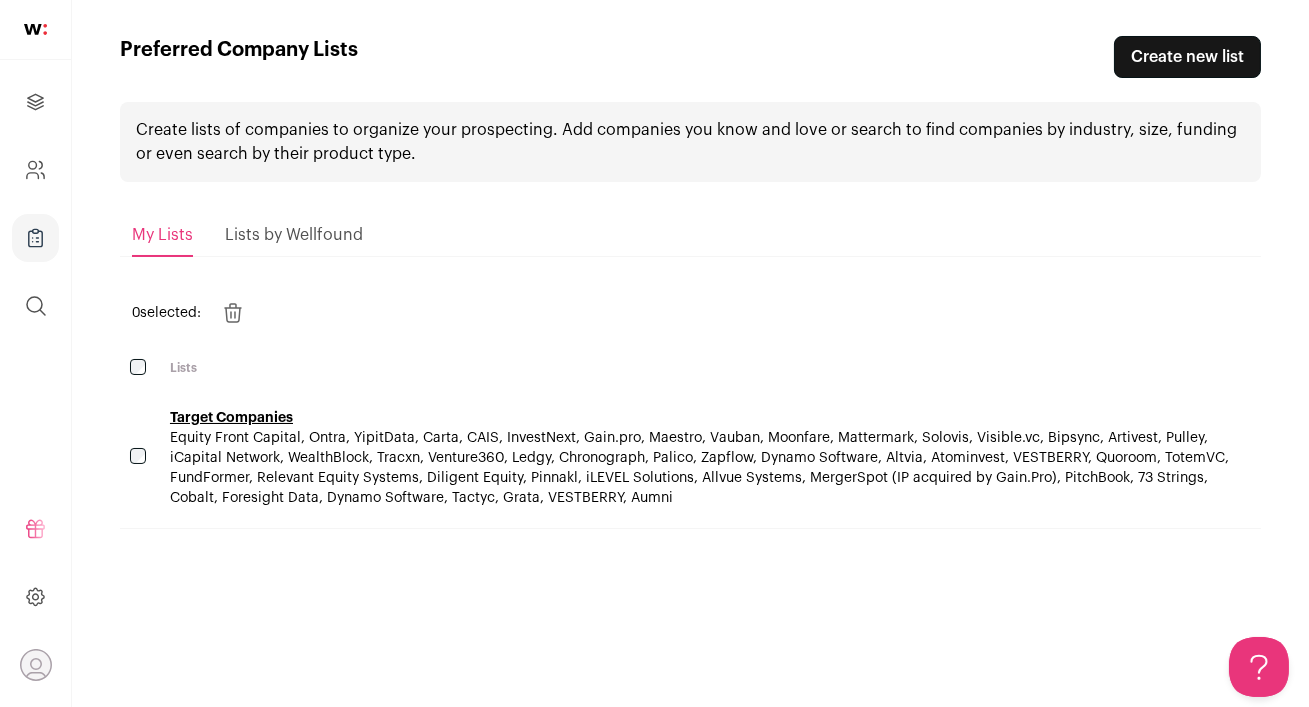 click on "Equity Front Capital, Ontra, YipitData, Carta, CAIS, InvestNext, Gain.pro, Maestro, Vauban, Moonfare, Mattermark, Solovis, Visible.vc, Bipsync, Artivest, Pulley, iCapital Network, WealthBlock, Tracxn, Venture360, Ledgy, Chronograph, Palico, Zapflow, Dynamo Software, Altvia, Atominvest, VESTBERRY, Quoroom, TotemVC, FundFormer, Relevant Equity Systems, Diligent Equity, Pinnakl, iLEVEL Solutions, Allvue Systems, MergerSpot (IP acquired by Gain.Pro), PitchBook, 73 Strings, Cobalt, Foresight Data, Dynamo Software, Tactyc, Grata, VESTBERRY, Aumni" at bounding box center [699, 468] 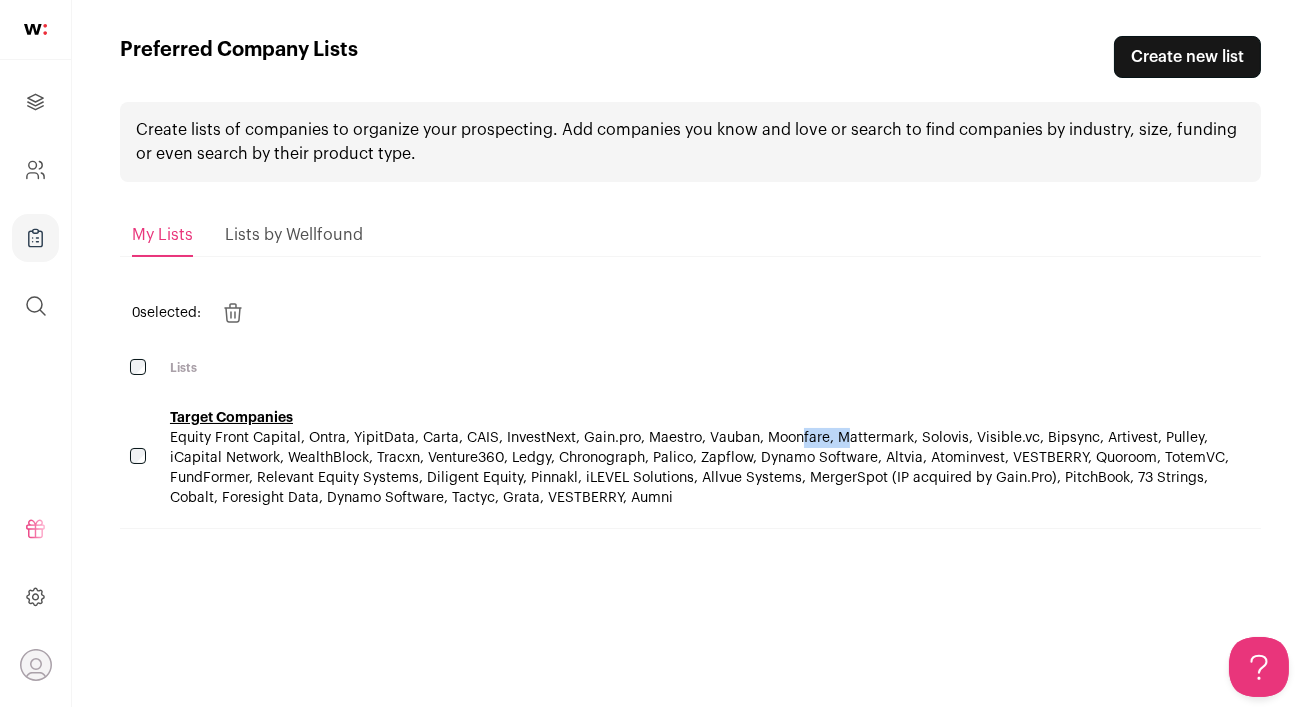 click on "Equity Front Capital, Ontra, YipitData, Carta, CAIS, InvestNext, Gain.pro, Maestro, Vauban, Moonfare, Mattermark, Solovis, Visible.vc, Bipsync, Artivest, Pulley, iCapital Network, WealthBlock, Tracxn, Venture360, Ledgy, Chronograph, Palico, Zapflow, Dynamo Software, Altvia, Atominvest, VESTBERRY, Quoroom, TotemVC, FundFormer, Relevant Equity Systems, Diligent Equity, Pinnakl, iLEVEL Solutions, Allvue Systems, MergerSpot (IP acquired by Gain.Pro), PitchBook, 73 Strings, Cobalt, Foresight Data, Dynamo Software, Tactyc, Grata, VESTBERRY, Aumni" at bounding box center [699, 468] 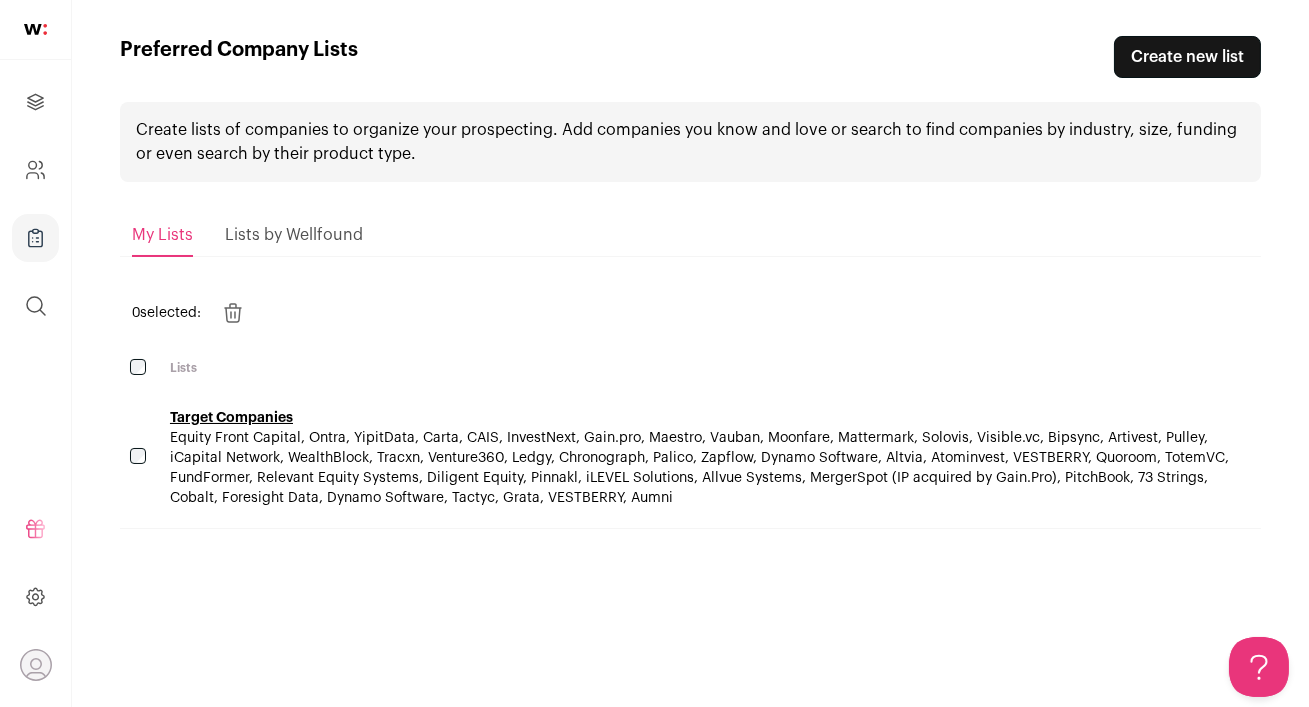 click on "Equity Front Capital, Ontra, YipitData, Carta, CAIS, InvestNext, Gain.pro, Maestro, Vauban, Moonfare, Mattermark, Solovis, Visible.vc, Bipsync, Artivest, Pulley, iCapital Network, WealthBlock, Tracxn, Venture360, Ledgy, Chronograph, Palico, Zapflow, Dynamo Software, Altvia, Atominvest, VESTBERRY, Quoroom, TotemVC, FundFormer, Relevant Equity Systems, Diligent Equity, Pinnakl, iLEVEL Solutions, Allvue Systems, MergerSpot (IP acquired by Gain.Pro), PitchBook, 73 Strings, Cobalt, Foresight Data, Dynamo Software, Tactyc, Grata, VESTBERRY, Aumni" at bounding box center [699, 468] 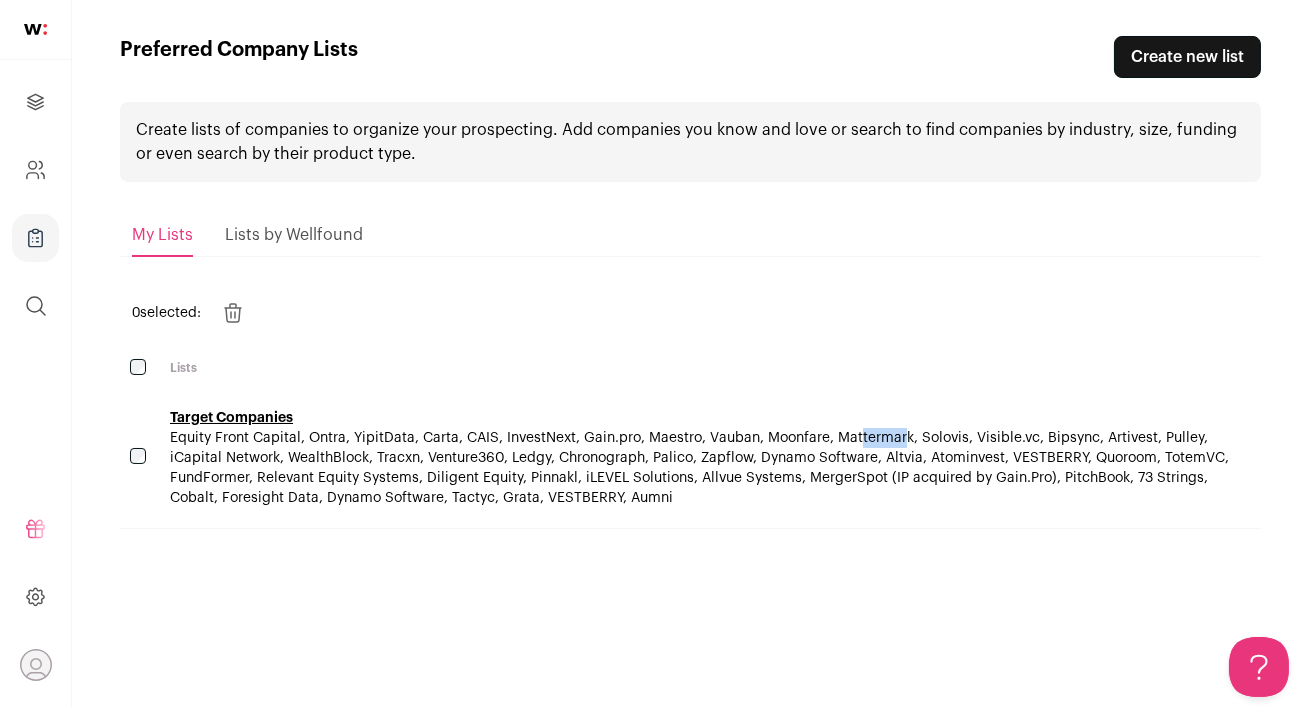 click on "Equity Front Capital, Ontra, YipitData, Carta, CAIS, InvestNext, Gain.pro, Maestro, Vauban, Moonfare, Mattermark, Solovis, Visible.vc, Bipsync, Artivest, Pulley, iCapital Network, WealthBlock, Tracxn, Venture360, Ledgy, Chronograph, Palico, Zapflow, Dynamo Software, Altvia, Atominvest, VESTBERRY, Quoroom, TotemVC, FundFormer, Relevant Equity Systems, Diligent Equity, Pinnakl, iLEVEL Solutions, Allvue Systems, MergerSpot (IP acquired by Gain.Pro), PitchBook, 73 Strings, Cobalt, Foresight Data, Dynamo Software, Tactyc, Grata, VESTBERRY, Aumni" at bounding box center [699, 468] 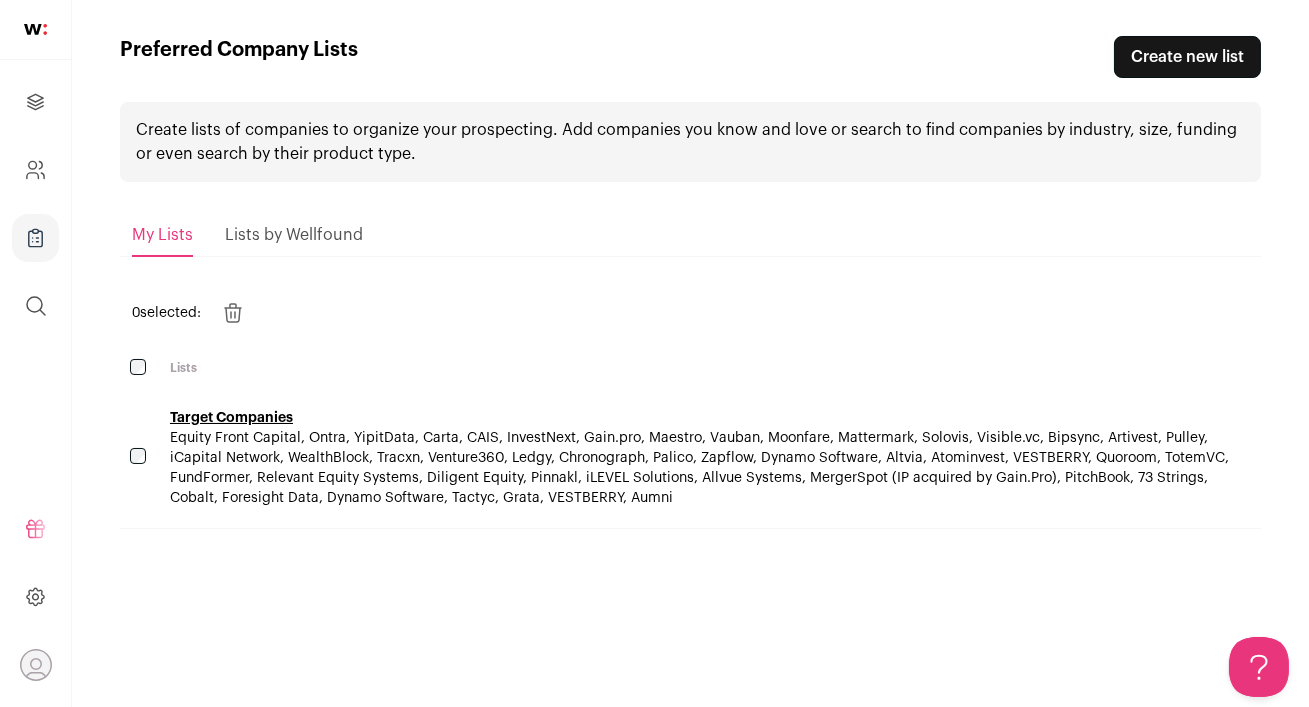 click on "Equity Front Capital, Ontra, YipitData, Carta, CAIS, InvestNext, Gain.pro, Maestro, Vauban, Moonfare, Mattermark, Solovis, Visible.vc, Bipsync, Artivest, Pulley, iCapital Network, WealthBlock, Tracxn, Venture360, Ledgy, Chronograph, Palico, Zapflow, Dynamo Software, Altvia, Atominvest, VESTBERRY, Quoroom, TotemVC, FundFormer, Relevant Equity Systems, Diligent Equity, Pinnakl, iLEVEL Solutions, Allvue Systems, MergerSpot (IP acquired by Gain.Pro), PitchBook, 73 Strings, Cobalt, Foresight Data, Dynamo Software, Tactyc, Grata, VESTBERRY, Aumni" at bounding box center [699, 468] 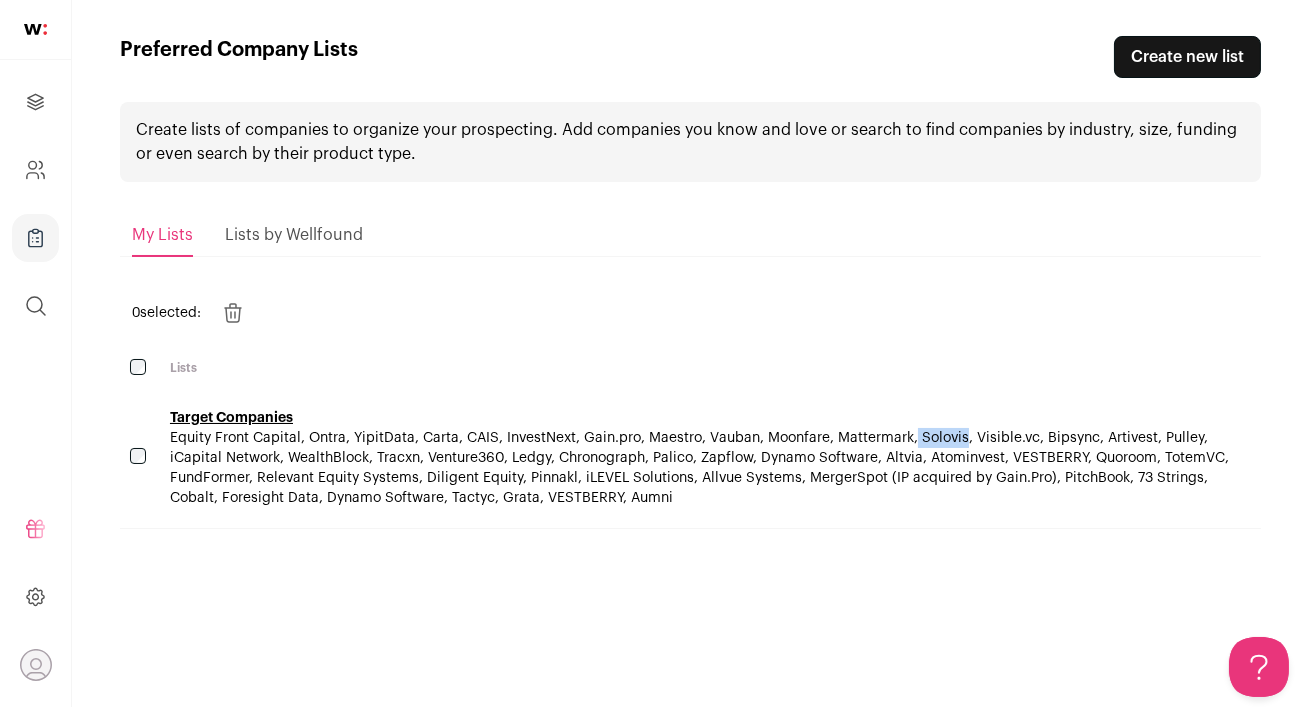 click on "Equity Front Capital, Ontra, YipitData, Carta, CAIS, InvestNext, Gain.pro, Maestro, Vauban, Moonfare, Mattermark, Solovis, Visible.vc, Bipsync, Artivest, Pulley, iCapital Network, WealthBlock, Tracxn, Venture360, Ledgy, Chronograph, Palico, Zapflow, Dynamo Software, Altvia, Atominvest, VESTBERRY, Quoroom, TotemVC, FundFormer, Relevant Equity Systems, Diligent Equity, Pinnakl, iLEVEL Solutions, Allvue Systems, MergerSpot (IP acquired by Gain.Pro), PitchBook, 73 Strings, Cobalt, Foresight Data, Dynamo Software, Tactyc, Grata, VESTBERRY, Aumni" at bounding box center (699, 468) 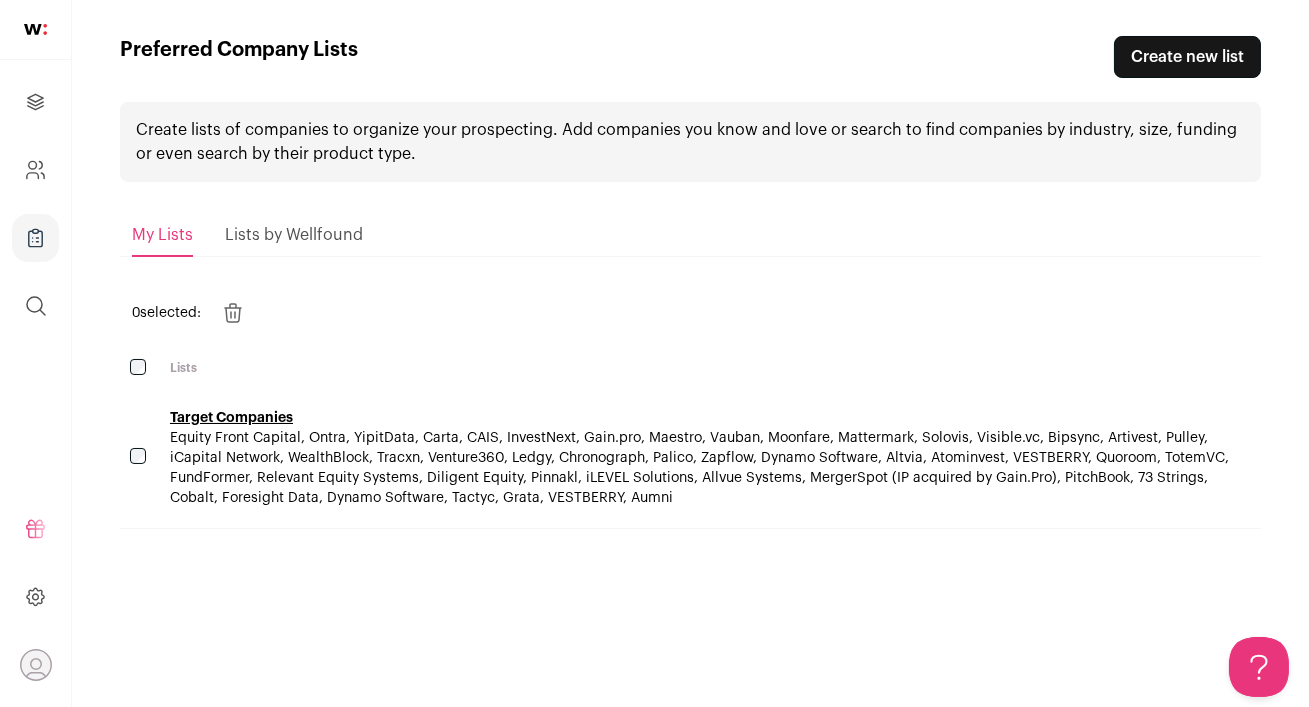 click on "Equity Front Capital, Ontra, YipitData, Carta, CAIS, InvestNext, Gain.pro, Maestro, Vauban, Moonfare, Mattermark, Solovis, Visible.vc, Bipsync, Artivest, Pulley, iCapital Network, WealthBlock, Tracxn, Venture360, Ledgy, Chronograph, Palico, Zapflow, Dynamo Software, Altvia, Atominvest, VESTBERRY, Quoroom, TotemVC, FundFormer, Relevant Equity Systems, Diligent Equity, Pinnakl, iLEVEL Solutions, Allvue Systems, MergerSpot (IP acquired by Gain.Pro), PitchBook, 73 Strings, Cobalt, Foresight Data, Dynamo Software, Tactyc, Grata, VESTBERRY, Aumni" at bounding box center (699, 468) 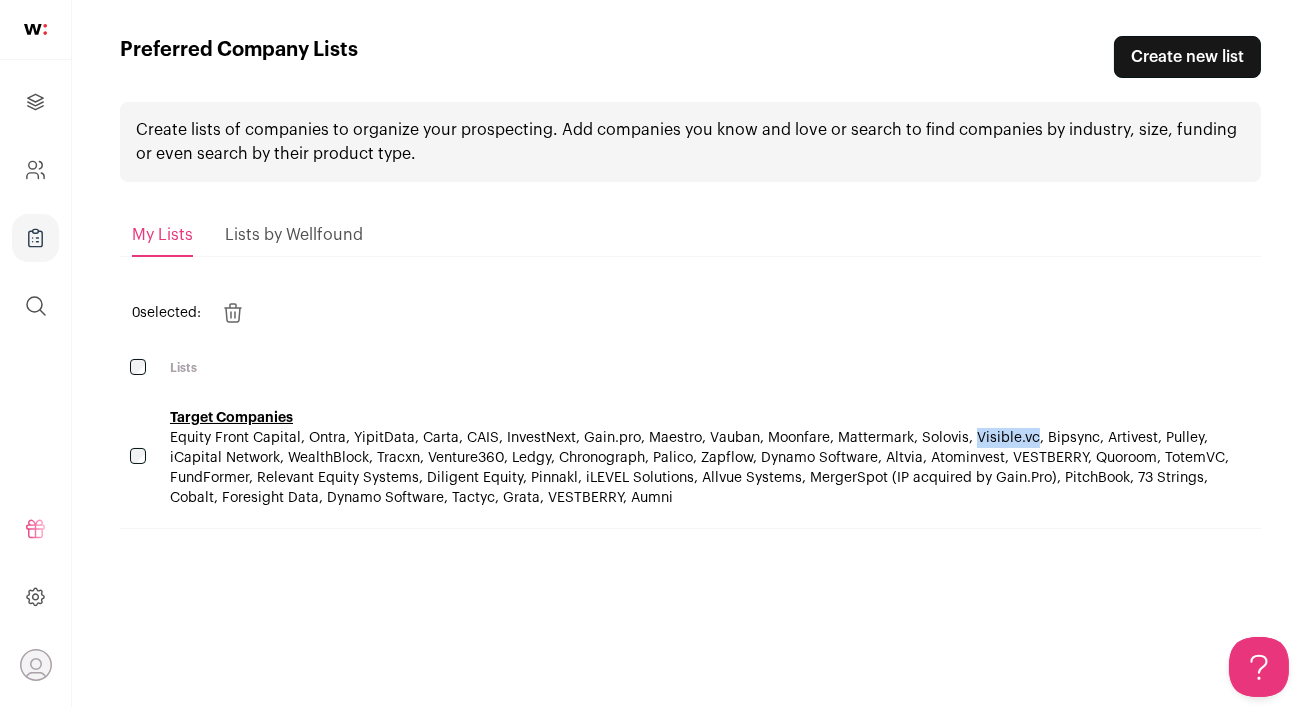 click on "Equity Front Capital, Ontra, YipitData, Carta, CAIS, InvestNext, Gain.pro, Maestro, Vauban, Moonfare, Mattermark, Solovis, Visible.vc, Bipsync, Artivest, Pulley, iCapital Network, WealthBlock, Tracxn, Venture360, Ledgy, Chronograph, Palico, Zapflow, Dynamo Software, Altvia, Atominvest, VESTBERRY, Quoroom, TotemVC, FundFormer, Relevant Equity Systems, Diligent Equity, Pinnakl, iLEVEL Solutions, Allvue Systems, MergerSpot (IP acquired by Gain.Pro), PitchBook, 73 Strings, Cobalt, Foresight Data, Dynamo Software, Tactyc, Grata, VESTBERRY, Aumni" at bounding box center (699, 468) 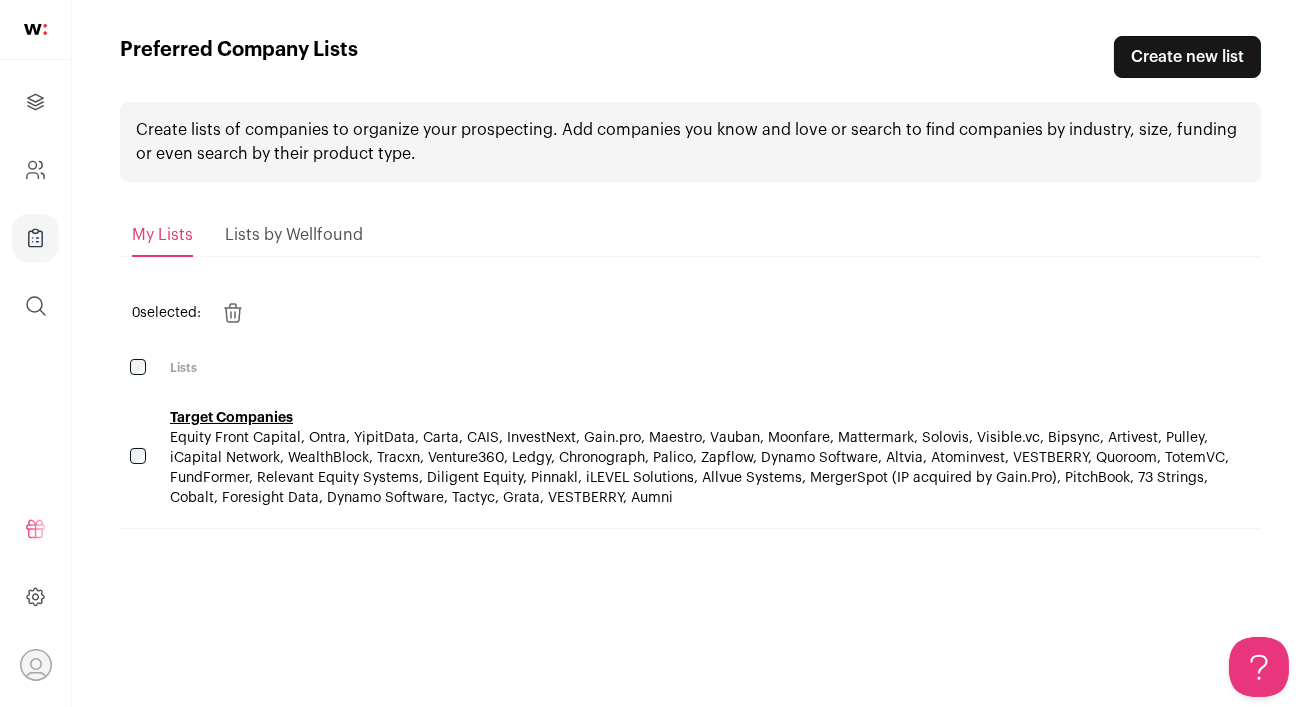 click on "Equity Front Capital, Ontra, YipitData, Carta, CAIS, InvestNext, Gain.pro, Maestro, Vauban, Moonfare, Mattermark, Solovis, Visible.vc, Bipsync, Artivest, Pulley, iCapital Network, WealthBlock, Tracxn, Venture360, Ledgy, Chronograph, Palico, Zapflow, Dynamo Software, Altvia, Atominvest, VESTBERRY, Quoroom, TotemVC, FundFormer, Relevant Equity Systems, Diligent Equity, Pinnakl, iLEVEL Solutions, Allvue Systems, MergerSpot (IP acquired by Gain.Pro), PitchBook, 73 Strings, Cobalt, Foresight Data, Dynamo Software, Tactyc, Grata, VESTBERRY, Aumni" at bounding box center (699, 468) 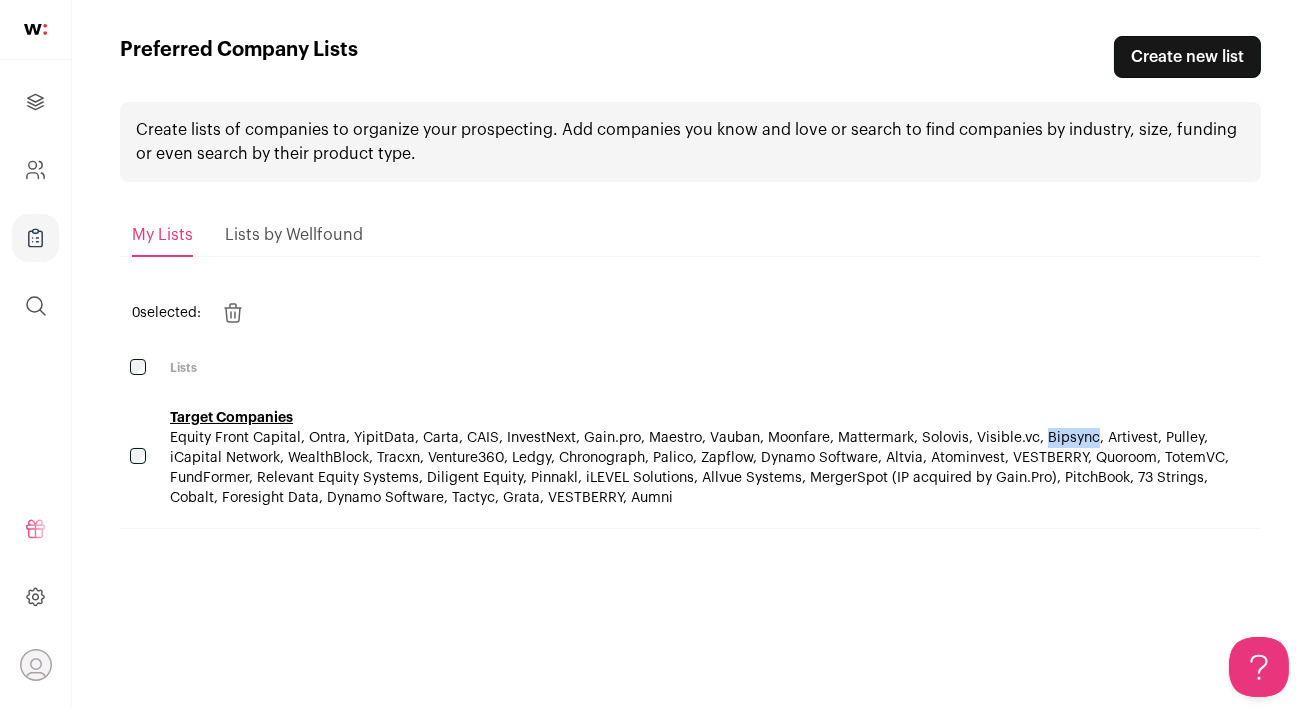 click on "Equity Front Capital, Ontra, YipitData, Carta, CAIS, InvestNext, Gain.pro, Maestro, Vauban, Moonfare, Mattermark, Solovis, Visible.vc, Bipsync, Artivest, Pulley, iCapital Network, WealthBlock, Tracxn, Venture360, Ledgy, Chronograph, Palico, Zapflow, Dynamo Software, Altvia, Atominvest, VESTBERRY, Quoroom, TotemVC, FundFormer, Relevant Equity Systems, Diligent Equity, Pinnakl, iLEVEL Solutions, Allvue Systems, MergerSpot (IP acquired by Gain.Pro), PitchBook, 73 Strings, Cobalt, Foresight Data, Dynamo Software, Tactyc, Grata, VESTBERRY, Aumni" at bounding box center [699, 468] 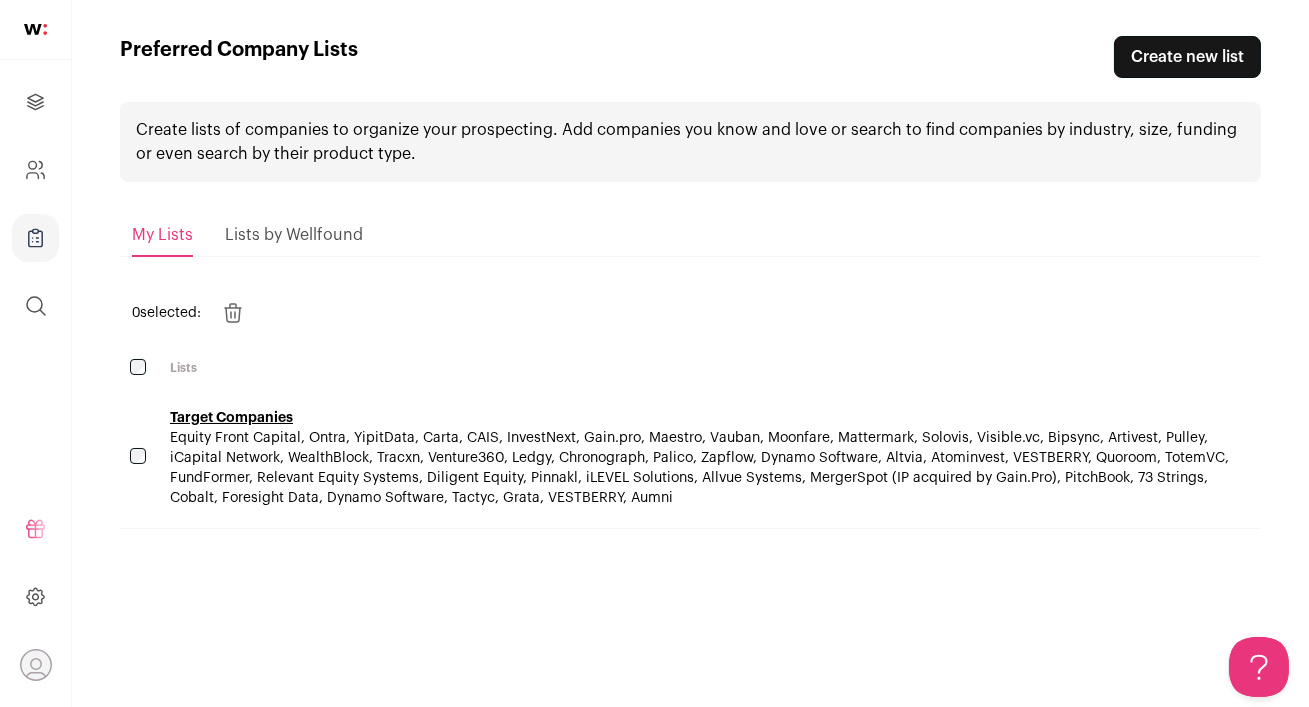 click on "Equity Front Capital, Ontra, YipitData, Carta, CAIS, InvestNext, Gain.pro, Maestro, Vauban, Moonfare, Mattermark, Solovis, Visible.vc, Bipsync, Artivest, Pulley, iCapital Network, WealthBlock, Tracxn, Venture360, Ledgy, Chronograph, Palico, Zapflow, Dynamo Software, Altvia, Atominvest, VESTBERRY, Quoroom, TotemVC, FundFormer, Relevant Equity Systems, Diligent Equity, Pinnakl, iLEVEL Solutions, Allvue Systems, MergerSpot (IP acquired by Gain.Pro), PitchBook, 73 Strings, Cobalt, Foresight Data, Dynamo Software, Tactyc, Grata, VESTBERRY, Aumni" at bounding box center [699, 468] 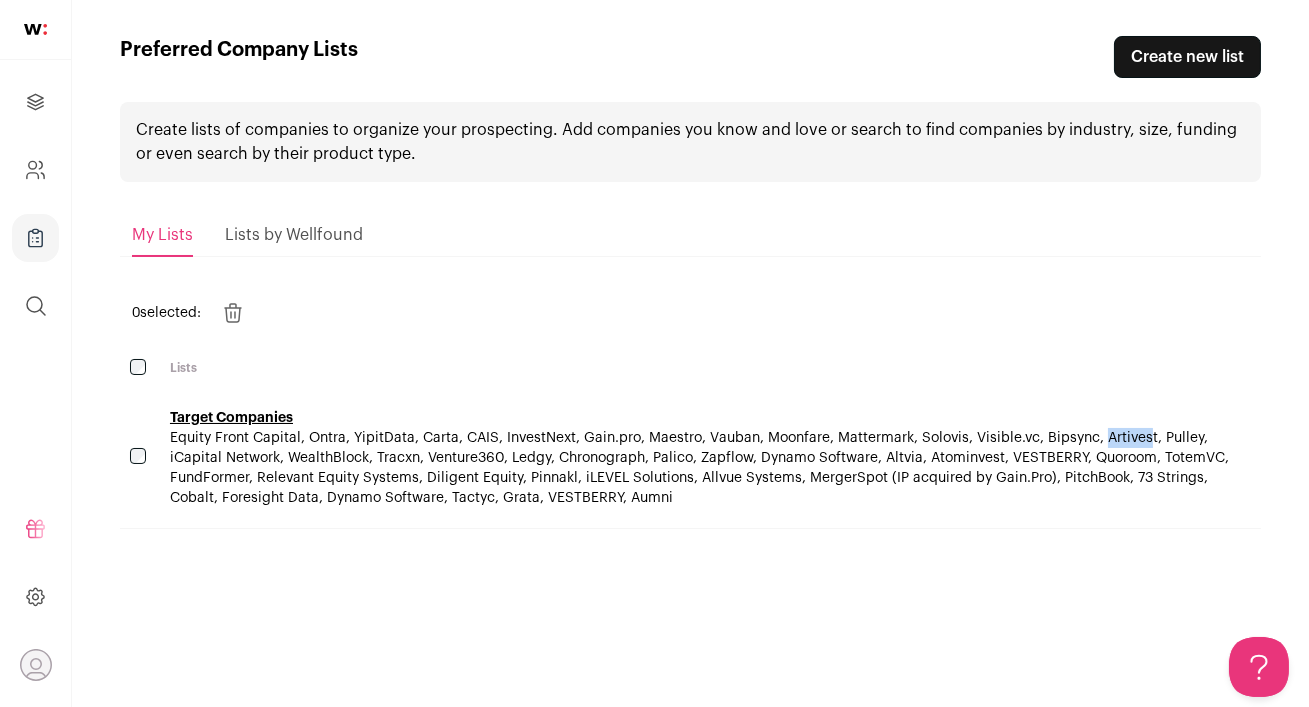 click on "Equity Front Capital, Ontra, YipitData, Carta, CAIS, InvestNext, Gain.pro, Maestro, Vauban, Moonfare, Mattermark, Solovis, Visible.vc, Bipsync, Artivest, Pulley, iCapital Network, WealthBlock, Tracxn, Venture360, Ledgy, Chronograph, Palico, Zapflow, Dynamo Software, Altvia, Atominvest, VESTBERRY, Quoroom, TotemVC, FundFormer, Relevant Equity Systems, Diligent Equity, Pinnakl, iLEVEL Solutions, Allvue Systems, MergerSpot (IP acquired by Gain.Pro), PitchBook, 73 Strings, Cobalt, Foresight Data, Dynamo Software, Tactyc, Grata, VESTBERRY, Aumni" at bounding box center [699, 468] 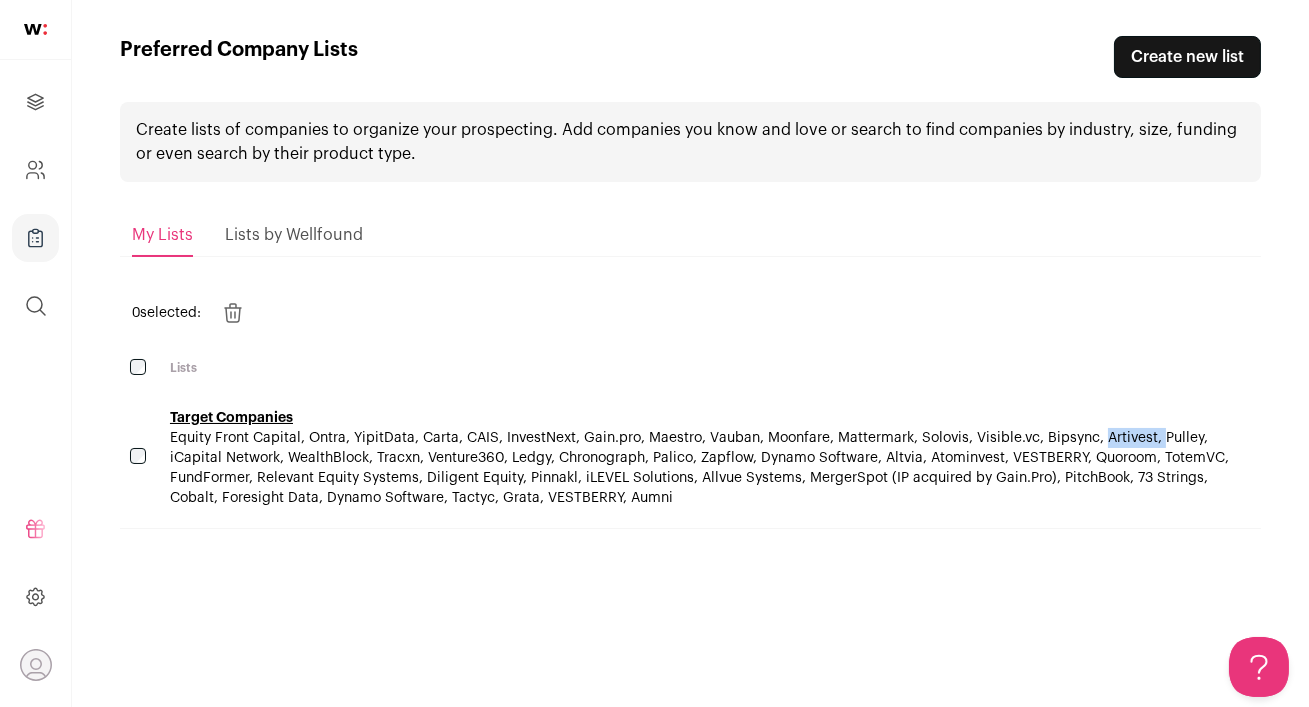 drag, startPoint x: 1028, startPoint y: 435, endPoint x: 970, endPoint y: 432, distance: 58.077534 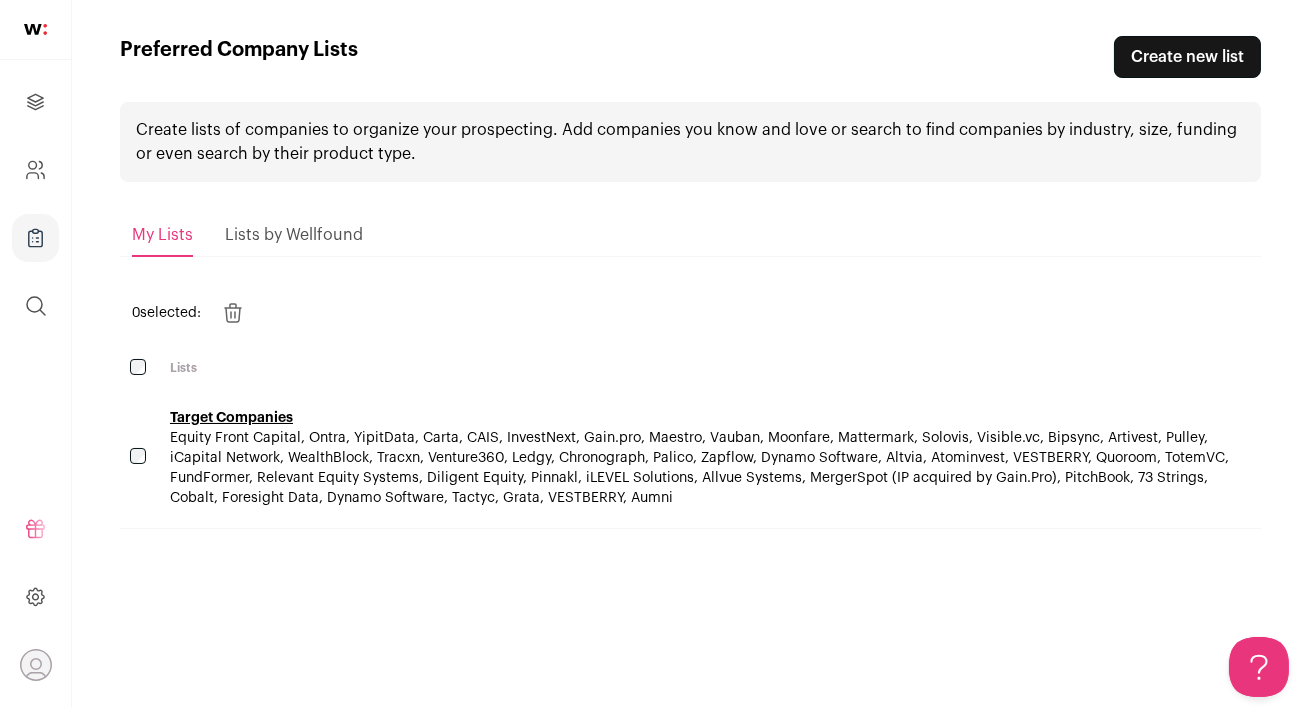 click on "Equity Front Capital, Ontra, YipitData, Carta, CAIS, InvestNext, Gain.pro, Maestro, Vauban, Moonfare, Mattermark, Solovis, Visible.vc, Bipsync, Artivest, Pulley, iCapital Network, WealthBlock, Tracxn, Venture360, Ledgy, Chronograph, Palico, Zapflow, Dynamo Software, Altvia, Atominvest, VESTBERRY, Quoroom, TotemVC, FundFormer, Relevant Equity Systems, Diligent Equity, Pinnakl, iLEVEL Solutions, Allvue Systems, MergerSpot (IP acquired by Gain.Pro), PitchBook, 73 Strings, Cobalt, Foresight Data, Dynamo Software, Tactyc, Grata, VESTBERRY, Aumni" at bounding box center [699, 468] 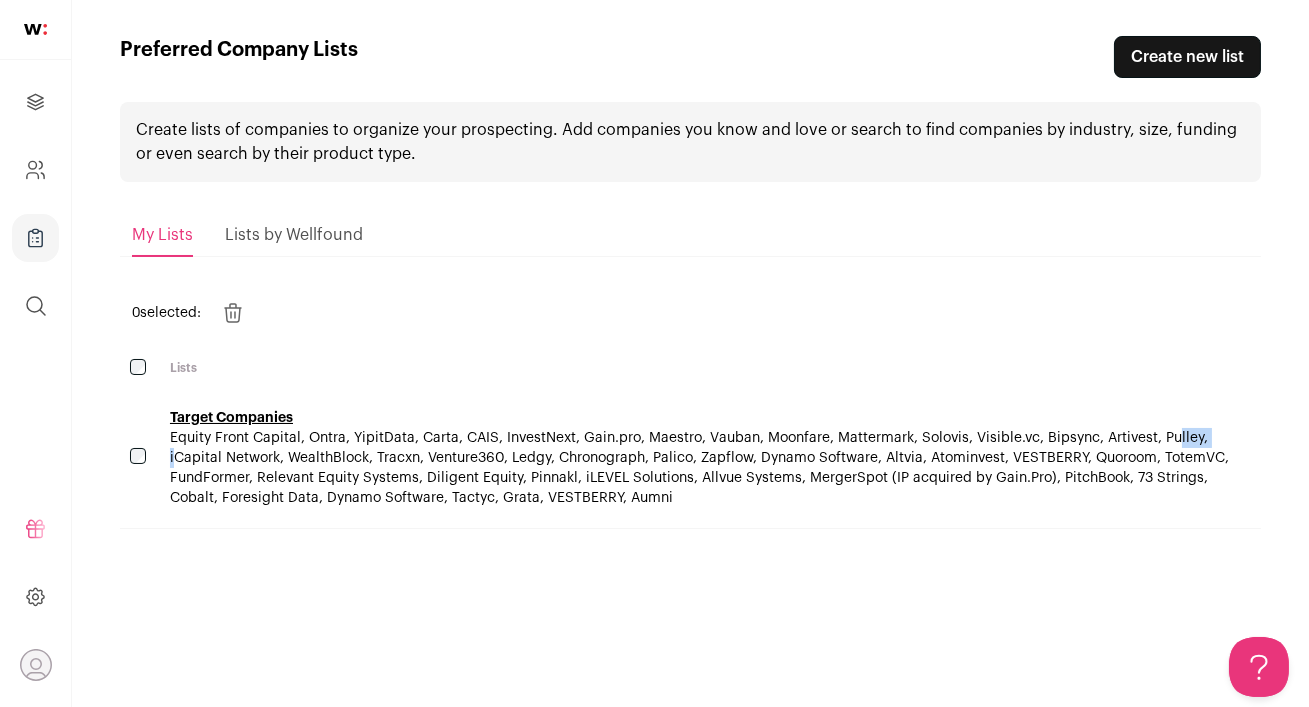 click on "Equity Front Capital, Ontra, YipitData, Carta, CAIS, InvestNext, Gain.pro, Maestro, Vauban, Moonfare, Mattermark, Solovis, Visible.vc, Bipsync, Artivest, Pulley, iCapital Network, WealthBlock, Tracxn, Venture360, Ledgy, Chronograph, Palico, Zapflow, Dynamo Software, Altvia, Atominvest, VESTBERRY, Quoroom, TotemVC, FundFormer, Relevant Equity Systems, Diligent Equity, Pinnakl, iLEVEL Solutions, Allvue Systems, MergerSpot (IP acquired by Gain.Pro), PitchBook, 73 Strings, Cobalt, Foresight Data, Dynamo Software, Tactyc, Grata, VESTBERRY, Aumni" at bounding box center (699, 468) 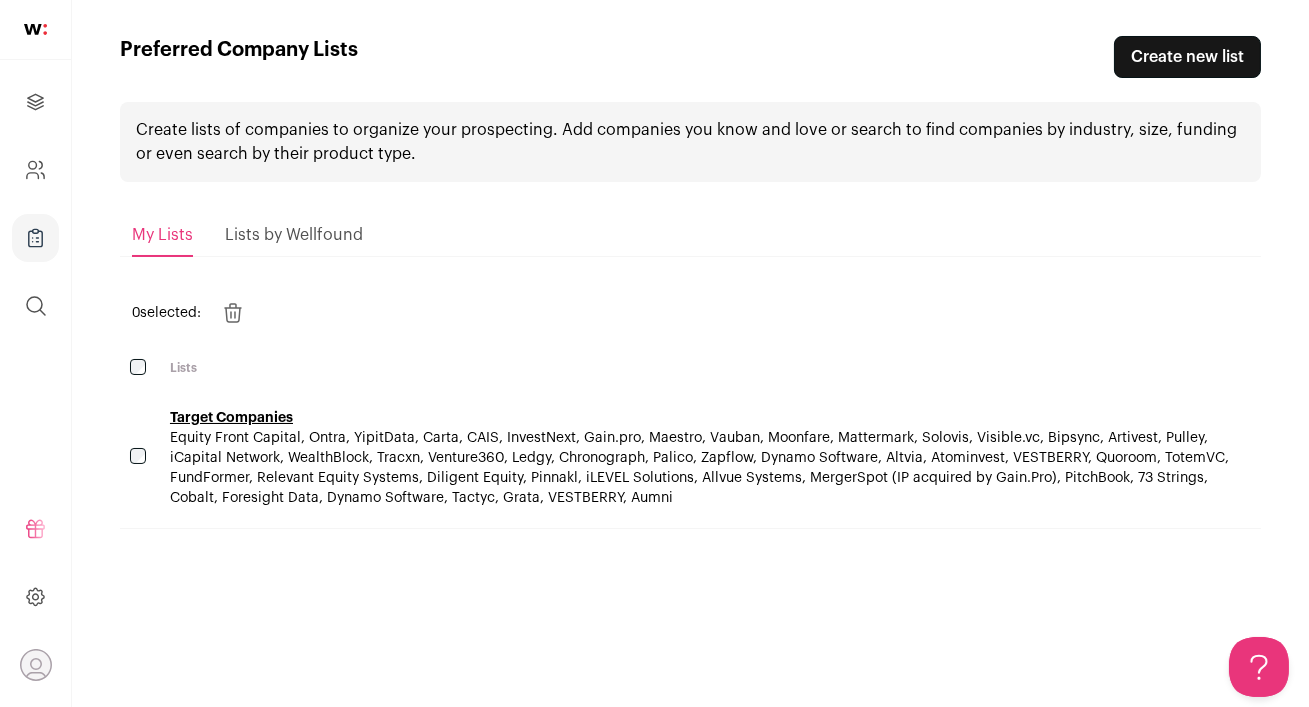 click on "Equity Front Capital, Ontra, YipitData, Carta, CAIS, InvestNext, Gain.pro, Maestro, Vauban, Moonfare, Mattermark, Solovis, Visible.vc, Bipsync, Artivest, Pulley, iCapital Network, WealthBlock, Tracxn, Venture360, Ledgy, Chronograph, Palico, Zapflow, Dynamo Software, Altvia, Atominvest, VESTBERRY, Quoroom, TotemVC, FundFormer, Relevant Equity Systems, Diligent Equity, Pinnakl, iLEVEL Solutions, Allvue Systems, MergerSpot (IP acquired by Gain.Pro), PitchBook, 73 Strings, Cobalt, Foresight Data, Dynamo Software, Tactyc, Grata, VESTBERRY, Aumni" at bounding box center (699, 468) 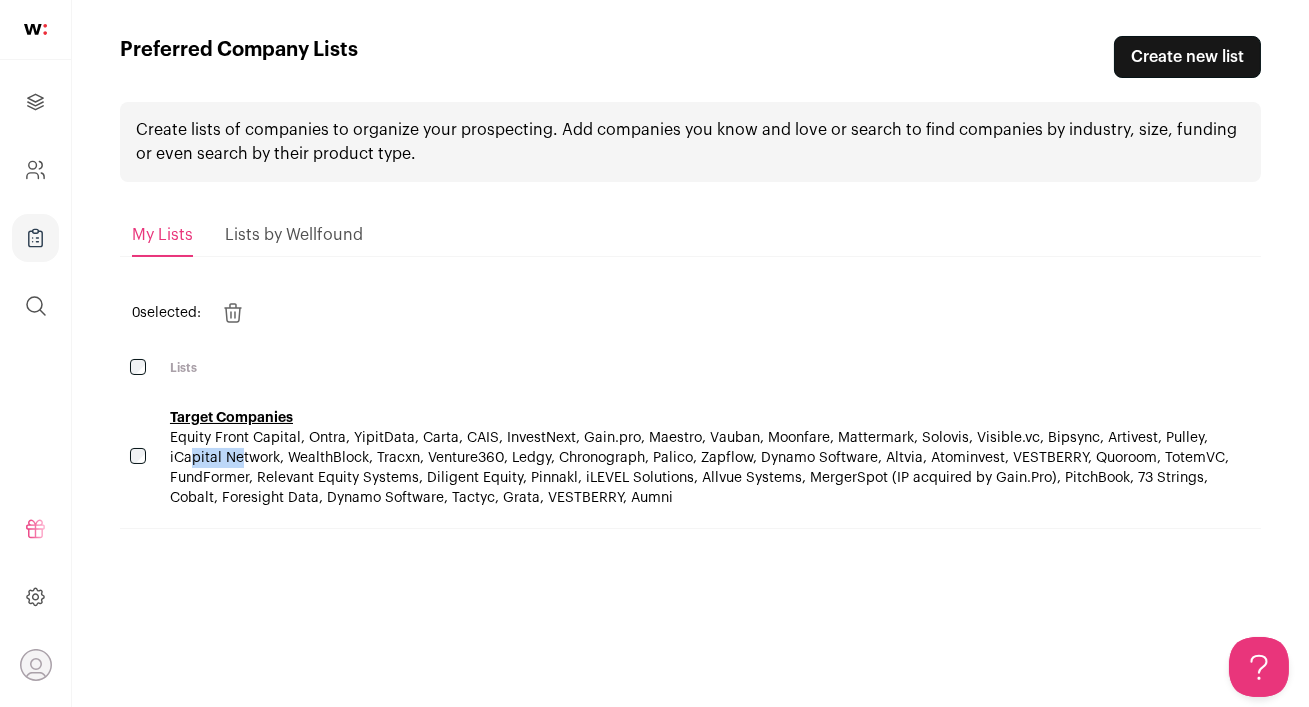 click on "Equity Front Capital, Ontra, YipitData, Carta, CAIS, InvestNext, Gain.pro, Maestro, Vauban, Moonfare, Mattermark, Solovis, Visible.vc, Bipsync, Artivest, Pulley, iCapital Network, WealthBlock, Tracxn, Venture360, Ledgy, Chronograph, Palico, Zapflow, Dynamo Software, Altvia, Atominvest, VESTBERRY, Quoroom, TotemVC, FundFormer, Relevant Equity Systems, Diligent Equity, Pinnakl, iLEVEL Solutions, Allvue Systems, MergerSpot (IP acquired by Gain.Pro), PitchBook, 73 Strings, Cobalt, Foresight Data, Dynamo Software, Tactyc, Grata, VESTBERRY, Aumni" at bounding box center [699, 468] 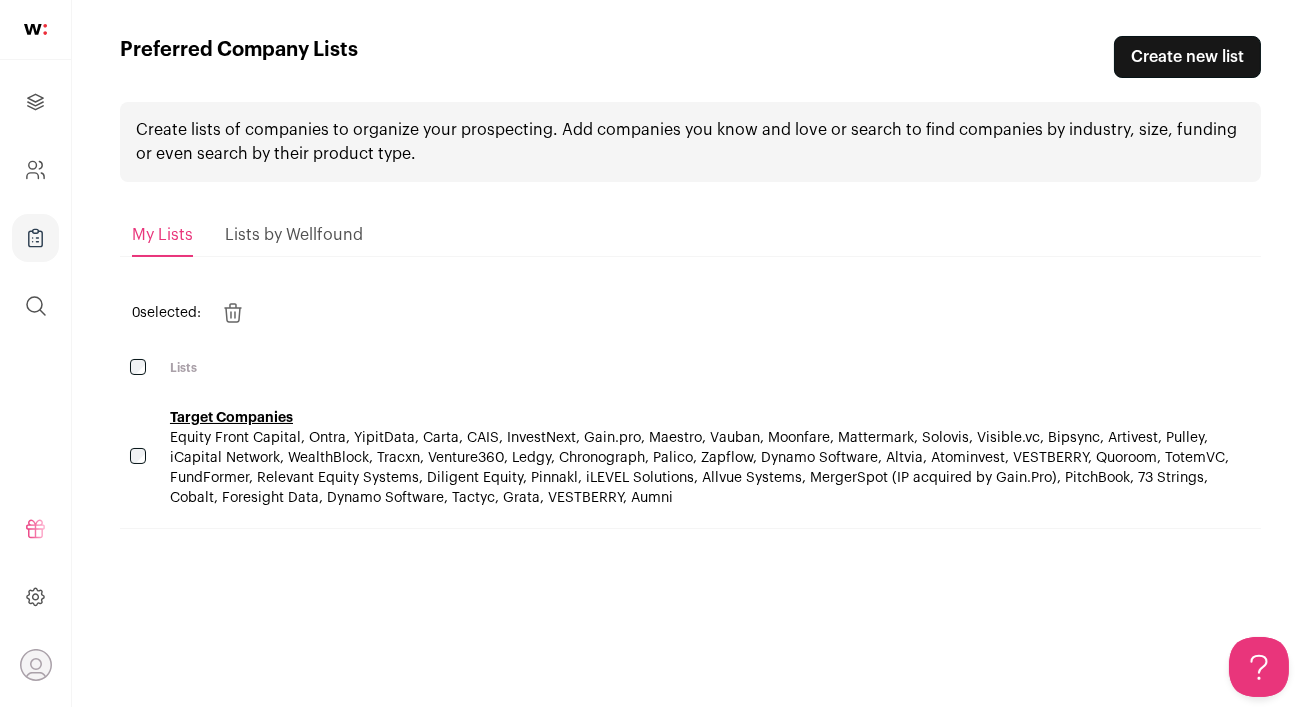 click on "Equity Front Capital, Ontra, YipitData, Carta, CAIS, InvestNext, Gain.pro, Maestro, Vauban, Moonfare, Mattermark, Solovis, Visible.vc, Bipsync, Artivest, Pulley, iCapital Network, WealthBlock, Tracxn, Venture360, Ledgy, Chronograph, Palico, Zapflow, Dynamo Software, Altvia, Atominvest, VESTBERRY, Quoroom, TotemVC, FundFormer, Relevant Equity Systems, Diligent Equity, Pinnakl, iLEVEL Solutions, Allvue Systems, MergerSpot (IP acquired by Gain.Pro), PitchBook, 73 Strings, Cobalt, Foresight Data, Dynamo Software, Tactyc, Grata, VESTBERRY, Aumni" at bounding box center (699, 468) 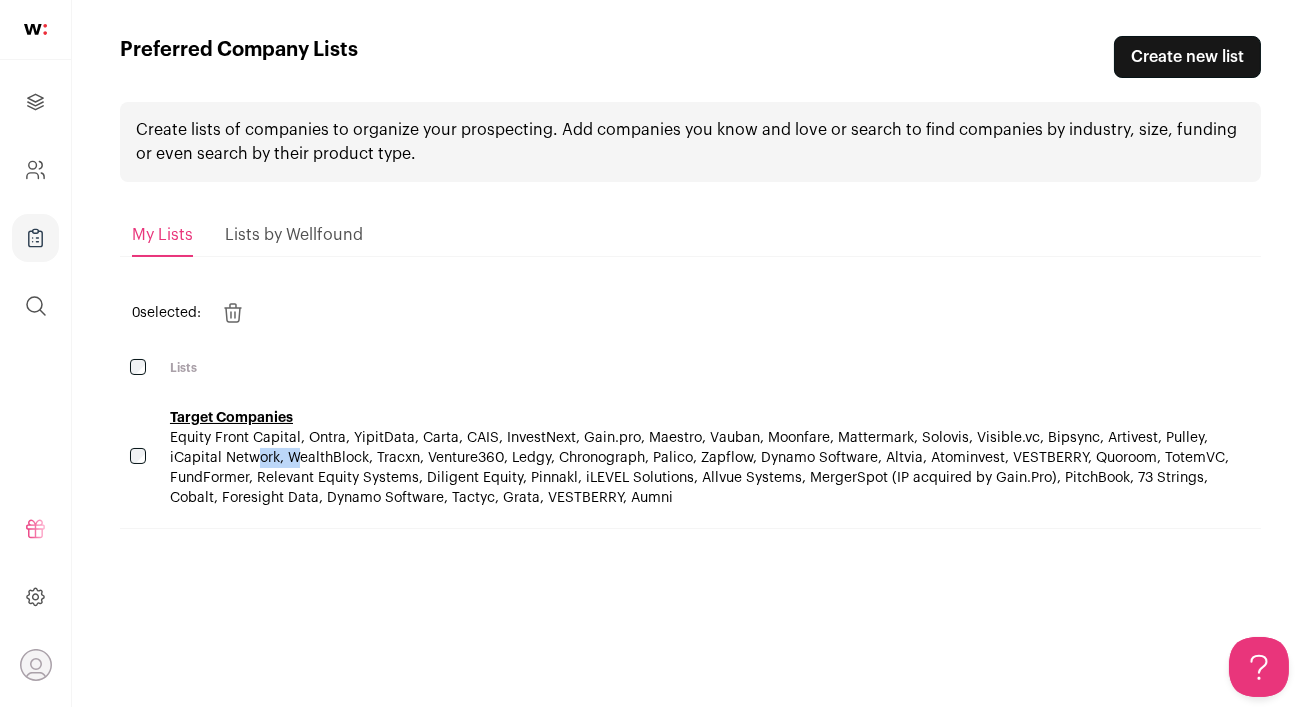 click on "Equity Front Capital, Ontra, YipitData, Carta, CAIS, InvestNext, Gain.pro, Maestro, Vauban, Moonfare, Mattermark, Solovis, Visible.vc, Bipsync, Artivest, Pulley, iCapital Network, WealthBlock, Tracxn, Venture360, Ledgy, Chronograph, Palico, Zapflow, Dynamo Software, Altvia, Atominvest, VESTBERRY, Quoroom, TotemVC, FundFormer, Relevant Equity Systems, Diligent Equity, Pinnakl, iLEVEL Solutions, Allvue Systems, MergerSpot (IP acquired by Gain.Pro), PitchBook, 73 Strings, Cobalt, Foresight Data, Dynamo Software, Tactyc, Grata, VESTBERRY, Aumni" at bounding box center (699, 468) 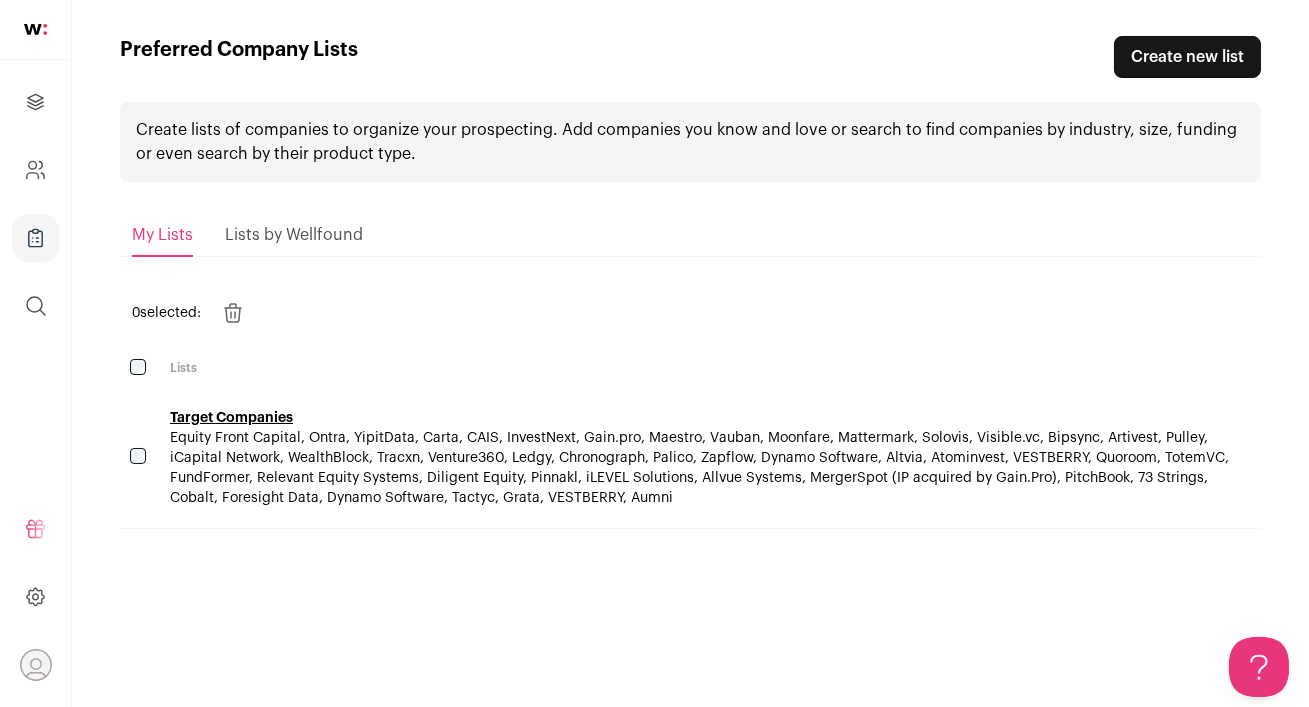 click on "Equity Front Capital, Ontra, YipitData, Carta, CAIS, InvestNext, Gain.pro, Maestro, Vauban, Moonfare, Mattermark, Solovis, Visible.vc, Bipsync, Artivest, Pulley, iCapital Network, WealthBlock, Tracxn, Venture360, Ledgy, Chronograph, Palico, Zapflow, Dynamo Software, Altvia, Atominvest, VESTBERRY, Quoroom, TotemVC, FundFormer, Relevant Equity Systems, Diligent Equity, Pinnakl, iLEVEL Solutions, Allvue Systems, MergerSpot (IP acquired by Gain.Pro), PitchBook, 73 Strings, Cobalt, Foresight Data, Dynamo Software, Tactyc, Grata, VESTBERRY, Aumni" at bounding box center (699, 468) 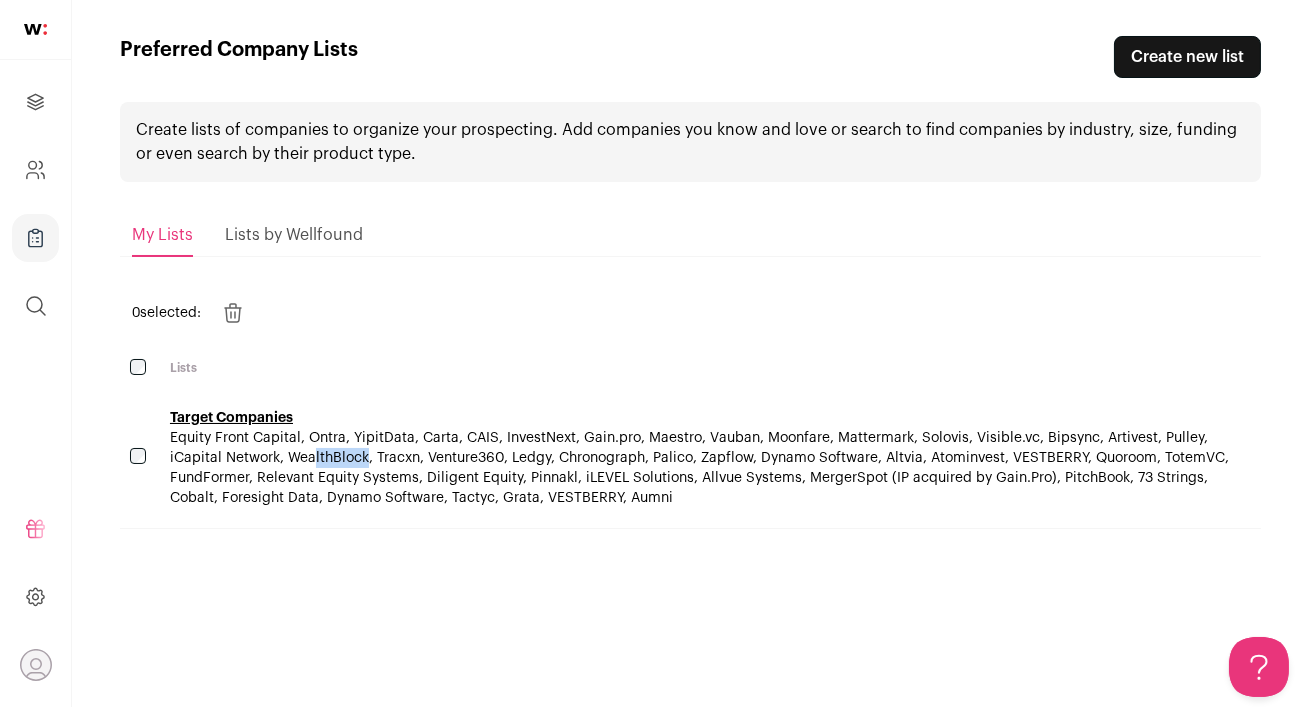 click on "Equity Front Capital, Ontra, YipitData, Carta, CAIS, InvestNext, Gain.pro, Maestro, Vauban, Moonfare, Mattermark, Solovis, Visible.vc, Bipsync, Artivest, Pulley, iCapital Network, WealthBlock, Tracxn, Venture360, Ledgy, Chronograph, Palico, Zapflow, Dynamo Software, Altvia, Atominvest, VESTBERRY, Quoroom, TotemVC, FundFormer, Relevant Equity Systems, Diligent Equity, Pinnakl, iLEVEL Solutions, Allvue Systems, MergerSpot (IP acquired by Gain.Pro), PitchBook, 73 Strings, Cobalt, Foresight Data, Dynamo Software, Tactyc, Grata, VESTBERRY, Aumni" at bounding box center (699, 468) 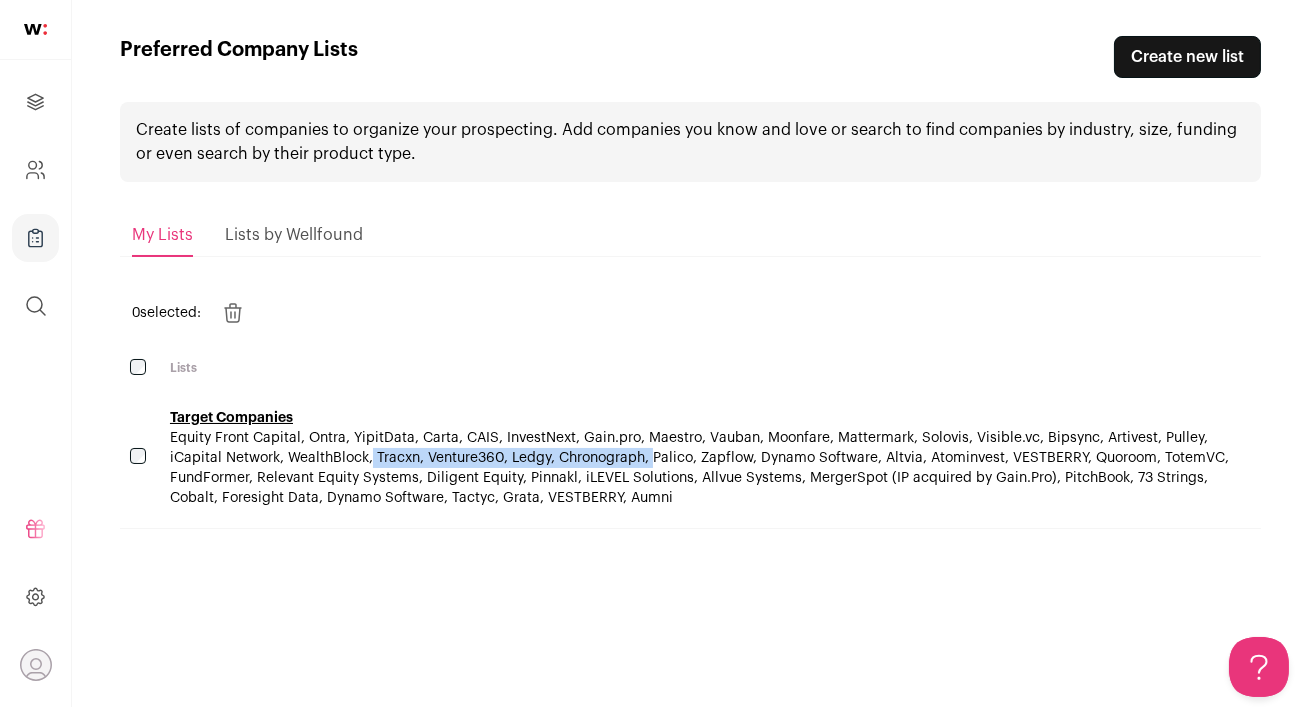drag, startPoint x: 170, startPoint y: 455, endPoint x: 451, endPoint y: 458, distance: 281.01602 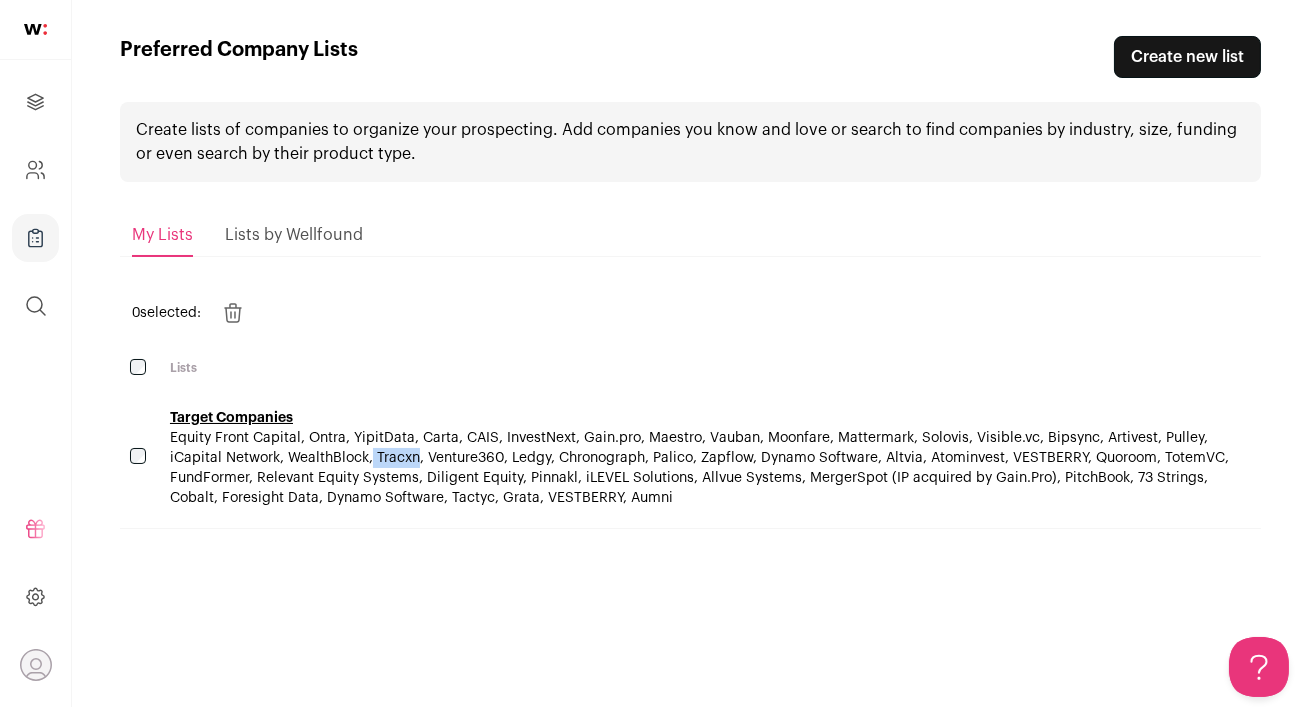 click on "Equity Front Capital, Ontra, YipitData, Carta, CAIS, InvestNext, Gain.pro, Maestro, Vauban, Moonfare, Mattermark, Solovis, Visible.vc, Bipsync, Artivest, Pulley, iCapital Network, WealthBlock, Tracxn, Venture360, Ledgy, Chronograph, Palico, Zapflow, Dynamo Software, Altvia, Atominvest, VESTBERRY, Quoroom, TotemVC, FundFormer, Relevant Equity Systems, Diligent Equity, Pinnakl, iLEVEL Solutions, Allvue Systems, MergerSpot (IP acquired by Gain.Pro), PitchBook, 73 Strings, Cobalt, Foresight Data, Dynamo Software, Tactyc, Grata, VESTBERRY, Aumni" at bounding box center [699, 468] 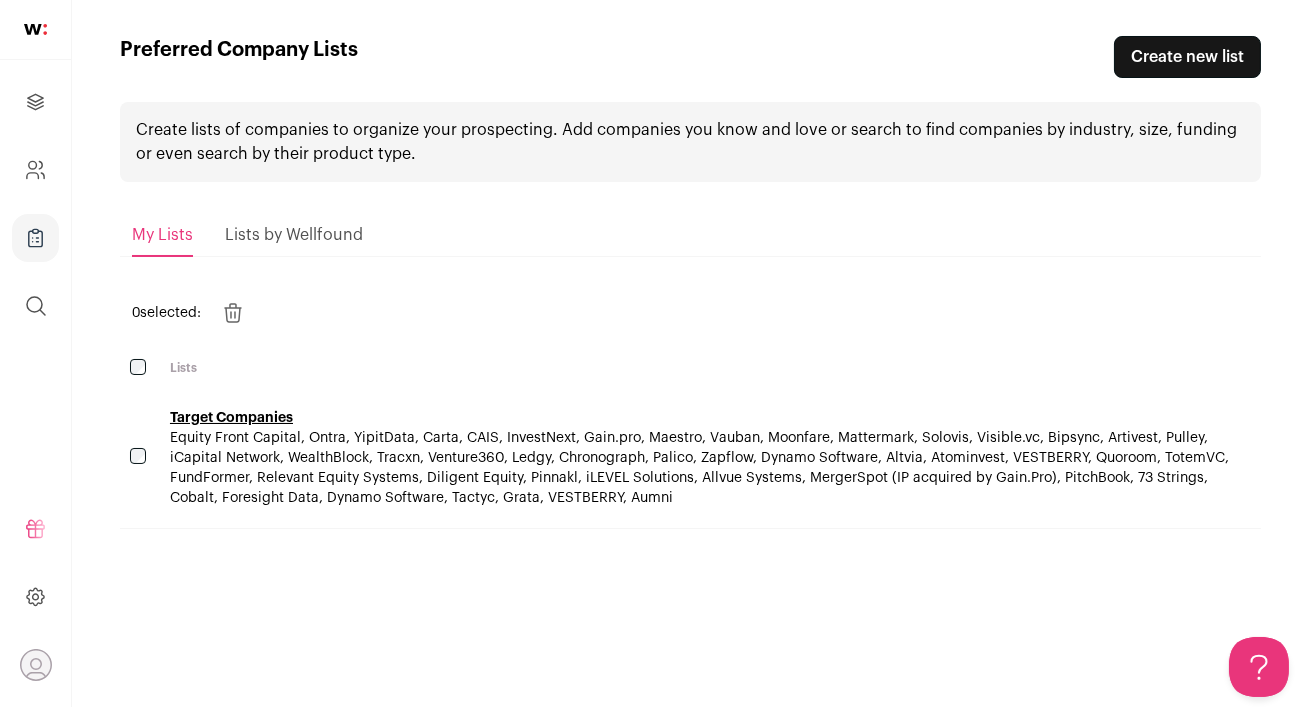 click on "Equity Front Capital, Ontra, YipitData, Carta, CAIS, InvestNext, Gain.pro, Maestro, Vauban, Moonfare, Mattermark, Solovis, Visible.vc, Bipsync, Artivest, Pulley, iCapital Network, WealthBlock, Tracxn, Venture360, Ledgy, Chronograph, Palico, Zapflow, Dynamo Software, Altvia, Atominvest, VESTBERRY, Quoroom, TotemVC, FundFormer, Relevant Equity Systems, Diligent Equity, Pinnakl, iLEVEL Solutions, Allvue Systems, MergerSpot (IP acquired by Gain.Pro), PitchBook, 73 Strings, Cobalt, Foresight Data, Dynamo Software, Tactyc, Grata, VESTBERRY, Aumni" at bounding box center (699, 468) 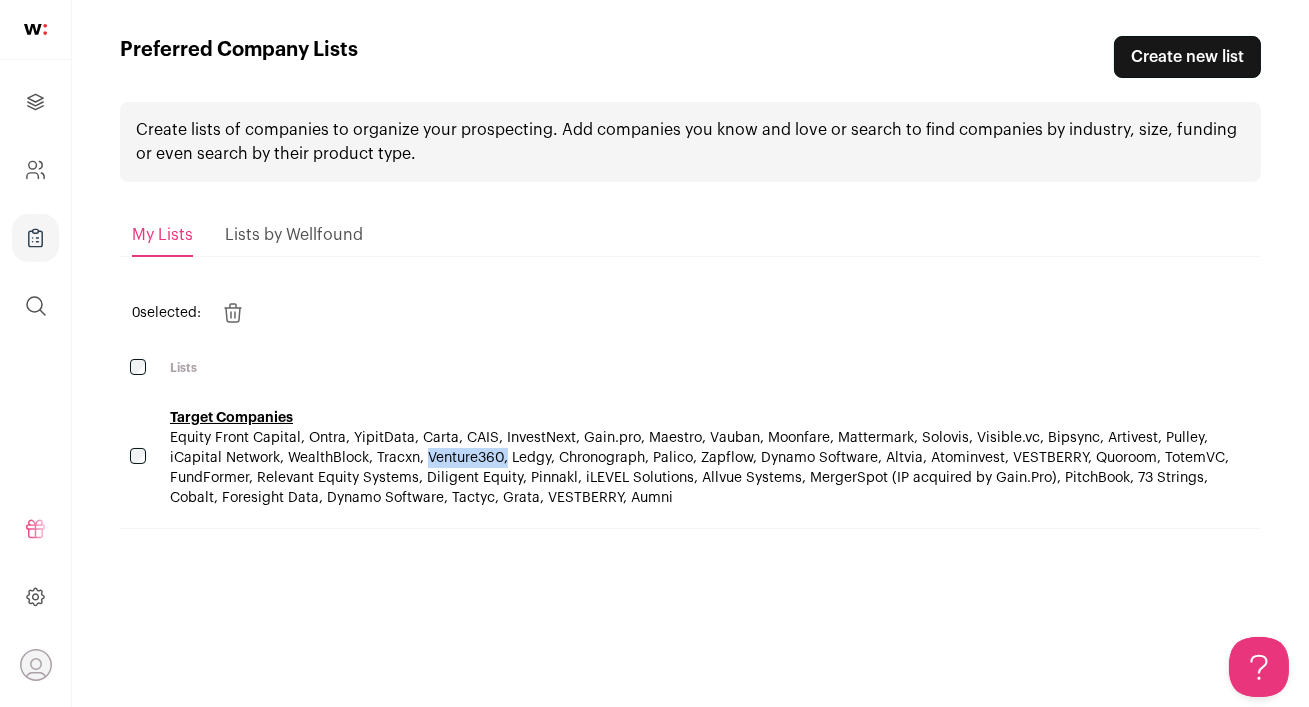 click on "Equity Front Capital, Ontra, YipitData, Carta, CAIS, InvestNext, Gain.pro, Maestro, Vauban, Moonfare, Mattermark, Solovis, Visible.vc, Bipsync, Artivest, Pulley, iCapital Network, WealthBlock, Tracxn, Venture360, Ledgy, Chronograph, Palico, Zapflow, Dynamo Software, Altvia, Atominvest, VESTBERRY, Quoroom, TotemVC, FundFormer, Relevant Equity Systems, Diligent Equity, Pinnakl, iLEVEL Solutions, Allvue Systems, MergerSpot (IP acquired by Gain.Pro), PitchBook, 73 Strings, Cobalt, Foresight Data, Dynamo Software, Tactyc, Grata, VESTBERRY, Aumni" at bounding box center (699, 468) 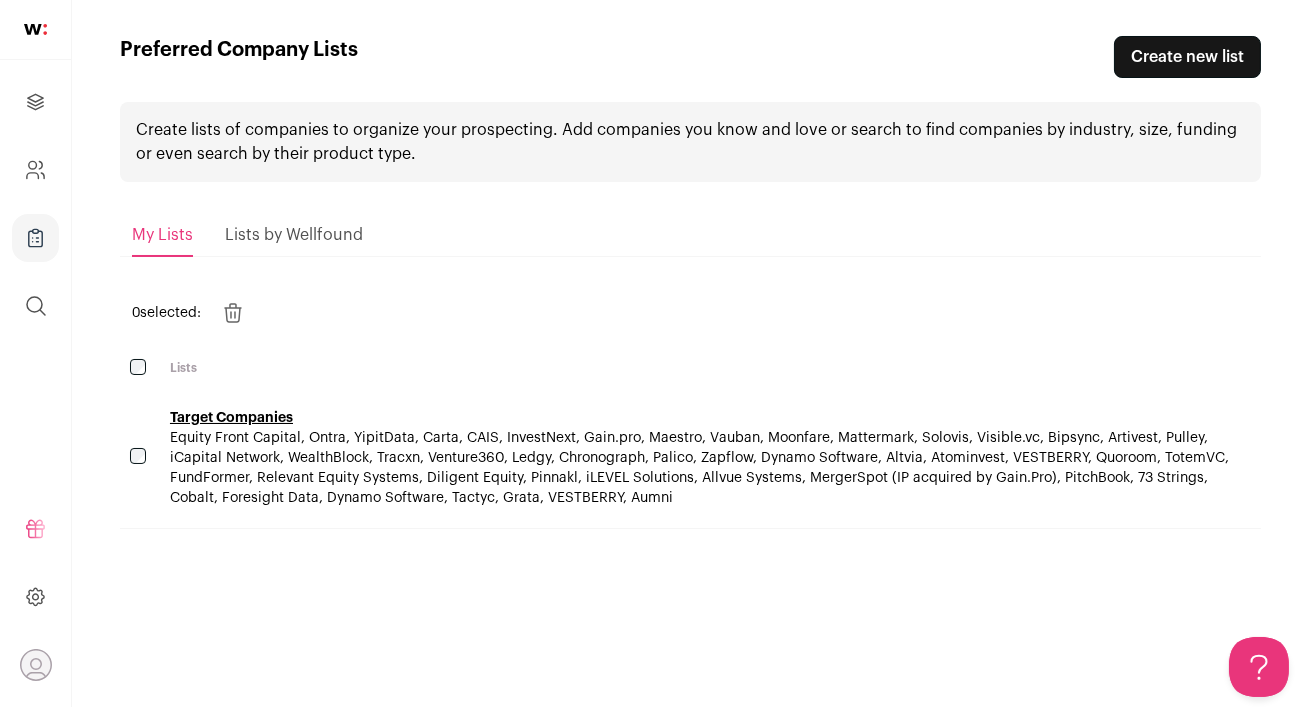 click on "Equity Front Capital, Ontra, YipitData, Carta, CAIS, InvestNext, Gain.pro, Maestro, Vauban, Moonfare, Mattermark, Solovis, Visible.vc, Bipsync, Artivest, Pulley, iCapital Network, WealthBlock, Tracxn, Venture360, Ledgy, Chronograph, Palico, Zapflow, Dynamo Software, Altvia, Atominvest, VESTBERRY, Quoroom, TotemVC, FundFormer, Relevant Equity Systems, Diligent Equity, Pinnakl, iLEVEL Solutions, Allvue Systems, MergerSpot (IP acquired by Gain.Pro), PitchBook, 73 Strings, Cobalt, Foresight Data, Dynamo Software, Tactyc, Grata, VESTBERRY, Aumni" at bounding box center [699, 468] 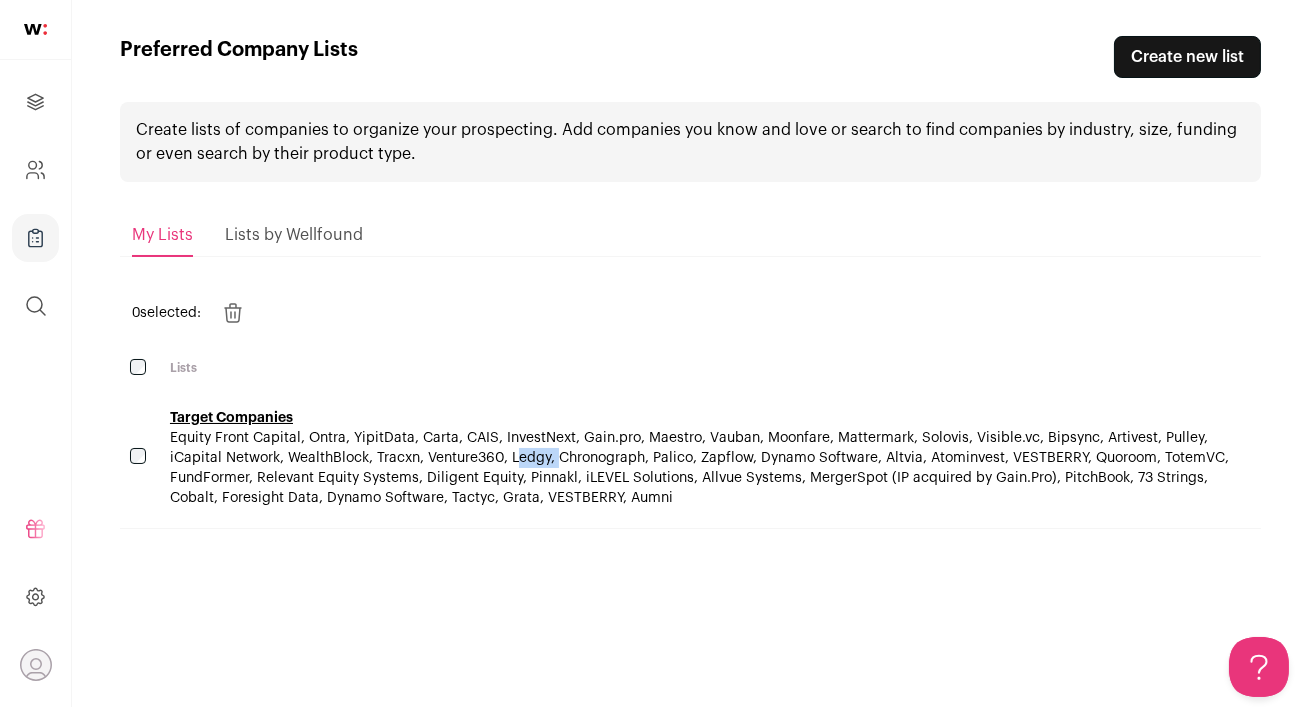 click on "Equity Front Capital, Ontra, YipitData, Carta, CAIS, InvestNext, Gain.pro, Maestro, Vauban, Moonfare, Mattermark, Solovis, Visible.vc, Bipsync, Artivest, Pulley, iCapital Network, WealthBlock, Tracxn, Venture360, Ledgy, Chronograph, Palico, Zapflow, Dynamo Software, Altvia, Atominvest, VESTBERRY, Quoroom, TotemVC, FundFormer, Relevant Equity Systems, Diligent Equity, Pinnakl, iLEVEL Solutions, Allvue Systems, MergerSpot (IP acquired by Gain.Pro), PitchBook, 73 Strings, Cobalt, Foresight Data, Dynamo Software, Tactyc, Grata, VESTBERRY, Aumni" at bounding box center [699, 468] 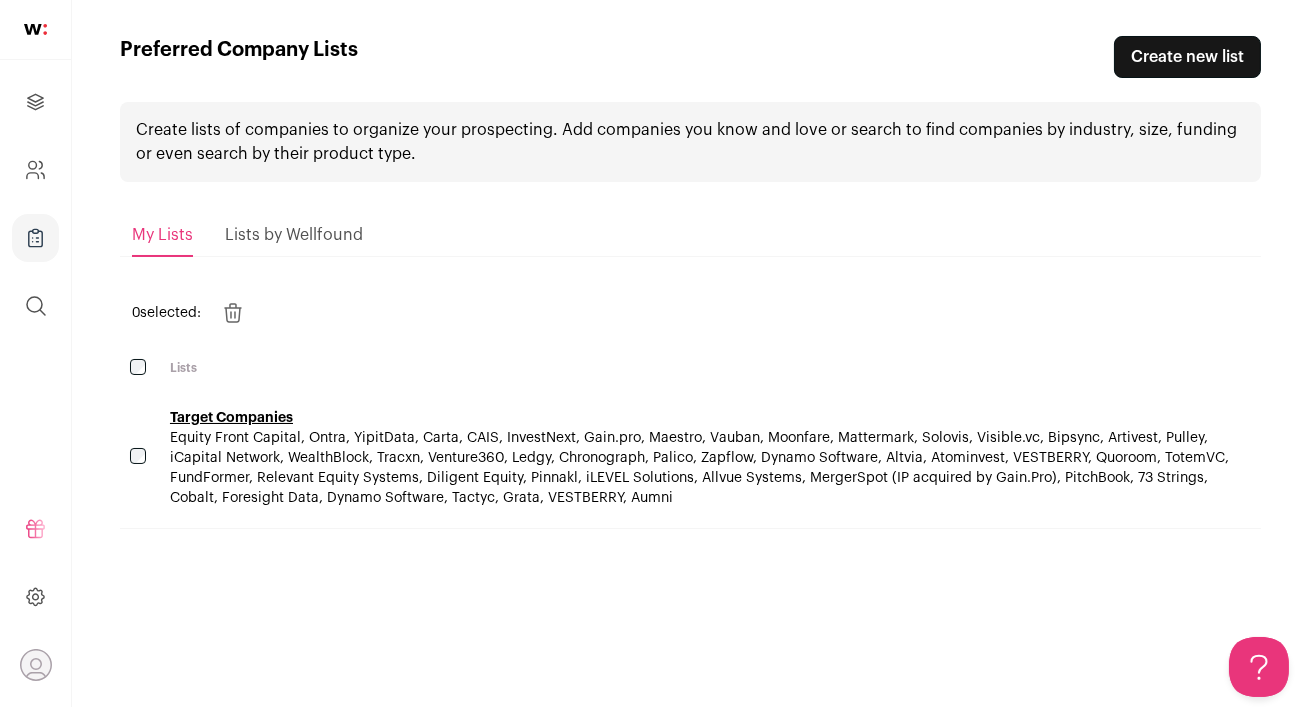 click on "Equity Front Capital, Ontra, YipitData, Carta, CAIS, InvestNext, Gain.pro, Maestro, Vauban, Moonfare, Mattermark, Solovis, Visible.vc, Bipsync, Artivest, Pulley, iCapital Network, WealthBlock, Tracxn, Venture360, Ledgy, Chronograph, Palico, Zapflow, Dynamo Software, Altvia, Atominvest, VESTBERRY, Quoroom, TotemVC, FundFormer, Relevant Equity Systems, Diligent Equity, Pinnakl, iLEVEL Solutions, Allvue Systems, MergerSpot (IP acquired by Gain.Pro), PitchBook, 73 Strings, Cobalt, Foresight Data, Dynamo Software, Tactyc, Grata, VESTBERRY, Aumni" at bounding box center [699, 468] 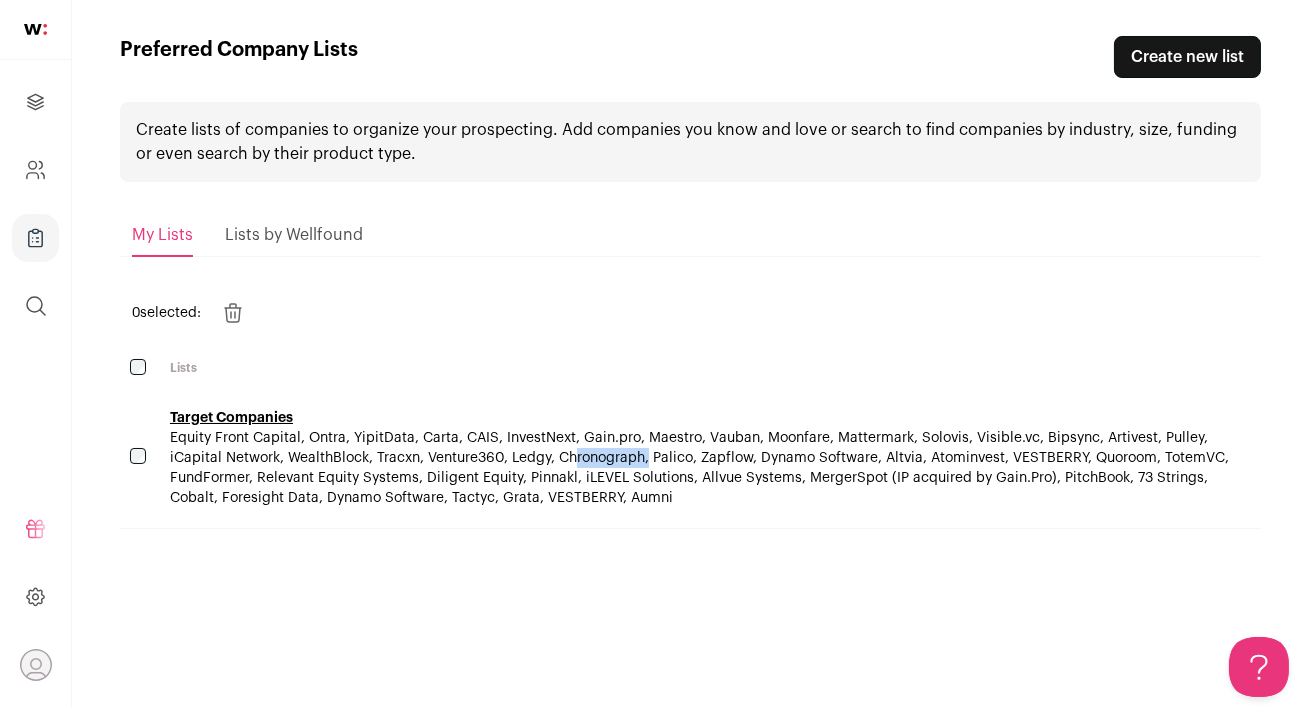 click on "Equity Front Capital, Ontra, YipitData, Carta, CAIS, InvestNext, Gain.pro, Maestro, Vauban, Moonfare, Mattermark, Solovis, Visible.vc, Bipsync, Artivest, Pulley, iCapital Network, WealthBlock, Tracxn, Venture360, Ledgy, Chronograph, Palico, Zapflow, Dynamo Software, Altvia, Atominvest, VESTBERRY, Quoroom, TotemVC, FundFormer, Relevant Equity Systems, Diligent Equity, Pinnakl, iLEVEL Solutions, Allvue Systems, MergerSpot (IP acquired by Gain.Pro), PitchBook, 73 Strings, Cobalt, Foresight Data, Dynamo Software, Tactyc, Grata, VESTBERRY, Aumni" at bounding box center [699, 468] 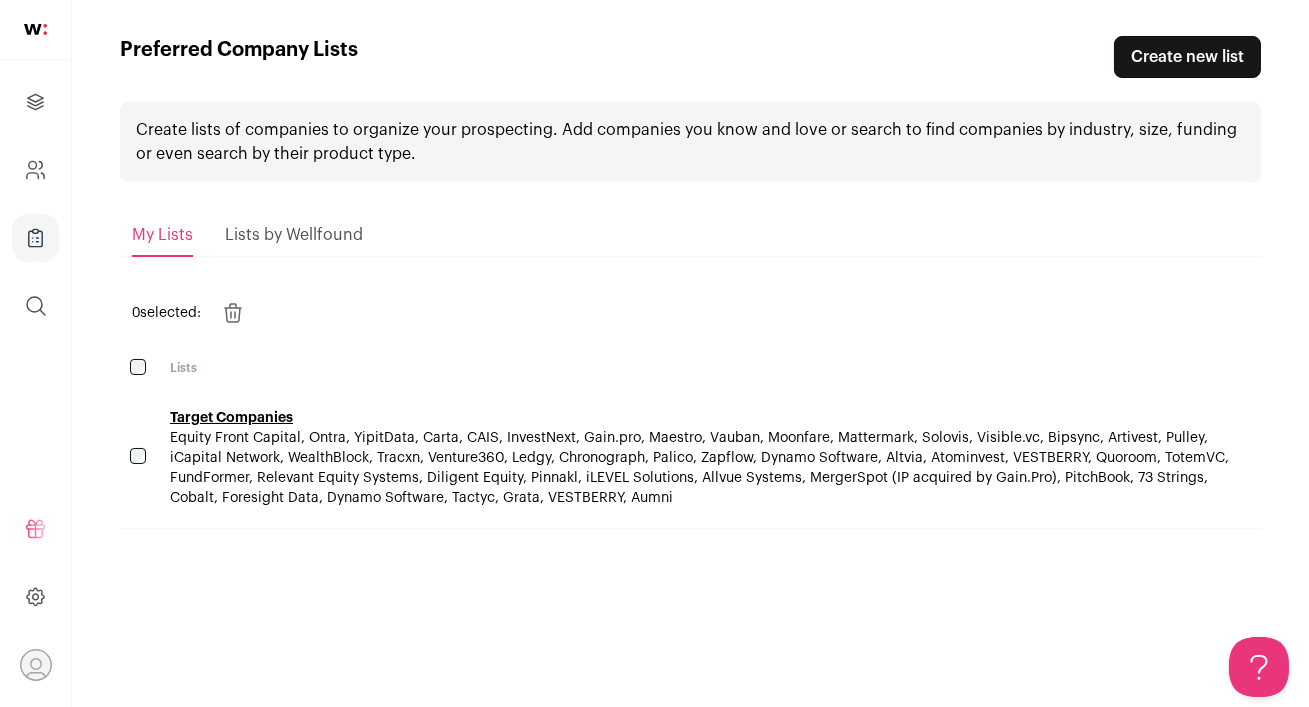 click on "Equity Front Capital, Ontra, YipitData, Carta, CAIS, InvestNext, Gain.pro, Maestro, Vauban, Moonfare, Mattermark, Solovis, Visible.vc, Bipsync, Artivest, Pulley, iCapital Network, WealthBlock, Tracxn, Venture360, Ledgy, Chronograph, Palico, Zapflow, Dynamo Software, Altvia, Atominvest, VESTBERRY, Quoroom, TotemVC, FundFormer, Relevant Equity Systems, Diligent Equity, Pinnakl, iLEVEL Solutions, Allvue Systems, MergerSpot (IP acquired by Gain.Pro), PitchBook, 73 Strings, Cobalt, Foresight Data, Dynamo Software, Tactyc, Grata, VESTBERRY, Aumni" at bounding box center [699, 468] 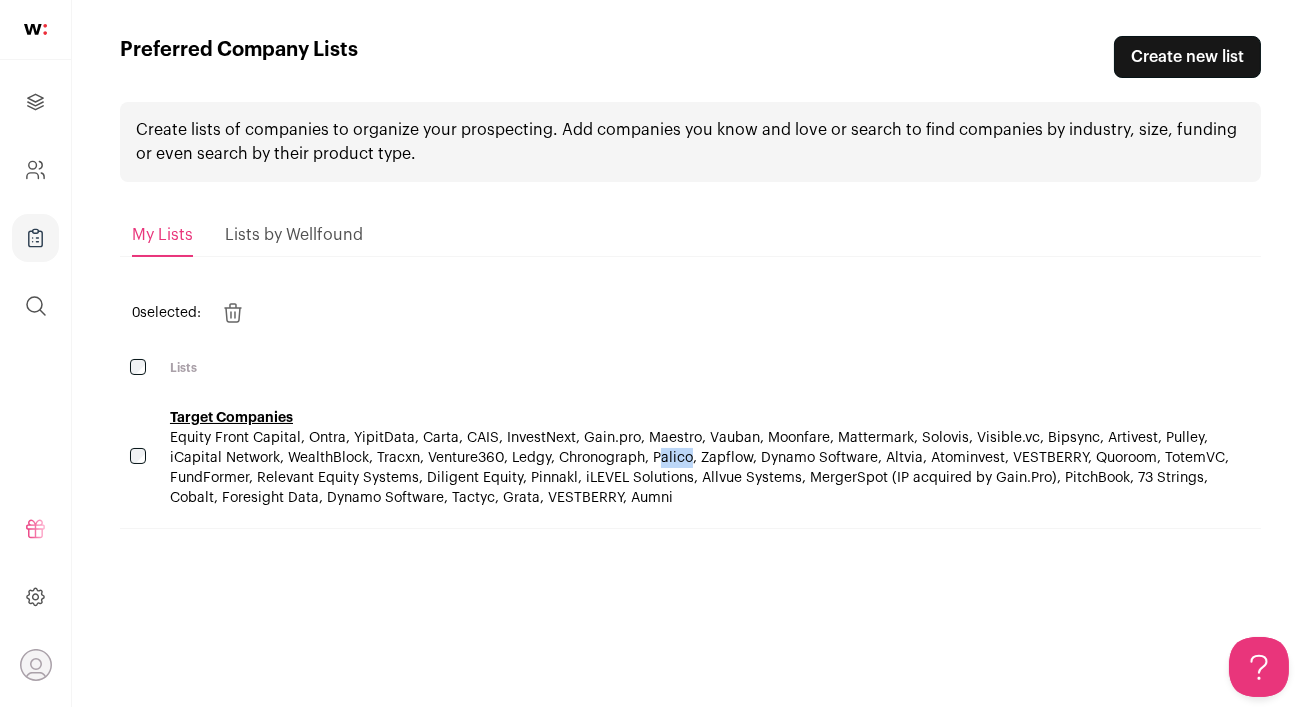 click on "Equity Front Capital, Ontra, YipitData, Carta, CAIS, InvestNext, Gain.pro, Maestro, Vauban, Moonfare, Mattermark, Solovis, Visible.vc, Bipsync, Artivest, Pulley, iCapital Network, WealthBlock, Tracxn, Venture360, Ledgy, Chronograph, Palico, Zapflow, Dynamo Software, Altvia, Atominvest, VESTBERRY, Quoroom, TotemVC, FundFormer, Relevant Equity Systems, Diligent Equity, Pinnakl, iLEVEL Solutions, Allvue Systems, MergerSpot (IP acquired by Gain.Pro), PitchBook, 73 Strings, Cobalt, Foresight Data, Dynamo Software, Tactyc, Grata, VESTBERRY, Aumni" at bounding box center [699, 468] 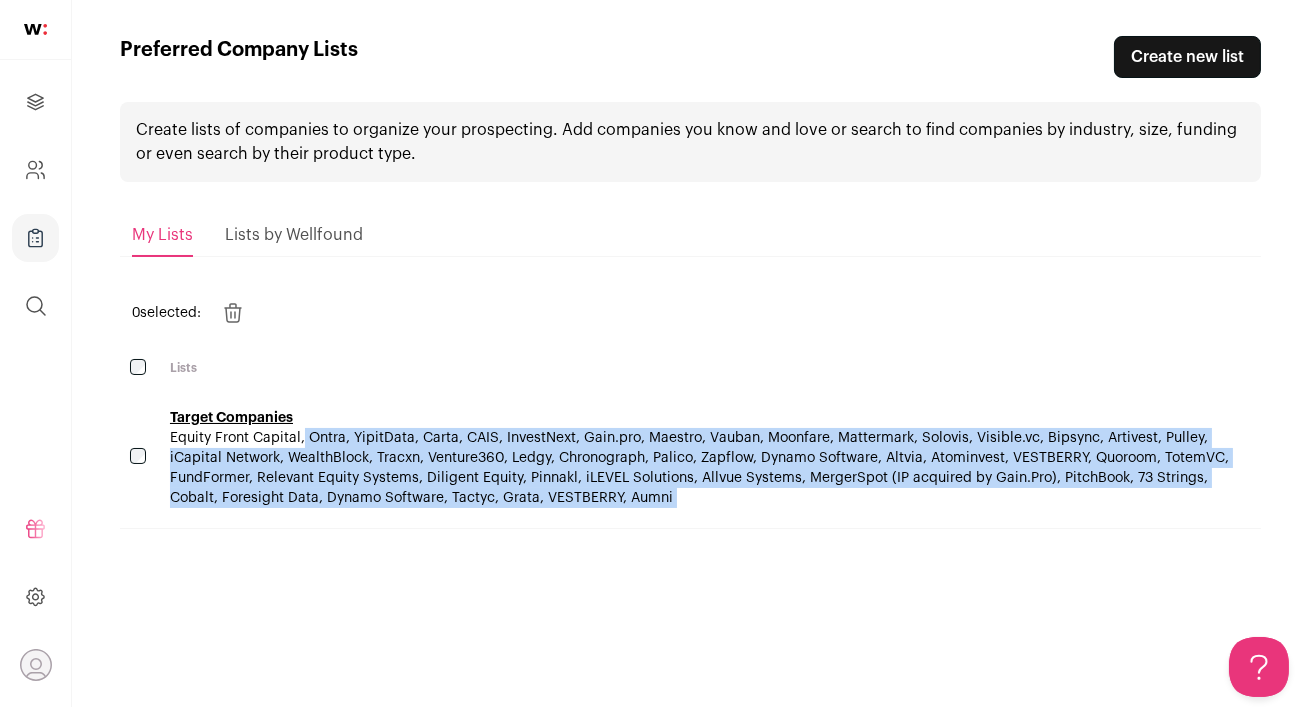 click on "Equity Front Capital, Ontra, YipitData, Carta, CAIS, InvestNext, Gain.pro, Maestro, Vauban, Moonfare, Mattermark, Solovis, Visible.vc, Bipsync, Artivest, Pulley, iCapital Network, WealthBlock, Tracxn, Venture360, Ledgy, Chronograph, Palico, Zapflow, Dynamo Software, Altvia, Atominvest, VESTBERRY, Quoroom, TotemVC, FundFormer, Relevant Equity Systems, Diligent Equity, Pinnakl, iLEVEL Solutions, Allvue Systems, MergerSpot (IP acquired by Gain.Pro), PitchBook, 73 Strings, Cobalt, Foresight Data, Dynamo Software, Tactyc, Grata, VESTBERRY, Aumni" at bounding box center [699, 468] 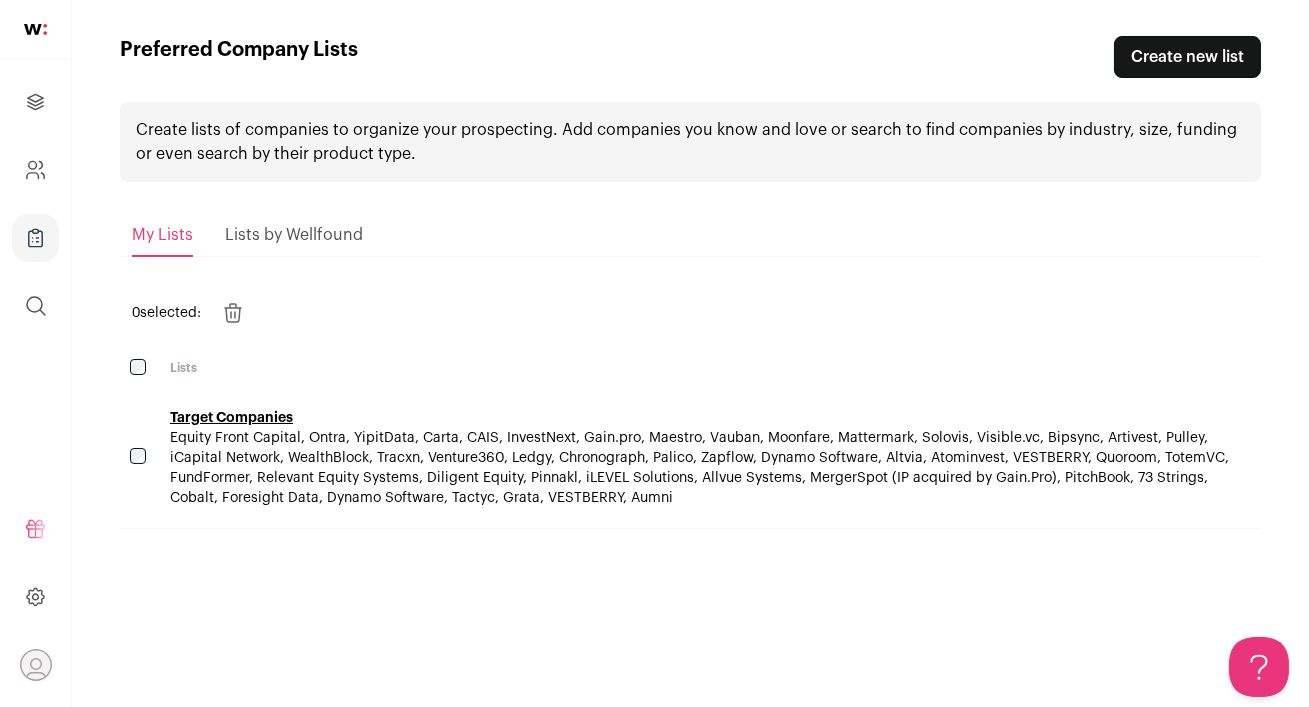 click on "Equity Front Capital, Ontra, YipitData, Carta, CAIS, InvestNext, Gain.pro, Maestro, Vauban, Moonfare, Mattermark, Solovis, Visible.vc, Bipsync, Artivest, Pulley, iCapital Network, WealthBlock, Tracxn, Venture360, Ledgy, Chronograph, Palico, Zapflow, Dynamo Software, Altvia, Atominvest, VESTBERRY, Quoroom, TotemVC, FundFormer, Relevant Equity Systems, Diligent Equity, Pinnakl, iLEVEL Solutions, Allvue Systems, MergerSpot (IP acquired by Gain.Pro), PitchBook, 73 Strings, Cobalt, Foresight Data, Dynamo Software, Tactyc, Grata, VESTBERRY, Aumni" at bounding box center [699, 468] 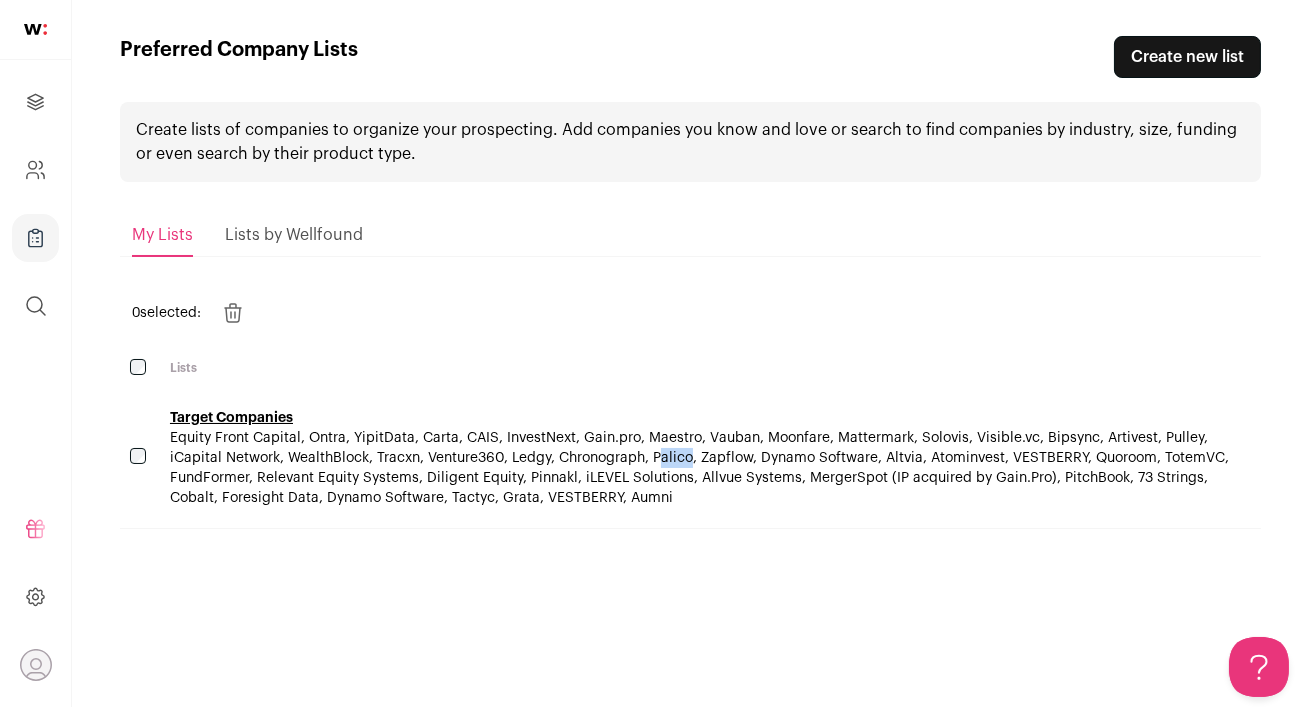 click on "Equity Front Capital, Ontra, YipitData, Carta, CAIS, InvestNext, Gain.pro, Maestro, Vauban, Moonfare, Mattermark, Solovis, Visible.vc, Bipsync, Artivest, Pulley, iCapital Network, WealthBlock, Tracxn, Venture360, Ledgy, Chronograph, Palico, Zapflow, Dynamo Software, Altvia, Atominvest, VESTBERRY, Quoroom, TotemVC, FundFormer, Relevant Equity Systems, Diligent Equity, Pinnakl, iLEVEL Solutions, Allvue Systems, MergerSpot (IP acquired by Gain.Pro), PitchBook, 73 Strings, Cobalt, Foresight Data, Dynamo Software, Tactyc, Grata, VESTBERRY, Aumni" at bounding box center [699, 468] 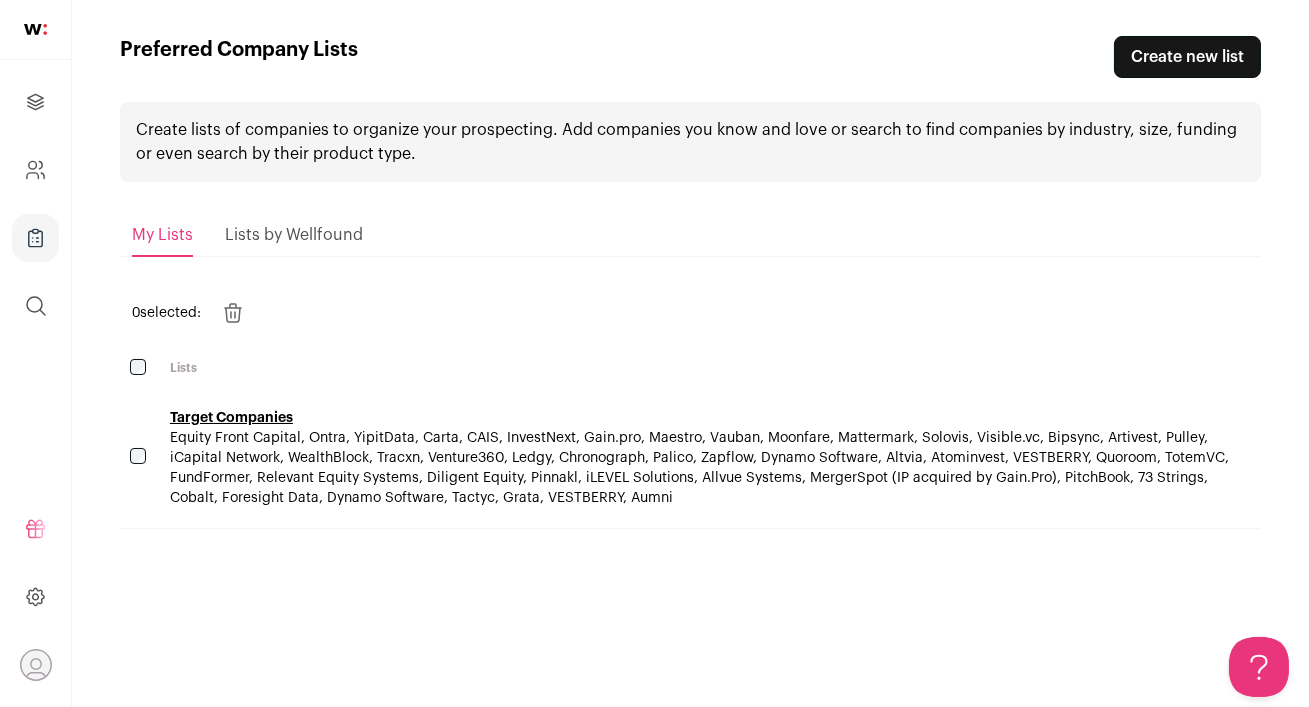 click on "Equity Front Capital, Ontra, YipitData, Carta, CAIS, InvestNext, Gain.pro, Maestro, Vauban, Moonfare, Mattermark, Solovis, Visible.vc, Bipsync, Artivest, Pulley, iCapital Network, WealthBlock, Tracxn, Venture360, Ledgy, Chronograph, Palico, Zapflow, Dynamo Software, Altvia, Atominvest, VESTBERRY, Quoroom, TotemVC, FundFormer, Relevant Equity Systems, Diligent Equity, Pinnakl, iLEVEL Solutions, Allvue Systems, MergerSpot (IP acquired by Gain.Pro), PitchBook, 73 Strings, Cobalt, Foresight Data, Dynamo Software, Tactyc, Grata, VESTBERRY, Aumni
...see more
...see less" at bounding box center (710, 468) 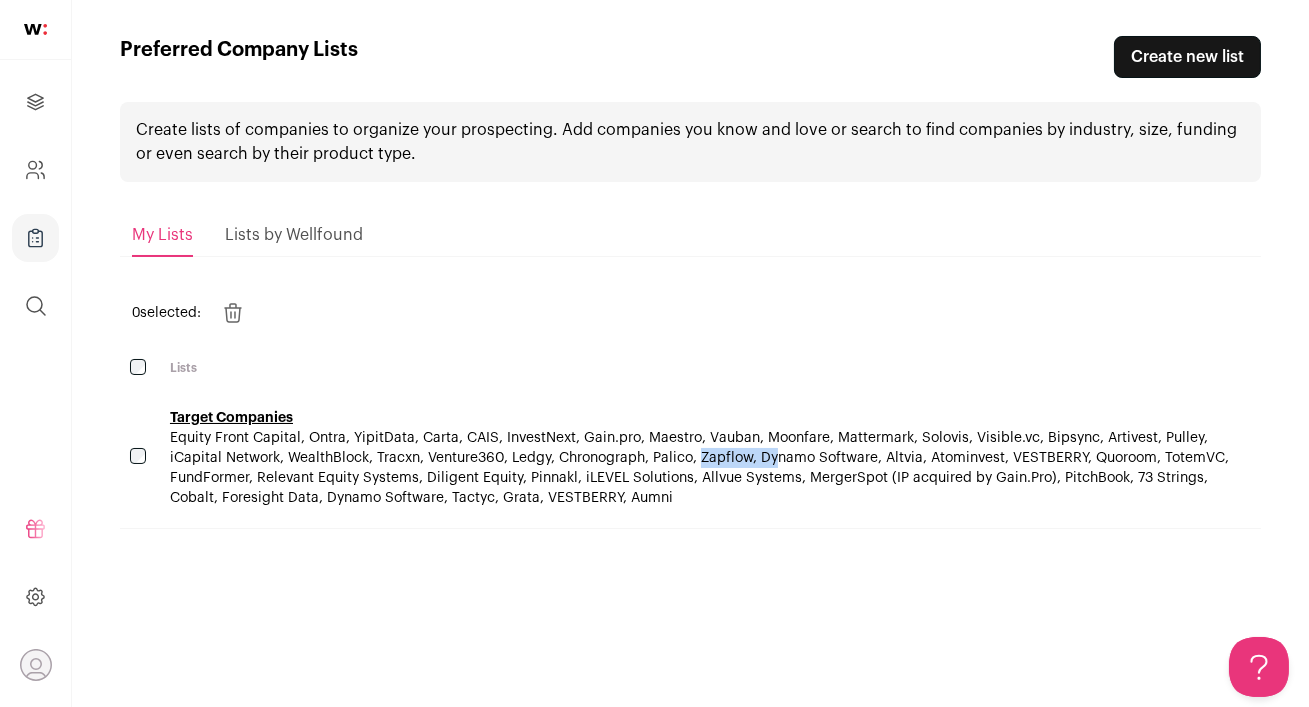 click on "Equity Front Capital, Ontra, YipitData, Carta, CAIS, InvestNext, Gain.pro, Maestro, Vauban, Moonfare, Mattermark, Solovis, Visible.vc, Bipsync, Artivest, Pulley, iCapital Network, WealthBlock, Tracxn, Venture360, Ledgy, Chronograph, Palico, Zapflow, Dynamo Software, Altvia, Atominvest, VESTBERRY, Quoroom, TotemVC, FundFormer, Relevant Equity Systems, Diligent Equity, Pinnakl, iLEVEL Solutions, Allvue Systems, MergerSpot (IP acquired by Gain.Pro), PitchBook, 73 Strings, Cobalt, Foresight Data, Dynamo Software, Tactyc, Grata, VESTBERRY, Aumni
...see more
...see less" at bounding box center (710, 468) 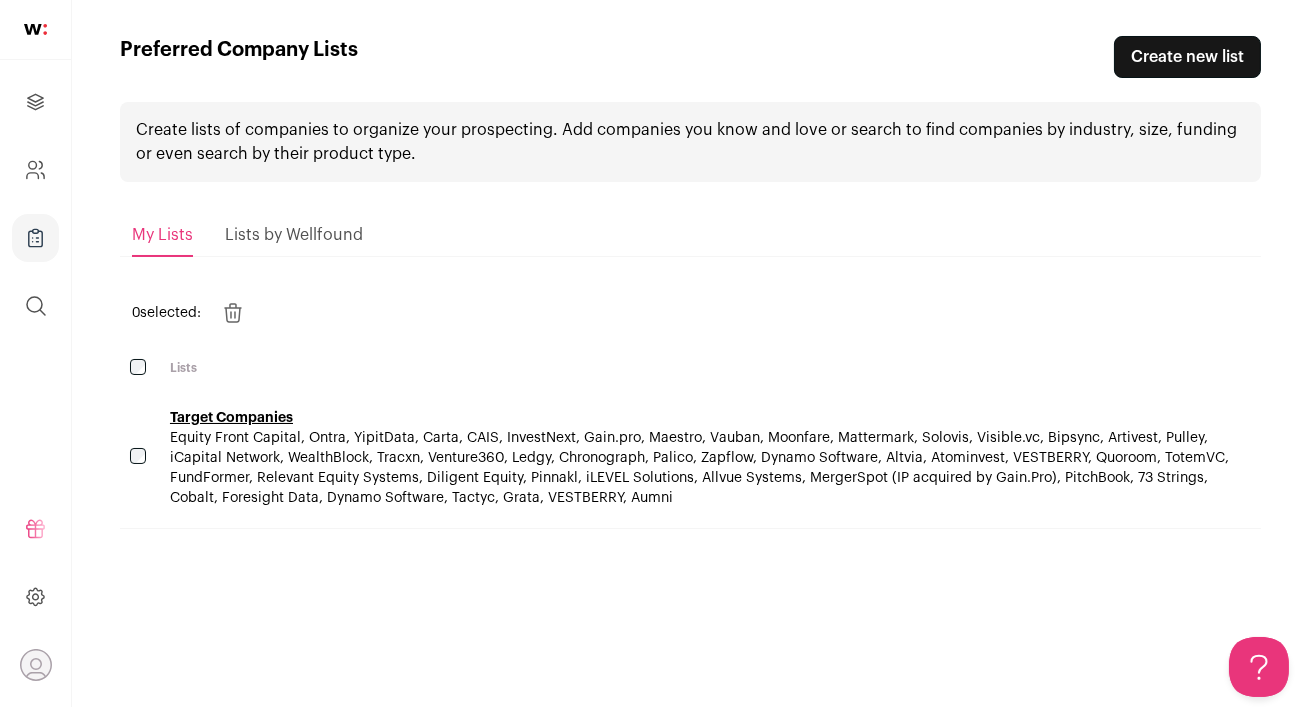 click on "Equity Front Capital, Ontra, YipitData, Carta, CAIS, InvestNext, Gain.pro, Maestro, Vauban, Moonfare, Mattermark, Solovis, Visible.vc, Bipsync, Artivest, Pulley, iCapital Network, WealthBlock, Tracxn, Venture360, Ledgy, Chronograph, Palico, Zapflow, Dynamo Software, Altvia, Atominvest, VESTBERRY, Quoroom, TotemVC, FundFormer, Relevant Equity Systems, Diligent Equity, Pinnakl, iLEVEL Solutions, Allvue Systems, MergerSpot (IP acquired by Gain.Pro), PitchBook, 73 Strings, Cobalt, Foresight Data, Dynamo Software, Tactyc, Grata, VESTBERRY, Aumni" at bounding box center [699, 468] 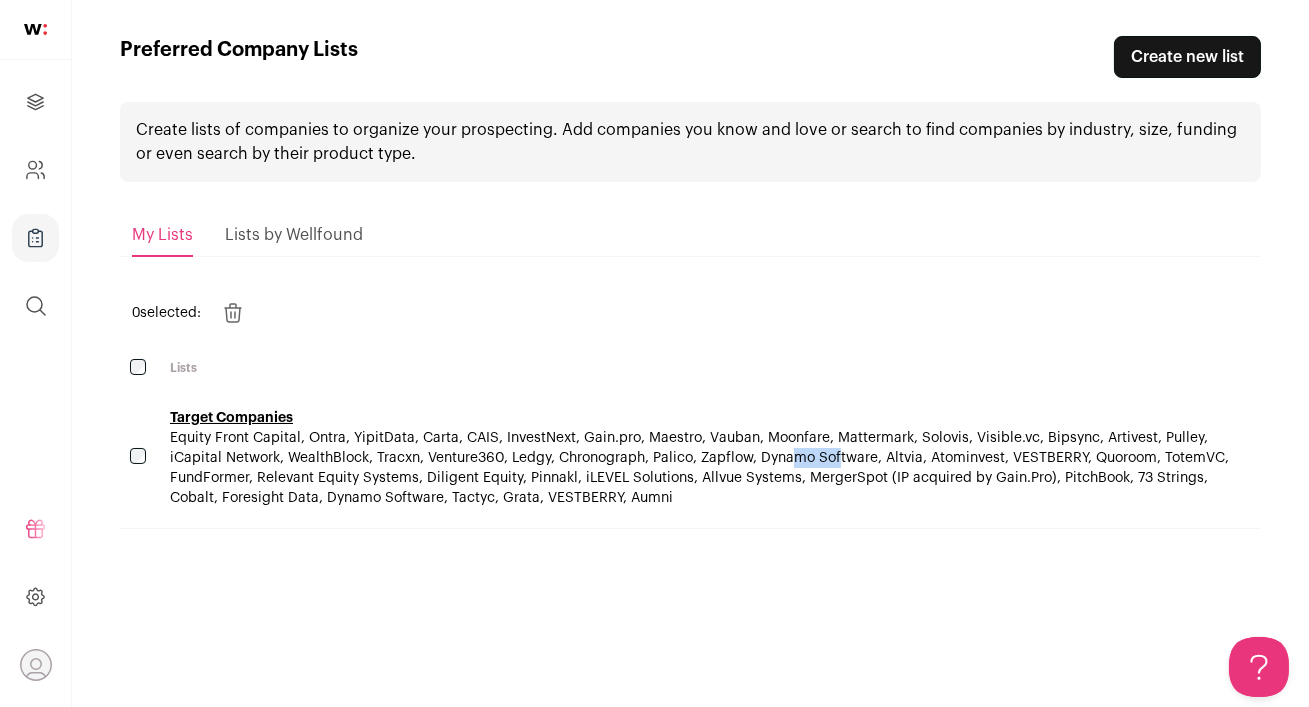 click on "Equity Front Capital, Ontra, YipitData, Carta, CAIS, InvestNext, Gain.pro, Maestro, Vauban, Moonfare, Mattermark, Solovis, Visible.vc, Bipsync, Artivest, Pulley, iCapital Network, WealthBlock, Tracxn, Venture360, Ledgy, Chronograph, Palico, Zapflow, Dynamo Software, Altvia, Atominvest, VESTBERRY, Quoroom, TotemVC, FundFormer, Relevant Equity Systems, Diligent Equity, Pinnakl, iLEVEL Solutions, Allvue Systems, MergerSpot (IP acquired by Gain.Pro), PitchBook, 73 Strings, Cobalt, Foresight Data, Dynamo Software, Tactyc, Grata, VESTBERRY, Aumni" at bounding box center [699, 468] 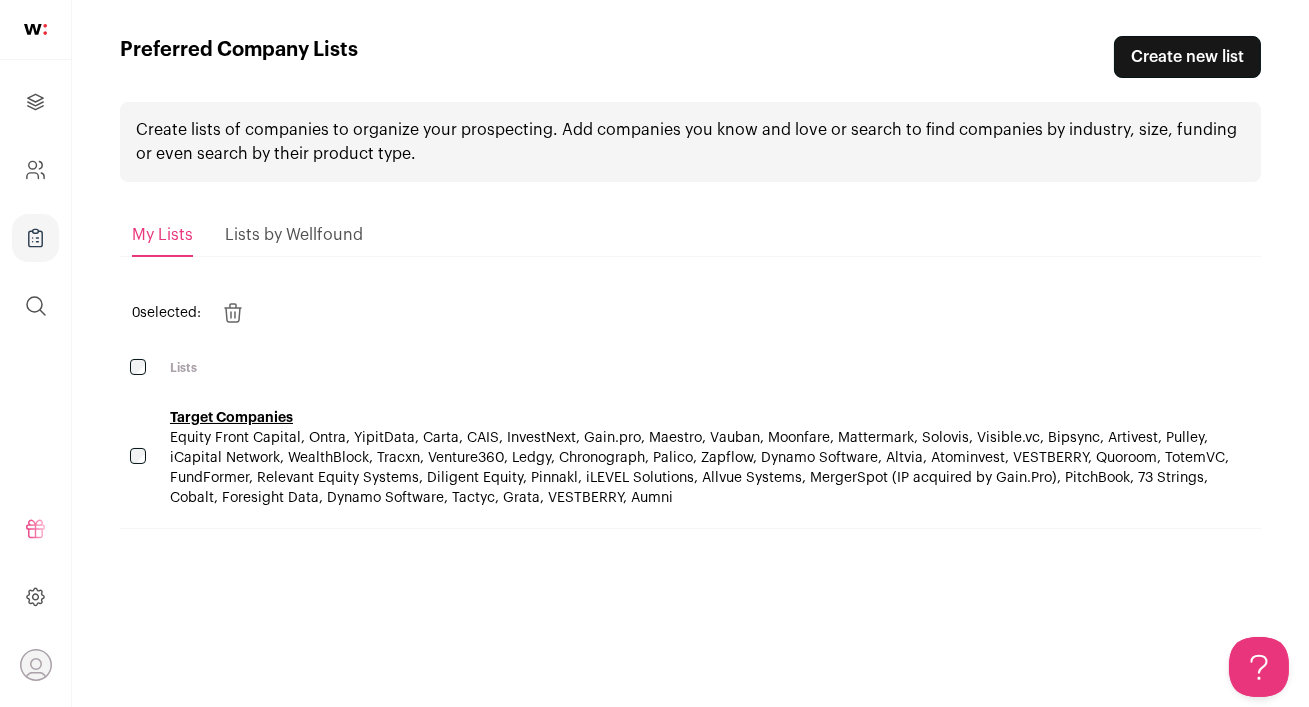 click on "Equity Front Capital, Ontra, YipitData, Carta, CAIS, InvestNext, Gain.pro, Maestro, Vauban, Moonfare, Mattermark, Solovis, Visible.vc, Bipsync, Artivest, Pulley, iCapital Network, WealthBlock, Tracxn, Venture360, Ledgy, Chronograph, Palico, Zapflow, Dynamo Software, Altvia, Atominvest, VESTBERRY, Quoroom, TotemVC, FundFormer, Relevant Equity Systems, Diligent Equity, Pinnakl, iLEVEL Solutions, Allvue Systems, MergerSpot (IP acquired by Gain.Pro), PitchBook, 73 Strings, Cobalt, Foresight Data, Dynamo Software, Tactyc, Grata, VESTBERRY, Aumni" at bounding box center (699, 468) 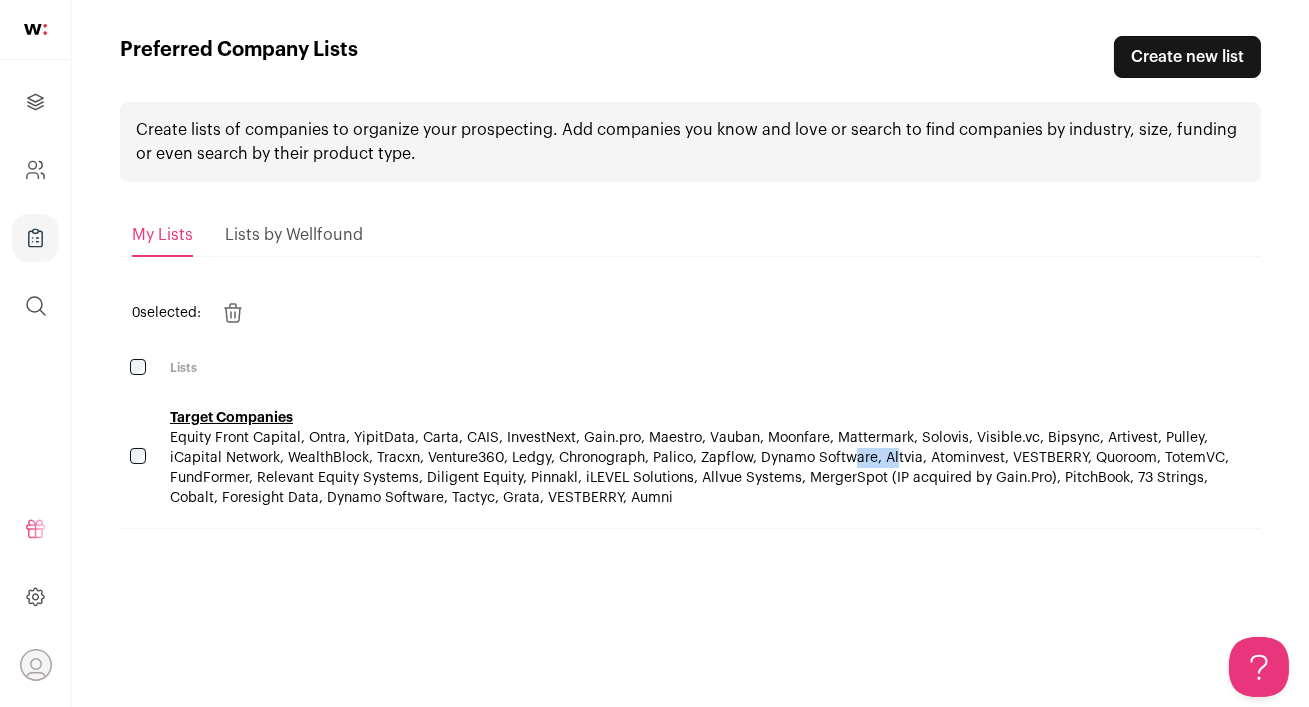 click on "Equity Front Capital, Ontra, YipitData, Carta, CAIS, InvestNext, Gain.pro, Maestro, Vauban, Moonfare, Mattermark, Solovis, Visible.vc, Bipsync, Artivest, Pulley, iCapital Network, WealthBlock, Tracxn, Venture360, Ledgy, Chronograph, Palico, Zapflow, Dynamo Software, Altvia, Atominvest, VESTBERRY, Quoroom, TotemVC, FundFormer, Relevant Equity Systems, Diligent Equity, Pinnakl, iLEVEL Solutions, Allvue Systems, MergerSpot (IP acquired by Gain.Pro), PitchBook, 73 Strings, Cobalt, Foresight Data, Dynamo Software, Tactyc, Grata, VESTBERRY, Aumni" at bounding box center (699, 468) 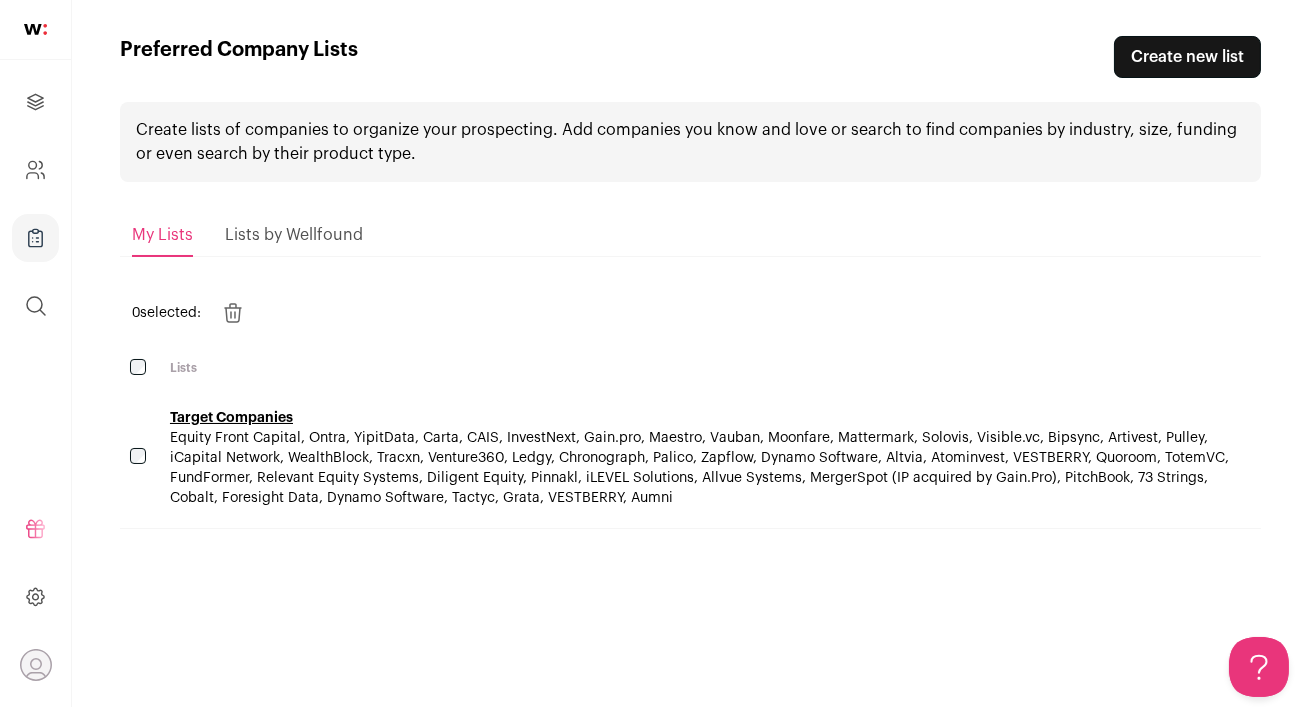 click on "Equity Front Capital, Ontra, YipitData, Carta, CAIS, InvestNext, Gain.pro, Maestro, Vauban, Moonfare, Mattermark, Solovis, Visible.vc, Bipsync, Artivest, Pulley, iCapital Network, WealthBlock, Tracxn, Venture360, Ledgy, Chronograph, Palico, Zapflow, Dynamo Software, Altvia, Atominvest, VESTBERRY, Quoroom, TotemVC, FundFormer, Relevant Equity Systems, Diligent Equity, Pinnakl, iLEVEL Solutions, Allvue Systems, MergerSpot (IP acquired by Gain.Pro), PitchBook, 73 Strings, Cobalt, Foresight Data, Dynamo Software, Tactyc, Grata, VESTBERRY, Aumni" at bounding box center [699, 468] 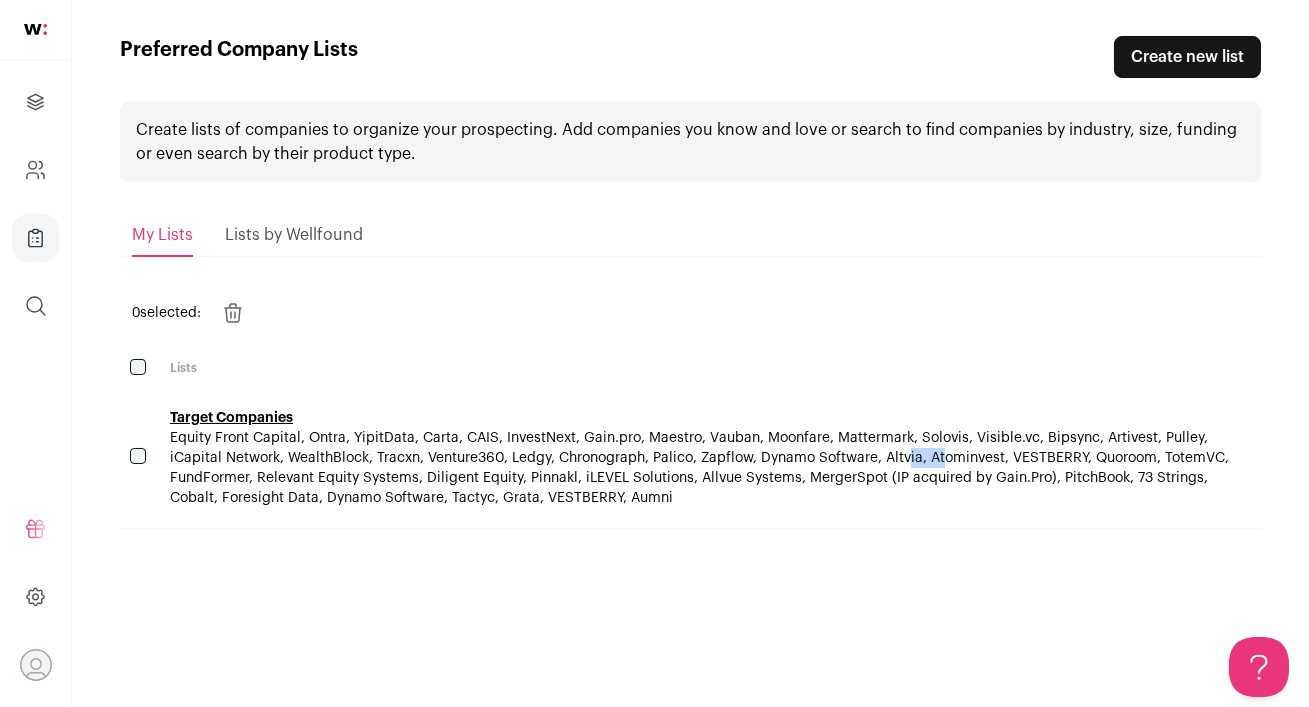 click on "Equity Front Capital, Ontra, YipitData, Carta, CAIS, InvestNext, Gain.pro, Maestro, Vauban, Moonfare, Mattermark, Solovis, Visible.vc, Bipsync, Artivest, Pulley, iCapital Network, WealthBlock, Tracxn, Venture360, Ledgy, Chronograph, Palico, Zapflow, Dynamo Software, Altvia, Atominvest, VESTBERRY, Quoroom, TotemVC, FundFormer, Relevant Equity Systems, Diligent Equity, Pinnakl, iLEVEL Solutions, Allvue Systems, MergerSpot (IP acquired by Gain.Pro), PitchBook, 73 Strings, Cobalt, Foresight Data, Dynamo Software, Tactyc, Grata, VESTBERRY, Aumni" at bounding box center (699, 468) 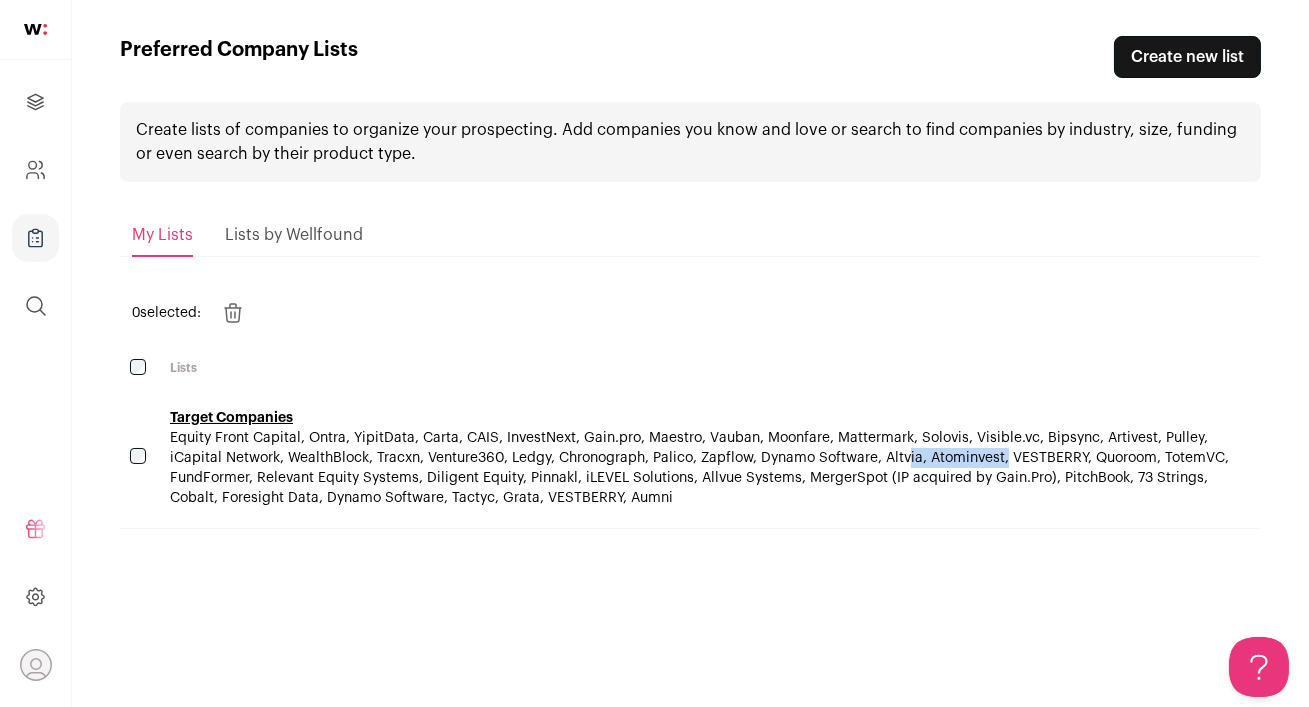 drag, startPoint x: 706, startPoint y: 458, endPoint x: 817, endPoint y: 460, distance: 111.01801 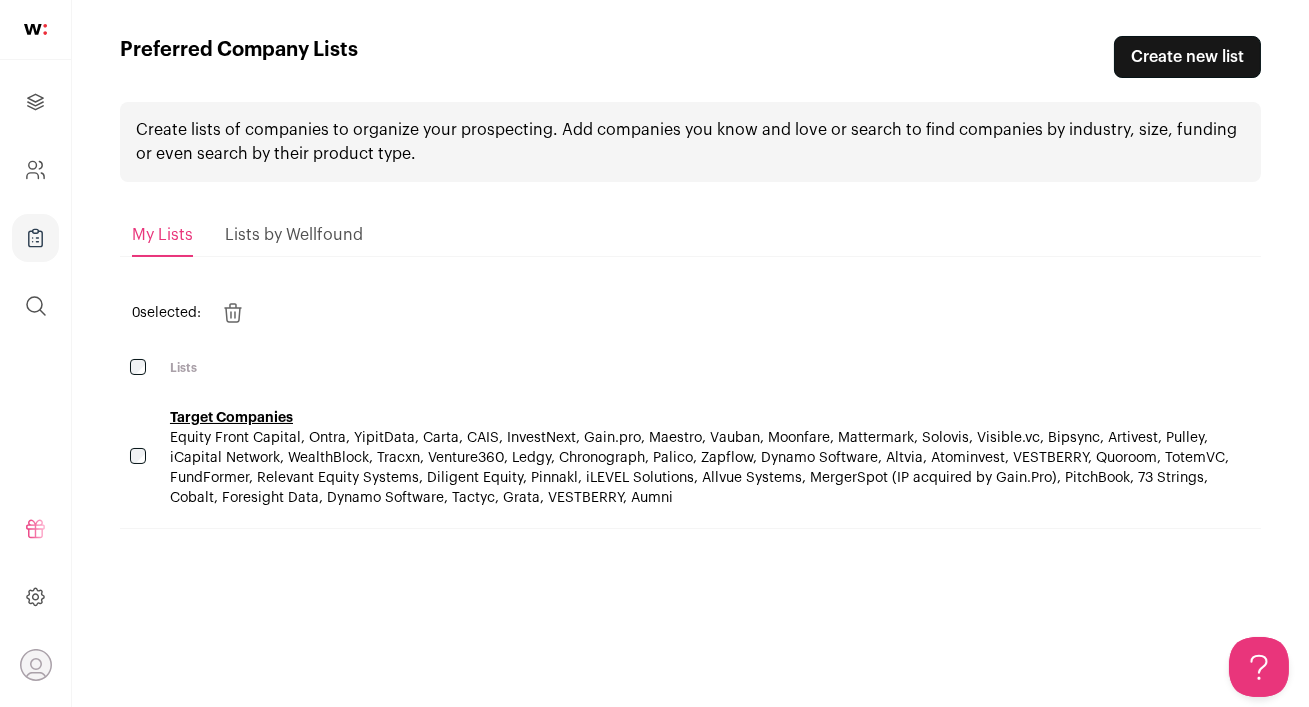 click on "Equity Front Capital, Ontra, YipitData, Carta, CAIS, InvestNext, Gain.pro, Maestro, Vauban, Moonfare, Mattermark, Solovis, Visible.vc, Bipsync, Artivest, Pulley, iCapital Network, WealthBlock, Tracxn, Venture360, Ledgy, Chronograph, Palico, Zapflow, Dynamo Software, Altvia, Atominvest, VESTBERRY, Quoroom, TotemVC, FundFormer, Relevant Equity Systems, Diligent Equity, Pinnakl, iLEVEL Solutions, Allvue Systems, MergerSpot (IP acquired by Gain.Pro), PitchBook, 73 Strings, Cobalt, Foresight Data, Dynamo Software, Tactyc, Grata, VESTBERRY, Aumni" at bounding box center (699, 468) 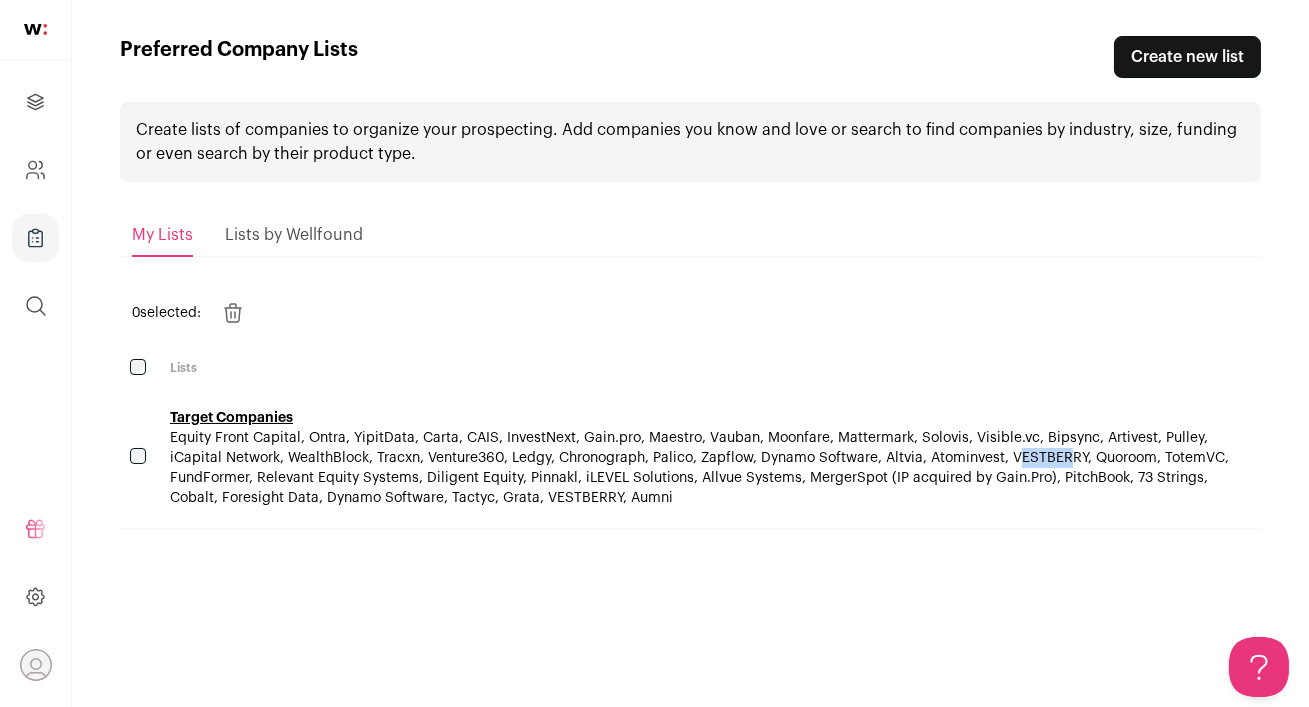 click on "Equity Front Capital, Ontra, YipitData, Carta, CAIS, InvestNext, Gain.pro, Maestro, Vauban, Moonfare, Mattermark, Solovis, Visible.vc, Bipsync, Artivest, Pulley, iCapital Network, WealthBlock, Tracxn, Venture360, Ledgy, Chronograph, Palico, Zapflow, Dynamo Software, Altvia, Atominvest, VESTBERRY, Quoroom, TotemVC, FundFormer, Relevant Equity Systems, Diligent Equity, Pinnakl, iLEVEL Solutions, Allvue Systems, MergerSpot (IP acquired by Gain.Pro), PitchBook, 73 Strings, Cobalt, Foresight Data, Dynamo Software, Tactyc, Grata, VESTBERRY, Aumni" at bounding box center [699, 468] 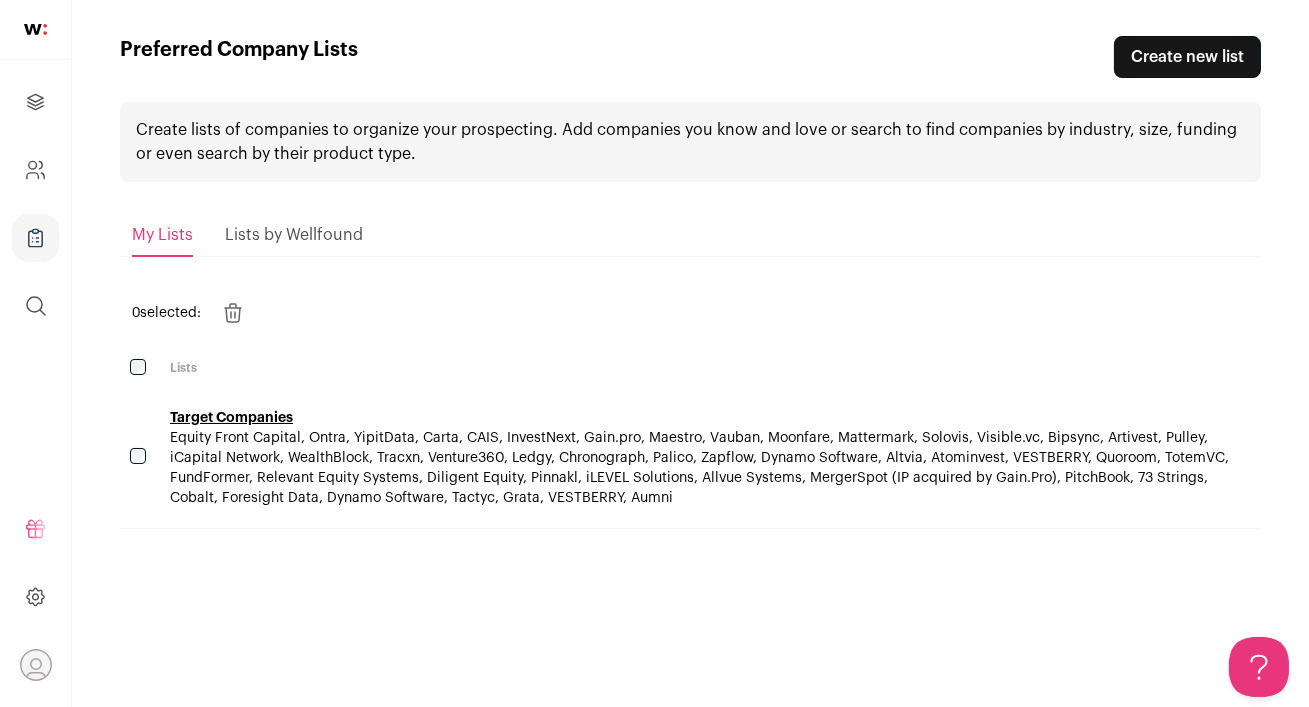 click on "Equity Front Capital, Ontra, YipitData, Carta, CAIS, InvestNext, Gain.pro, Maestro, Vauban, Moonfare, Mattermark, Solovis, Visible.vc, Bipsync, Artivest, Pulley, iCapital Network, WealthBlock, Tracxn, Venture360, Ledgy, Chronograph, Palico, Zapflow, Dynamo Software, Altvia, Atominvest, VESTBERRY, Quoroom, TotemVC, FundFormer, Relevant Equity Systems, Diligent Equity, Pinnakl, iLEVEL Solutions, Allvue Systems, MergerSpot (IP acquired by Gain.Pro), PitchBook, 73 Strings, Cobalt, Foresight Data, Dynamo Software, Tactyc, Grata, VESTBERRY, Aumni" at bounding box center [699, 468] 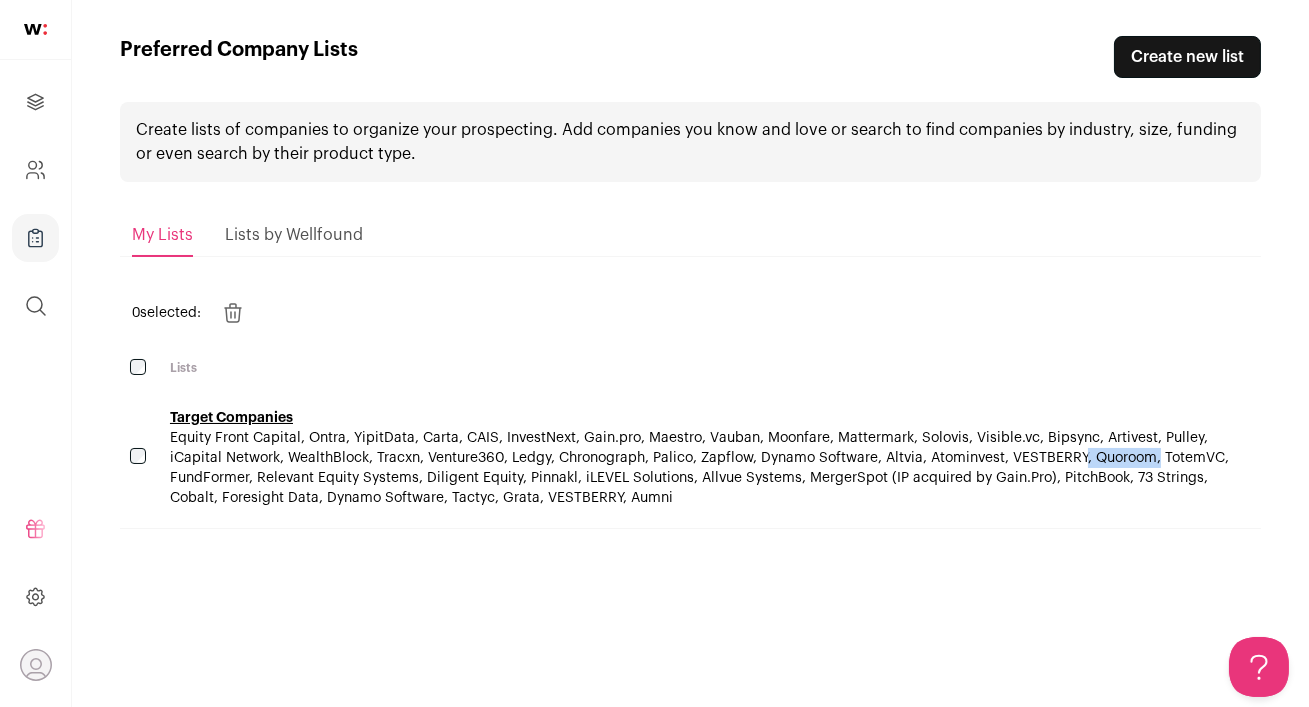 click on "Equity Front Capital, Ontra, YipitData, Carta, CAIS, InvestNext, Gain.pro, Maestro, Vauban, Moonfare, Mattermark, Solovis, Visible.vc, Bipsync, Artivest, Pulley, iCapital Network, WealthBlock, Tracxn, Venture360, Ledgy, Chronograph, Palico, Zapflow, Dynamo Software, Altvia, Atominvest, VESTBERRY, Quoroom, TotemVC, FundFormer, Relevant Equity Systems, Diligent Equity, Pinnakl, iLEVEL Solutions, Allvue Systems, MergerSpot (IP acquired by Gain.Pro), PitchBook, 73 Strings, Cobalt, Foresight Data, Dynamo Software, Tactyc, Grata, VESTBERRY, Aumni" at bounding box center [699, 468] 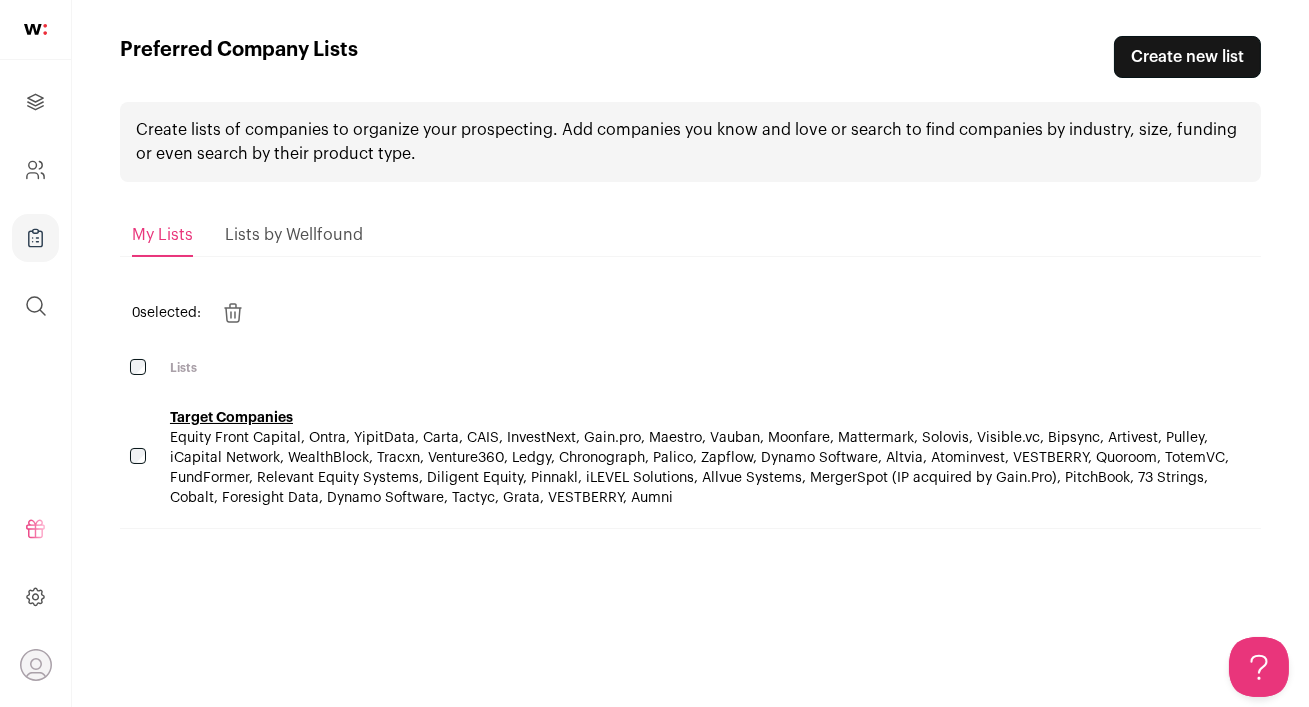 click on "Equity Front Capital, Ontra, YipitData, Carta, CAIS, InvestNext, Gain.pro, Maestro, Vauban, Moonfare, Mattermark, Solovis, Visible.vc, Bipsync, Artivest, Pulley, iCapital Network, WealthBlock, Tracxn, Venture360, Ledgy, Chronograph, Palico, Zapflow, Dynamo Software, Altvia, Atominvest, VESTBERRY, Quoroom, TotemVC, FundFormer, Relevant Equity Systems, Diligent Equity, Pinnakl, iLEVEL Solutions, Allvue Systems, MergerSpot (IP acquired by Gain.Pro), PitchBook, 73 Strings, Cobalt, Foresight Data, Dynamo Software, Tactyc, Grata, VESTBERRY, Aumni" at bounding box center [699, 468] 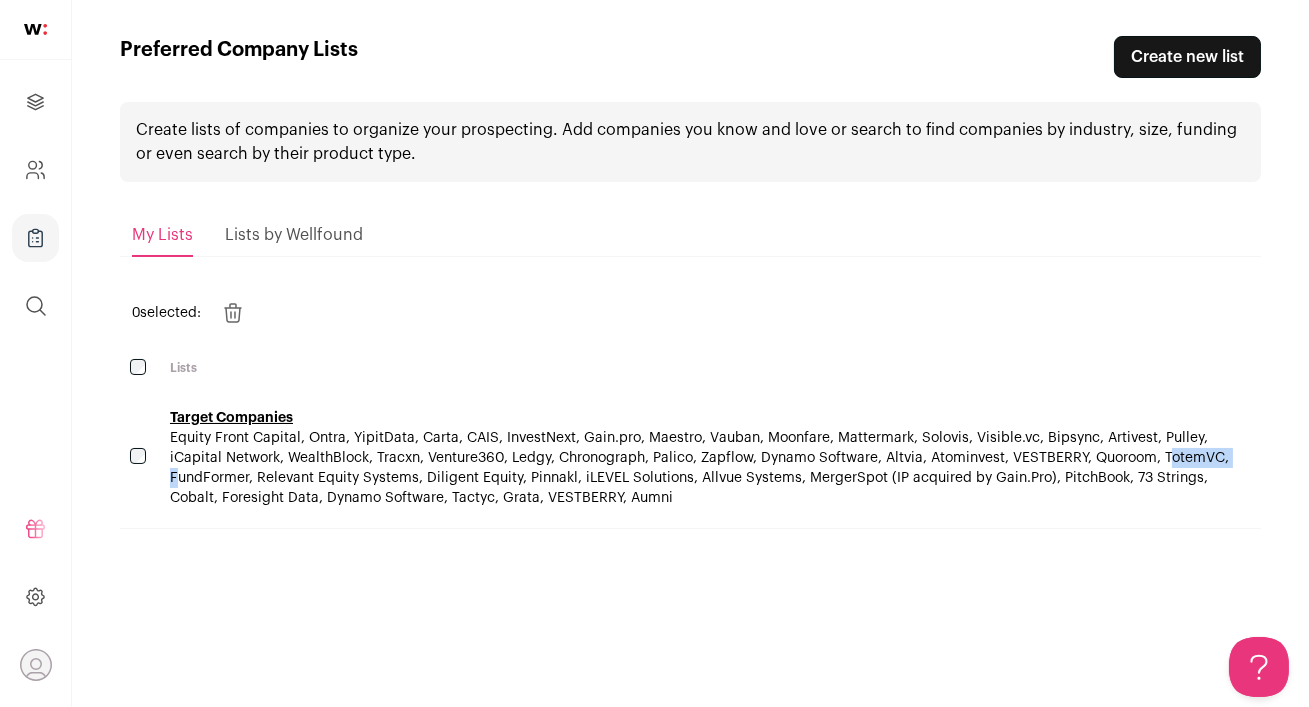 click on "Equity Front Capital, Ontra, YipitData, Carta, CAIS, InvestNext, Gain.pro, Maestro, Vauban, Moonfare, Mattermark, Solovis, Visible.vc, Bipsync, Artivest, Pulley, iCapital Network, WealthBlock, Tracxn, Venture360, Ledgy, Chronograph, Palico, Zapflow, Dynamo Software, Altvia, Atominvest, VESTBERRY, Quoroom, TotemVC, FundFormer, Relevant Equity Systems, Diligent Equity, Pinnakl, iLEVEL Solutions, Allvue Systems, MergerSpot (IP acquired by Gain.Pro), PitchBook, 73 Strings, Cobalt, Foresight Data, Dynamo Software, Tactyc, Grata, VESTBERRY, Aumni" at bounding box center (699, 468) 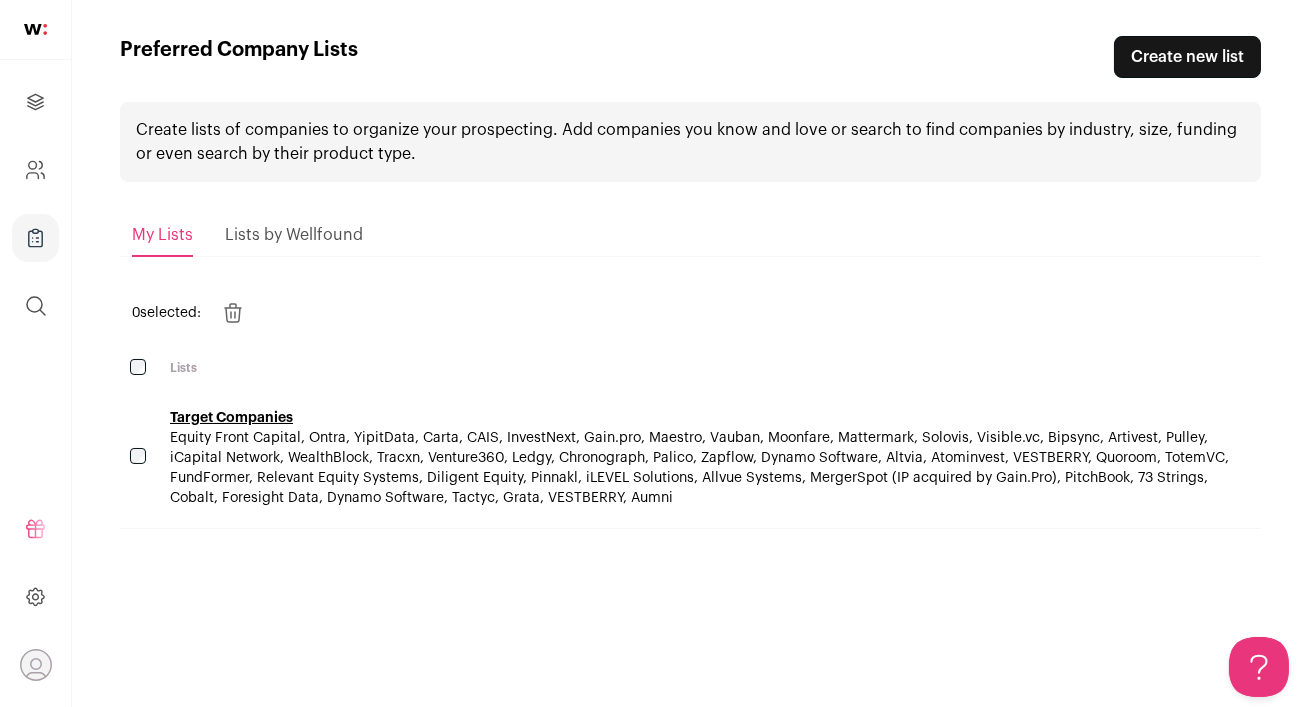 click on "Equity Front Capital, Ontra, YipitData, Carta, CAIS, InvestNext, Gain.pro, Maestro, Vauban, Moonfare, Mattermark, Solovis, Visible.vc, Bipsync, Artivest, Pulley, iCapital Network, WealthBlock, Tracxn, Venture360, Ledgy, Chronograph, Palico, Zapflow, Dynamo Software, Altvia, Atominvest, VESTBERRY, Quoroom, TotemVC, FundFormer, Relevant Equity Systems, Diligent Equity, Pinnakl, iLEVEL Solutions, Allvue Systems, MergerSpot (IP acquired by Gain.Pro), PitchBook, 73 Strings, Cobalt, Foresight Data, Dynamo Software, Tactyc, Grata, VESTBERRY, Aumni" at bounding box center (699, 468) 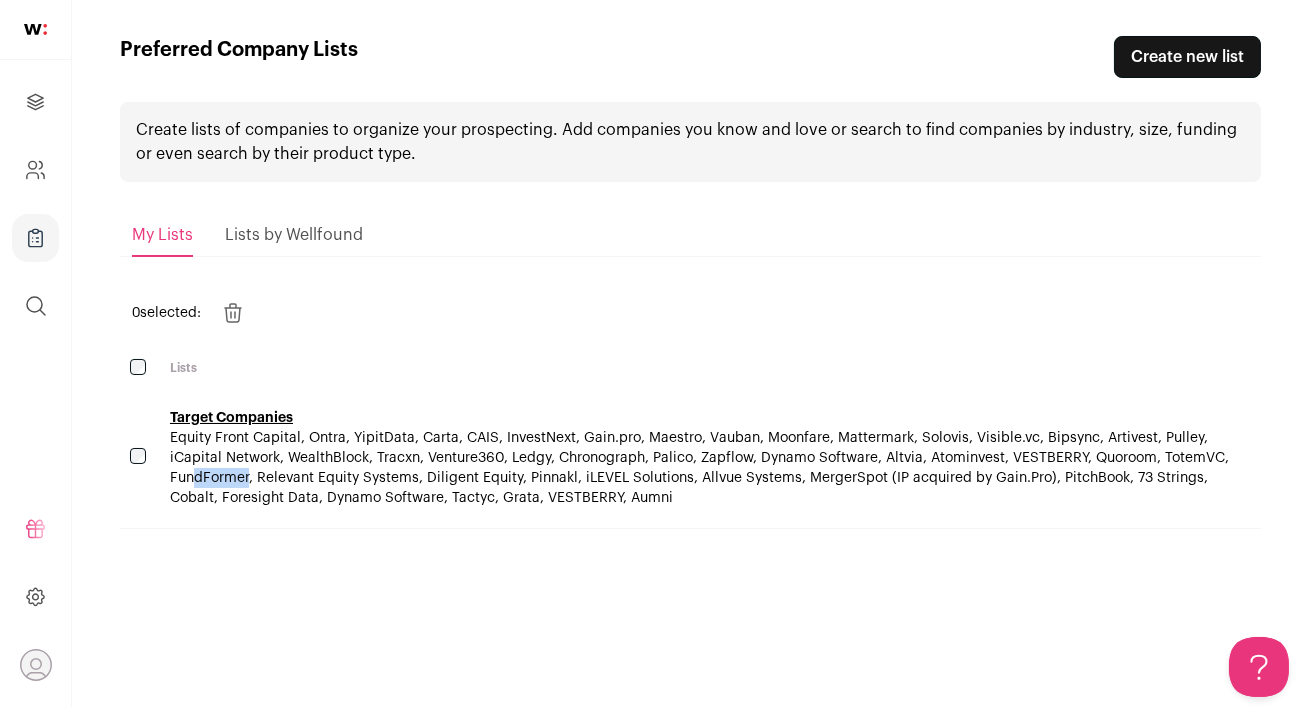click on "Equity Front Capital, Ontra, YipitData, Carta, CAIS, InvestNext, Gain.pro, Maestro, Vauban, Moonfare, Mattermark, Solovis, Visible.vc, Bipsync, Artivest, Pulley, iCapital Network, WealthBlock, Tracxn, Venture360, Ledgy, Chronograph, Palico, Zapflow, Dynamo Software, Altvia, Atominvest, VESTBERRY, Quoroom, TotemVC, FundFormer, Relevant Equity Systems, Diligent Equity, Pinnakl, iLEVEL Solutions, Allvue Systems, MergerSpot (IP acquired by Gain.Pro), PitchBook, 73 Strings, Cobalt, Foresight Data, Dynamo Software, Tactyc, Grata, VESTBERRY, Aumni" at bounding box center (699, 468) 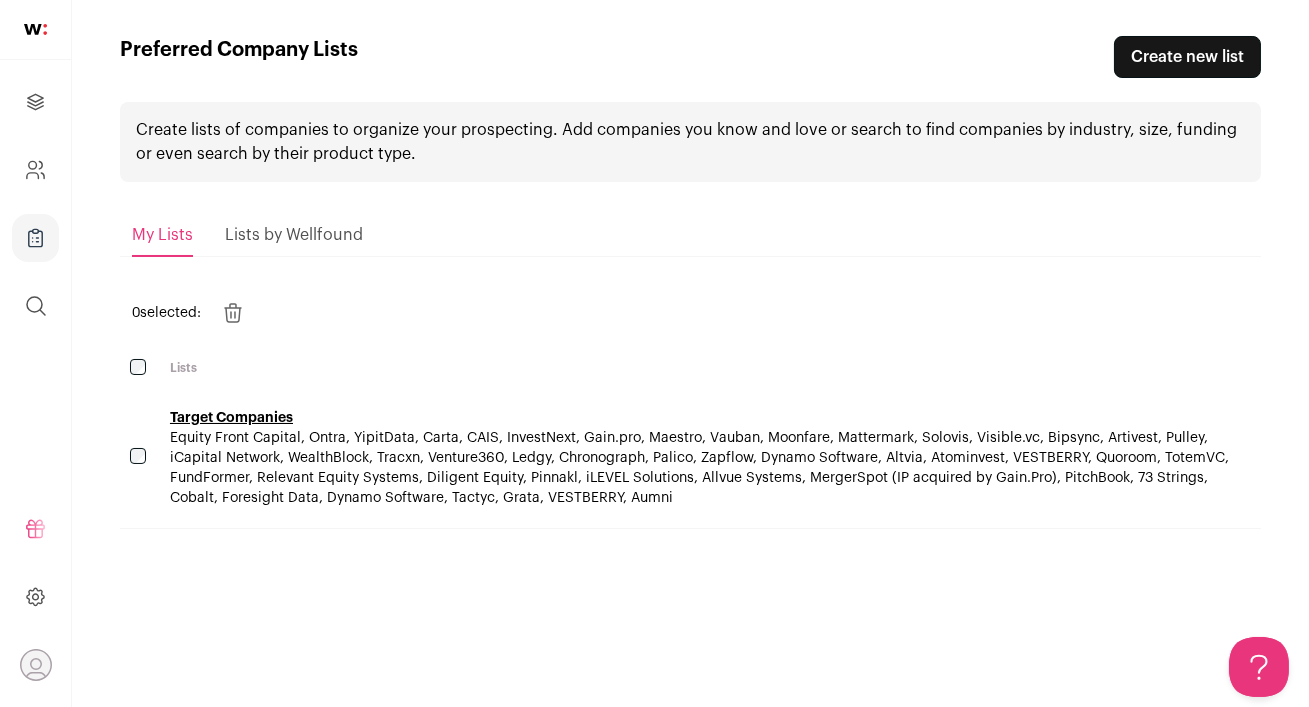 click on "Equity Front Capital, Ontra, YipitData, Carta, CAIS, InvestNext, Gain.pro, Maestro, Vauban, Moonfare, Mattermark, Solovis, Visible.vc, Bipsync, Artivest, Pulley, iCapital Network, WealthBlock, Tracxn, Venture360, Ledgy, Chronograph, Palico, Zapflow, Dynamo Software, Altvia, Atominvest, VESTBERRY, Quoroom, TotemVC, FundFormer, Relevant Equity Systems, Diligent Equity, Pinnakl, iLEVEL Solutions, Allvue Systems, MergerSpot (IP acquired by Gain.Pro), PitchBook, 73 Strings, Cobalt, Foresight Data, Dynamo Software, Tactyc, Grata, VESTBERRY, Aumni" at bounding box center [699, 468] 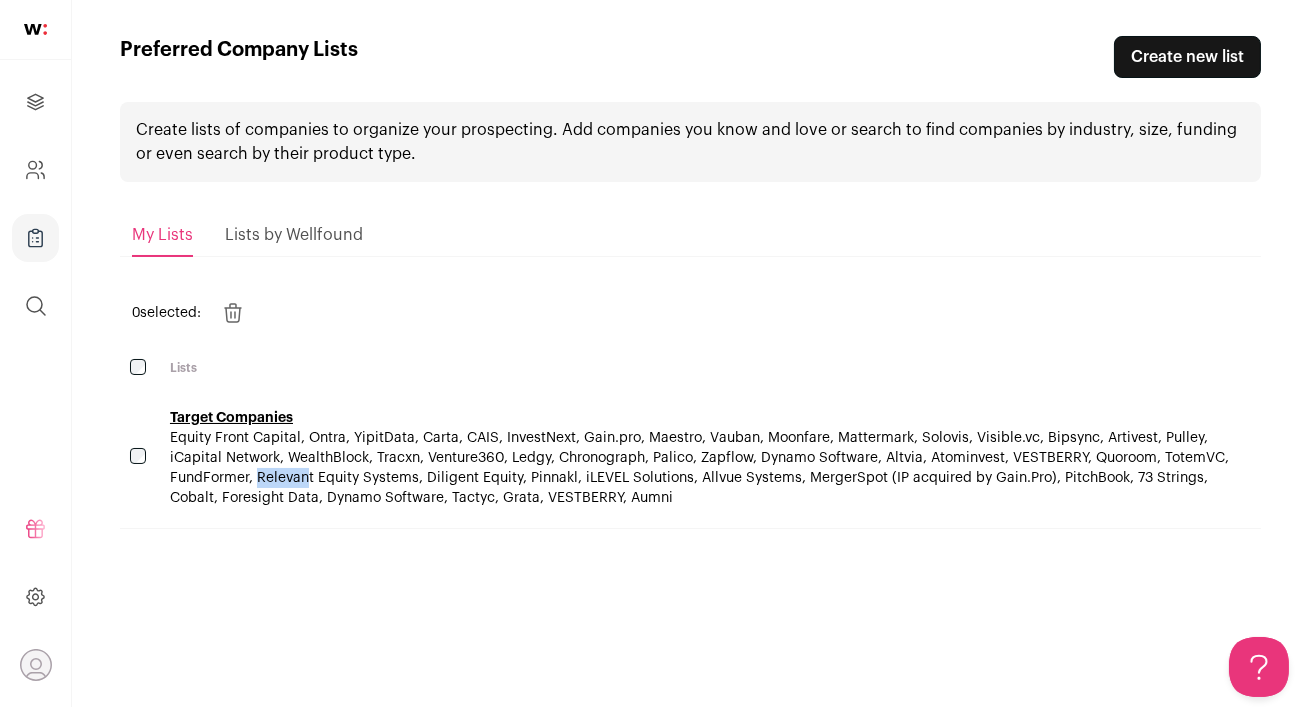 click on "Equity Front Capital, Ontra, YipitData, Carta, CAIS, InvestNext, Gain.pro, Maestro, Vauban, Moonfare, Mattermark, Solovis, Visible.vc, Bipsync, Artivest, Pulley, iCapital Network, WealthBlock, Tracxn, Venture360, Ledgy, Chronograph, Palico, Zapflow, Dynamo Software, Altvia, Atominvest, VESTBERRY, Quoroom, TotemVC, FundFormer, Relevant Equity Systems, Diligent Equity, Pinnakl, iLEVEL Solutions, Allvue Systems, MergerSpot (IP acquired by Gain.Pro), PitchBook, 73 Strings, Cobalt, Foresight Data, Dynamo Software, Tactyc, Grata, VESTBERRY, Aumni" at bounding box center [699, 468] 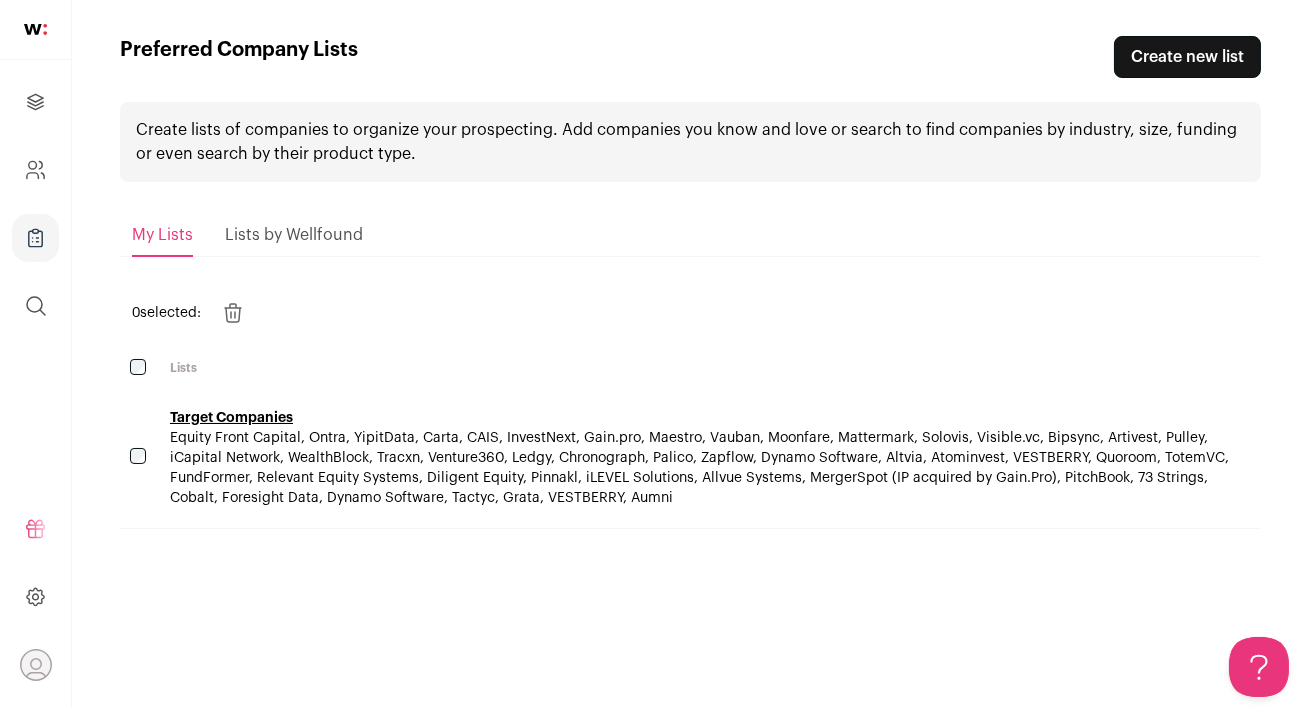 click on "Equity Front Capital, Ontra, YipitData, Carta, CAIS, InvestNext, Gain.pro, Maestro, Vauban, Moonfare, Mattermark, Solovis, Visible.vc, Bipsync, Artivest, Pulley, iCapital Network, WealthBlock, Tracxn, Venture360, Ledgy, Chronograph, Palico, Zapflow, Dynamo Software, Altvia, Atominvest, VESTBERRY, Quoroom, TotemVC, FundFormer, Relevant Equity Systems, Diligent Equity, Pinnakl, iLEVEL Solutions, Allvue Systems, MergerSpot (IP acquired by Gain.Pro), PitchBook, 73 Strings, Cobalt, Foresight Data, Dynamo Software, Tactyc, Grata, VESTBERRY, Aumni" at bounding box center [699, 468] 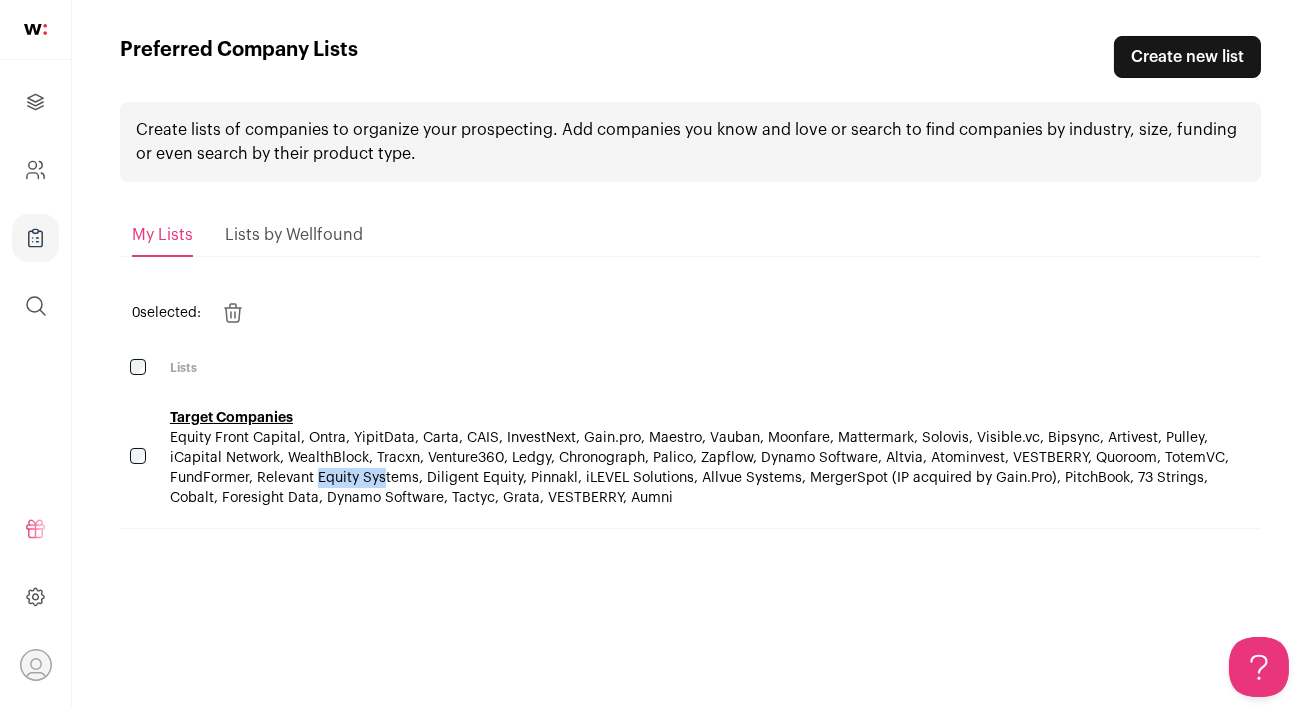click on "Equity Front Capital, Ontra, YipitData, Carta, CAIS, InvestNext, Gain.pro, Maestro, Vauban, Moonfare, Mattermark, Solovis, Visible.vc, Bipsync, Artivest, Pulley, iCapital Network, WealthBlock, Tracxn, Venture360, Ledgy, Chronograph, Palico, Zapflow, Dynamo Software, Altvia, Atominvest, VESTBERRY, Quoroom, TotemVC, FundFormer, Relevant Equity Systems, Diligent Equity, Pinnakl, iLEVEL Solutions, Allvue Systems, MergerSpot (IP acquired by Gain.Pro), PitchBook, 73 Strings, Cobalt, Foresight Data, Dynamo Software, Tactyc, Grata, VESTBERRY, Aumni" at bounding box center (699, 468) 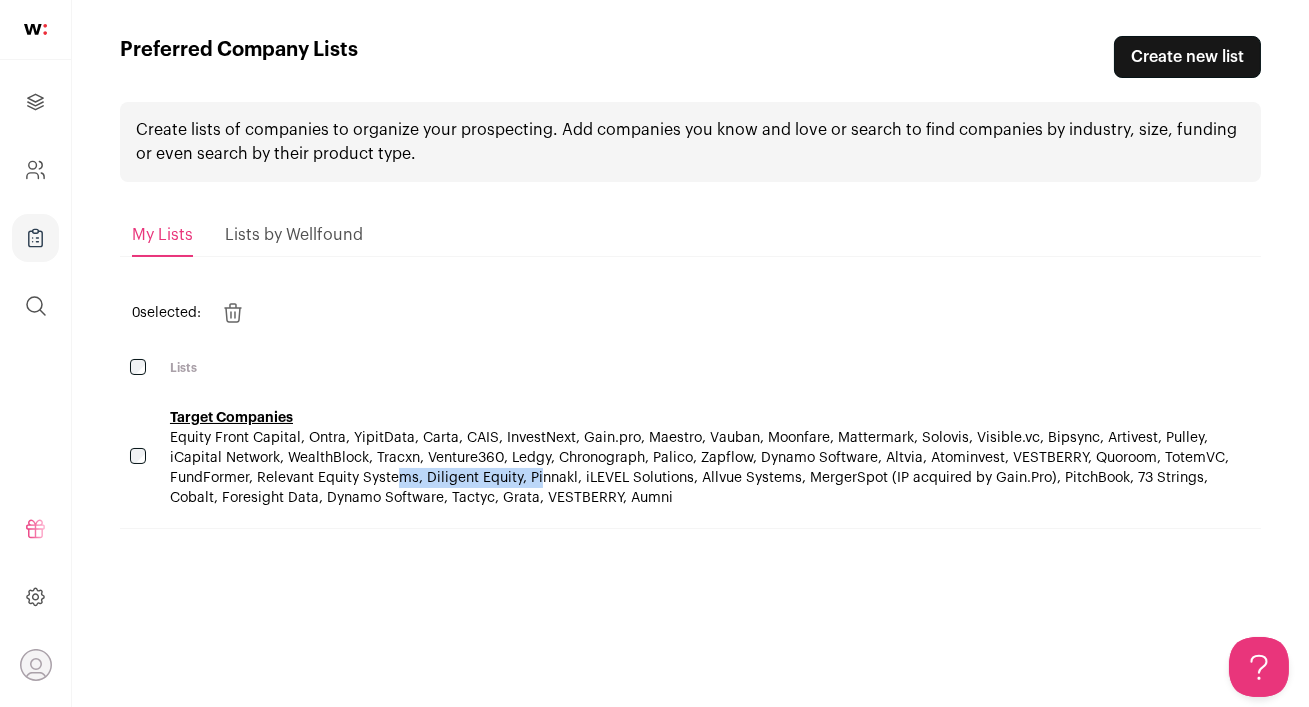 drag, startPoint x: 258, startPoint y: 476, endPoint x: 415, endPoint y: 477, distance: 157.00319 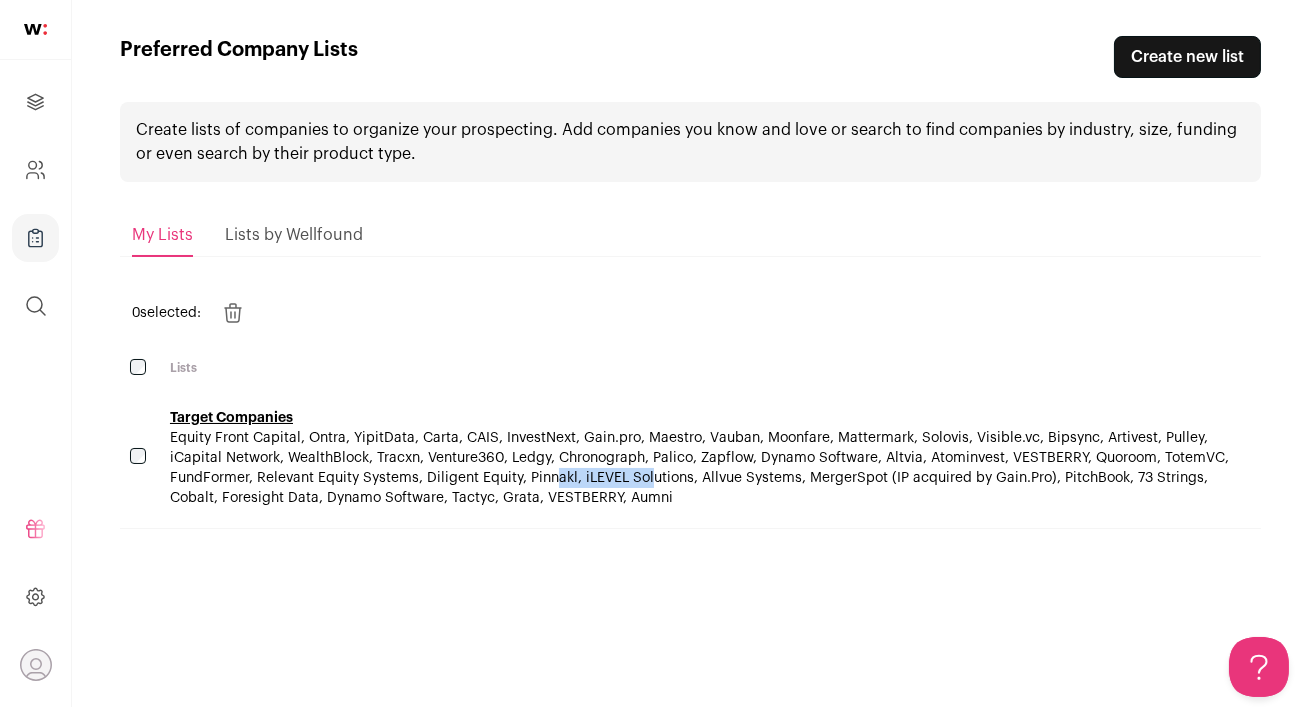 drag, startPoint x: 425, startPoint y: 476, endPoint x: 516, endPoint y: 482, distance: 91.197586 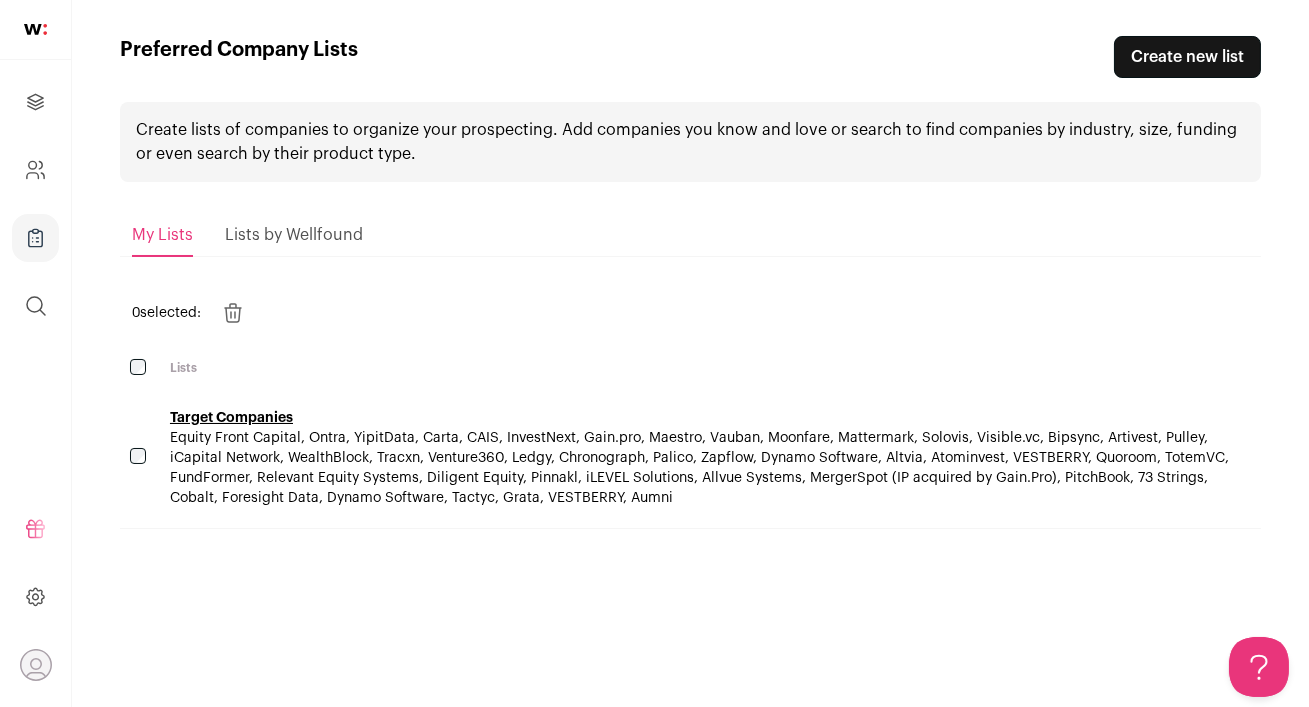 click on "Equity Front Capital, Ontra, YipitData, Carta, CAIS, InvestNext, Gain.pro, Maestro, Vauban, Moonfare, Mattermark, Solovis, Visible.vc, Bipsync, Artivest, Pulley, iCapital Network, WealthBlock, Tracxn, Venture360, Ledgy, Chronograph, Palico, Zapflow, Dynamo Software, Altvia, Atominvest, VESTBERRY, Quoroom, TotemVC, FundFormer, Relevant Equity Systems, Diligent Equity, Pinnakl, iLEVEL Solutions, Allvue Systems, MergerSpot (IP acquired by Gain.Pro), PitchBook, 73 Strings, Cobalt, Foresight Data, Dynamo Software, Tactyc, Grata, VESTBERRY, Aumni" at bounding box center [699, 468] 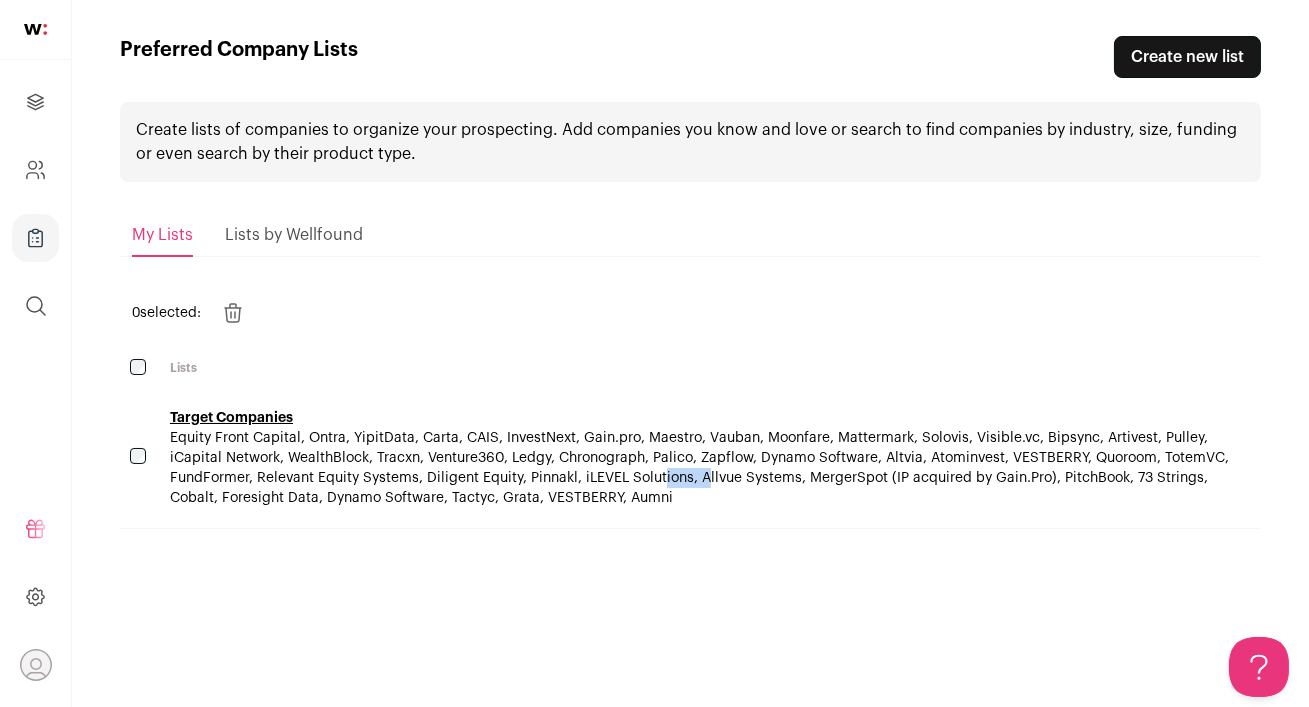 click on "Equity Front Capital, Ontra, YipitData, Carta, CAIS, InvestNext, Gain.pro, Maestro, Vauban, Moonfare, Mattermark, Solovis, Visible.vc, Bipsync, Artivest, Pulley, iCapital Network, WealthBlock, Tracxn, Venture360, Ledgy, Chronograph, Palico, Zapflow, Dynamo Software, Altvia, Atominvest, VESTBERRY, Quoroom, TotemVC, FundFormer, Relevant Equity Systems, Diligent Equity, Pinnakl, iLEVEL Solutions, Allvue Systems, MergerSpot (IP acquired by Gain.Pro), PitchBook, 73 Strings, Cobalt, Foresight Data, Dynamo Software, Tactyc, Grata, VESTBERRY, Aumni" at bounding box center [699, 468] 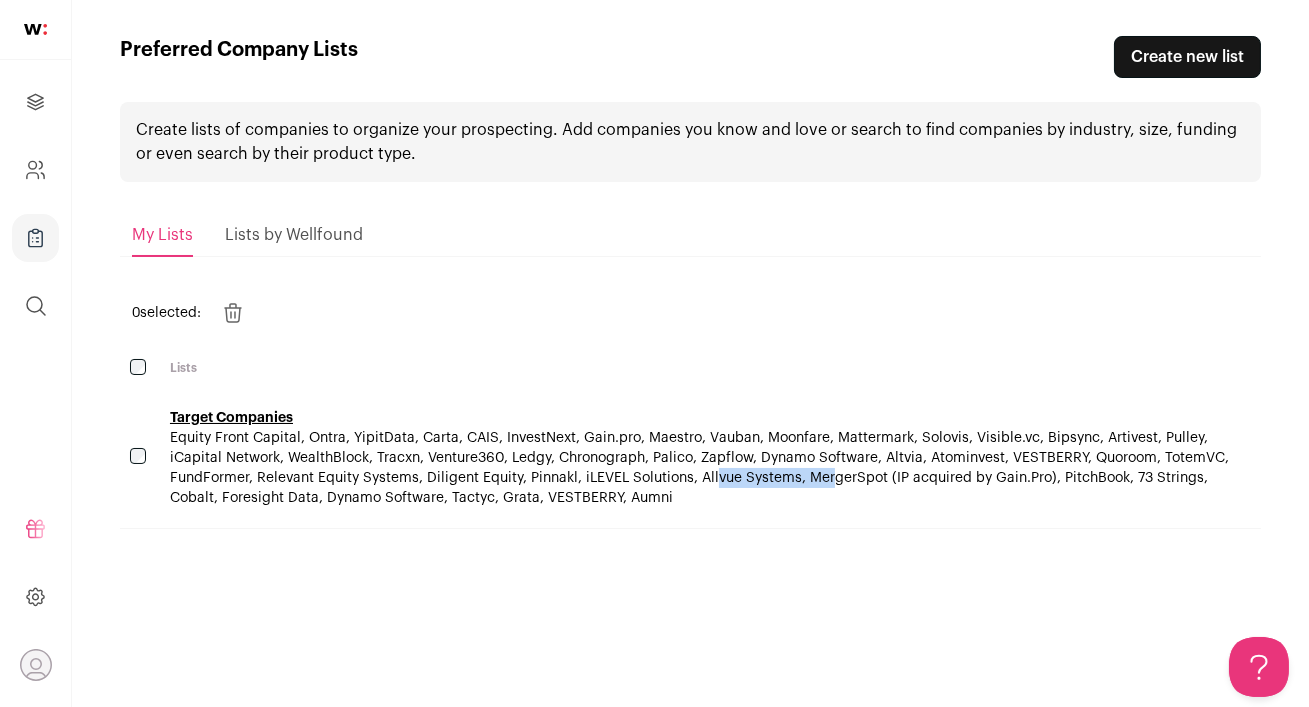 drag, startPoint x: 579, startPoint y: 475, endPoint x: 687, endPoint y: 478, distance: 108.04166 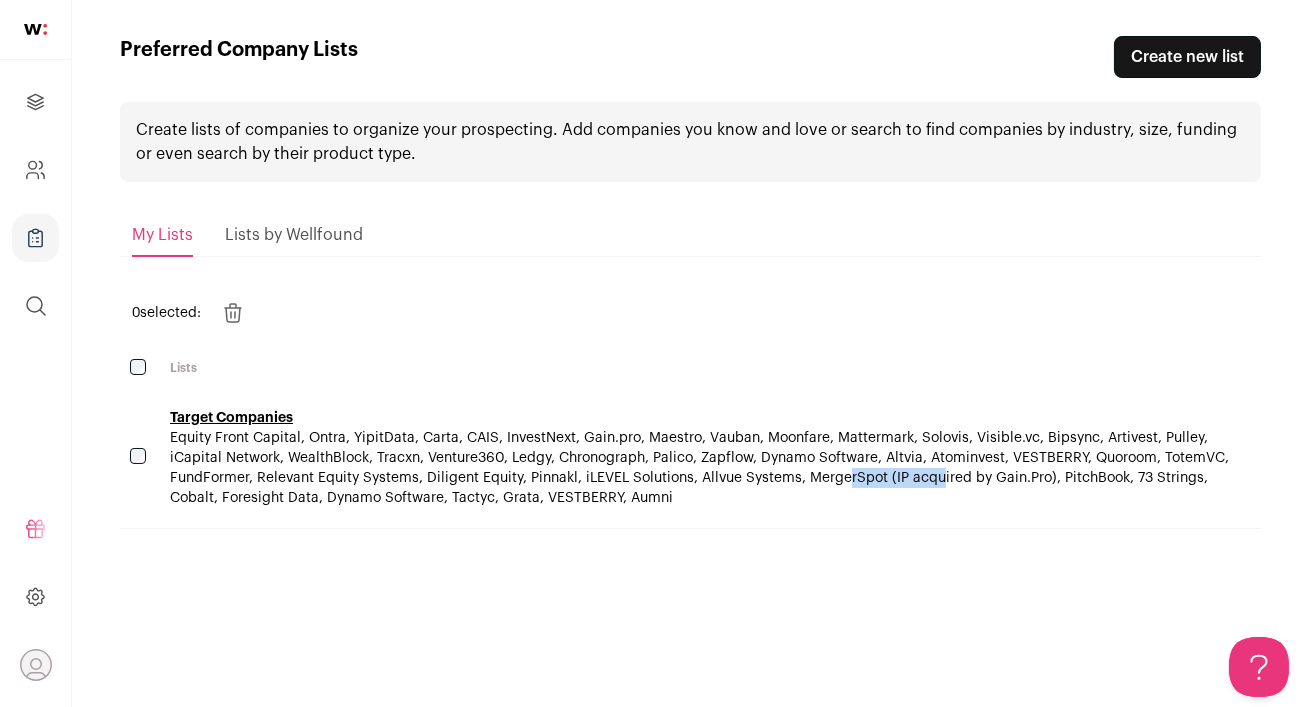 drag, startPoint x: 696, startPoint y: 477, endPoint x: 792, endPoint y: 481, distance: 96.0833 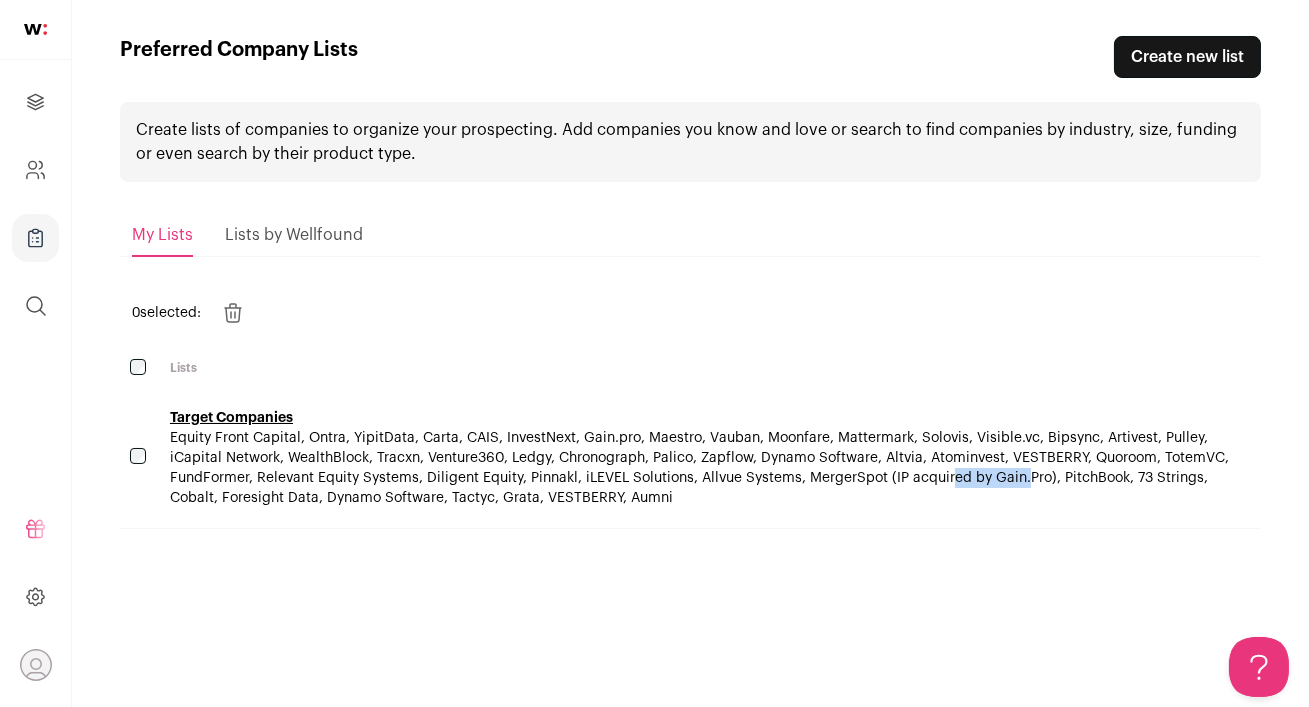 drag, startPoint x: 804, startPoint y: 480, endPoint x: 883, endPoint y: 483, distance: 79.05694 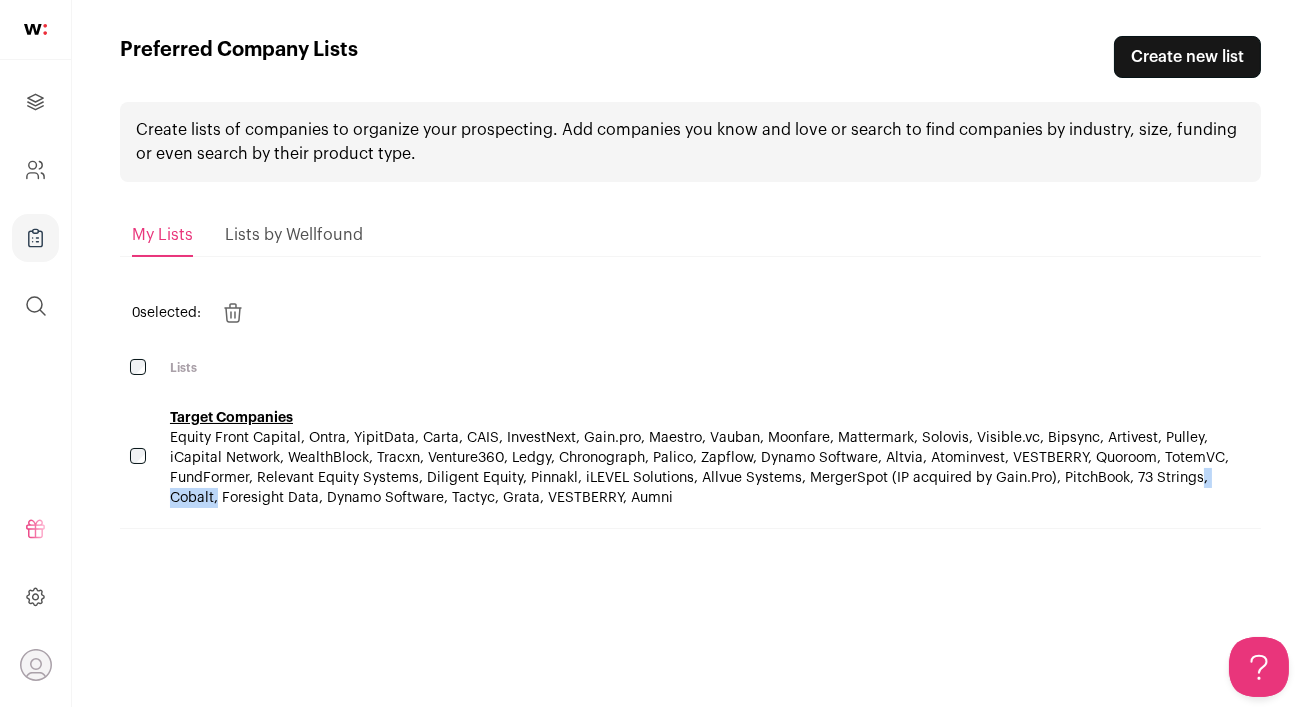 drag, startPoint x: 1055, startPoint y: 478, endPoint x: 1119, endPoint y: 478, distance: 64 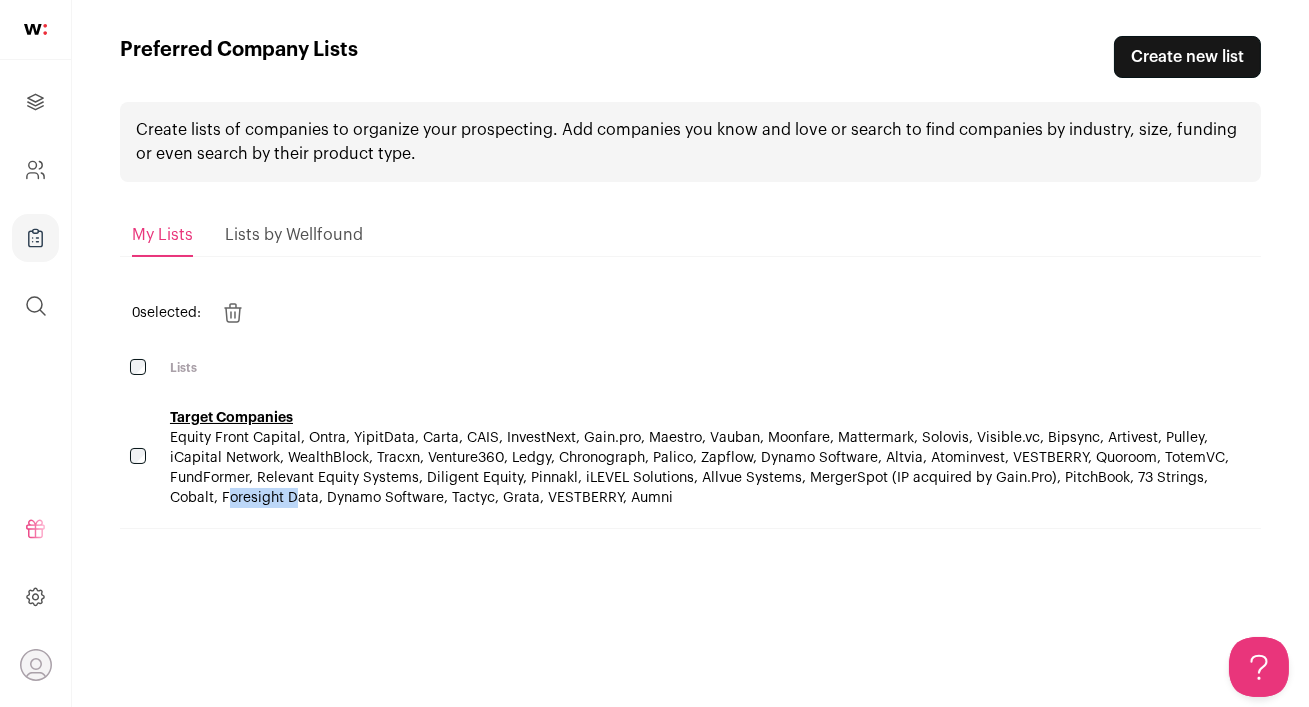 drag, startPoint x: 1130, startPoint y: 476, endPoint x: 1192, endPoint y: 477, distance: 62.008064 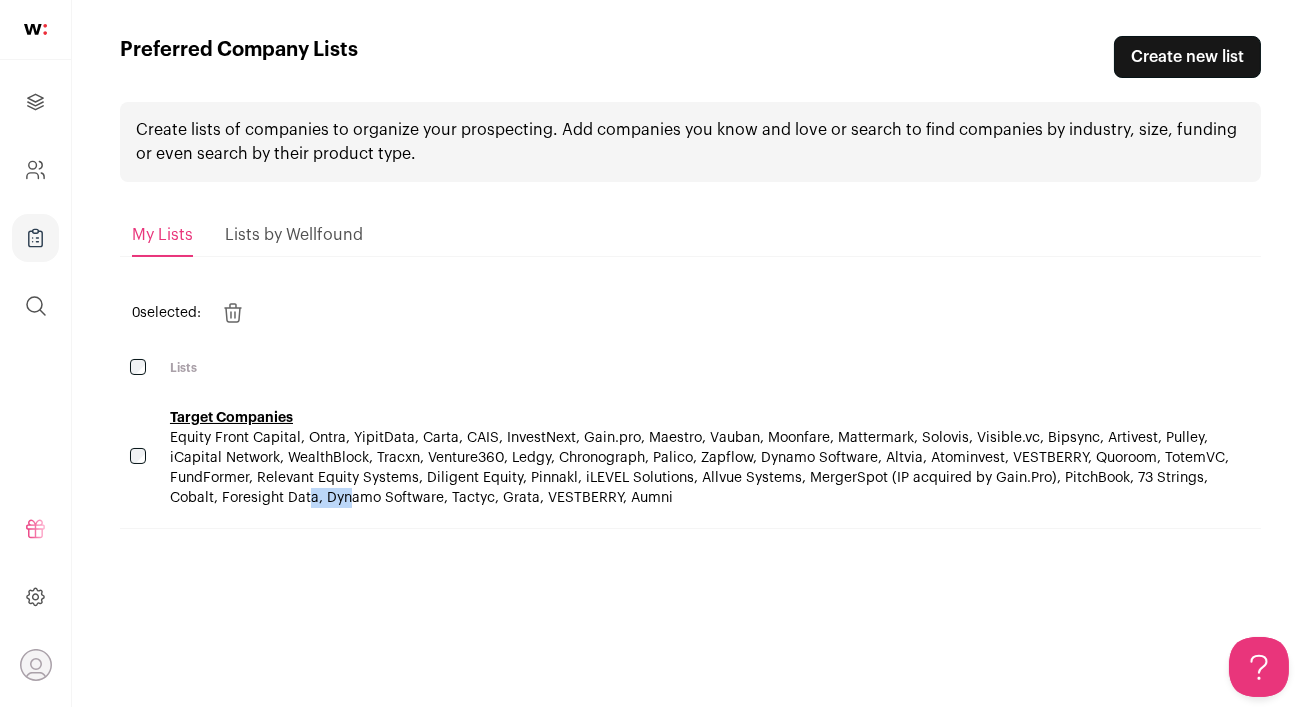drag, startPoint x: 1201, startPoint y: 476, endPoint x: 1243, endPoint y: 478, distance: 42.047592 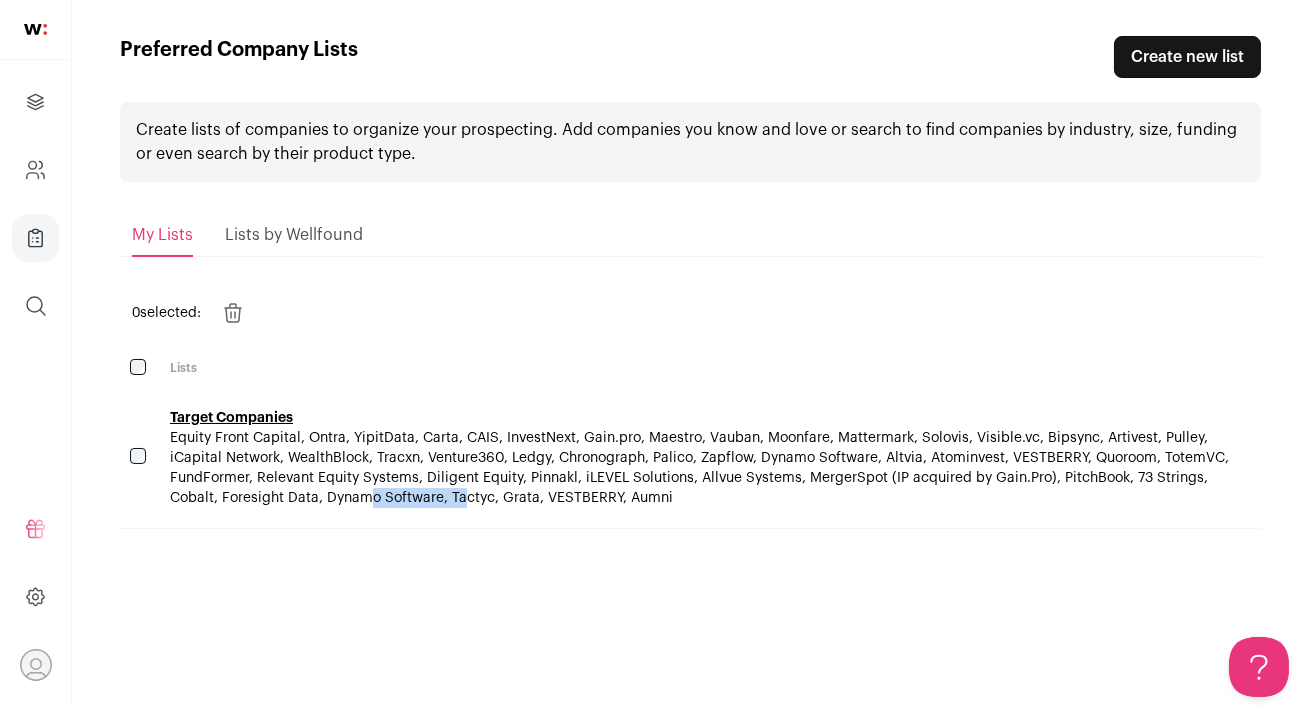 drag, startPoint x: 170, startPoint y: 498, endPoint x: 262, endPoint y: 502, distance: 92.086914 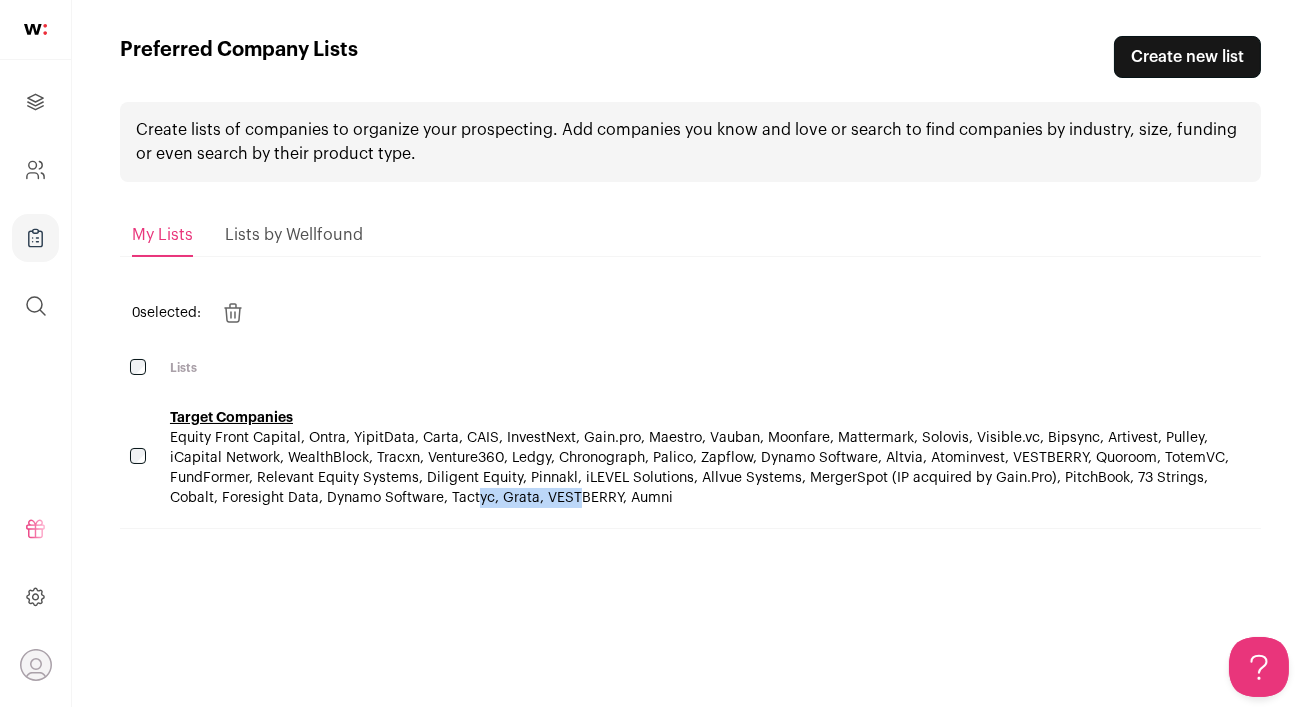 drag, startPoint x: 273, startPoint y: 496, endPoint x: 389, endPoint y: 503, distance: 116.21101 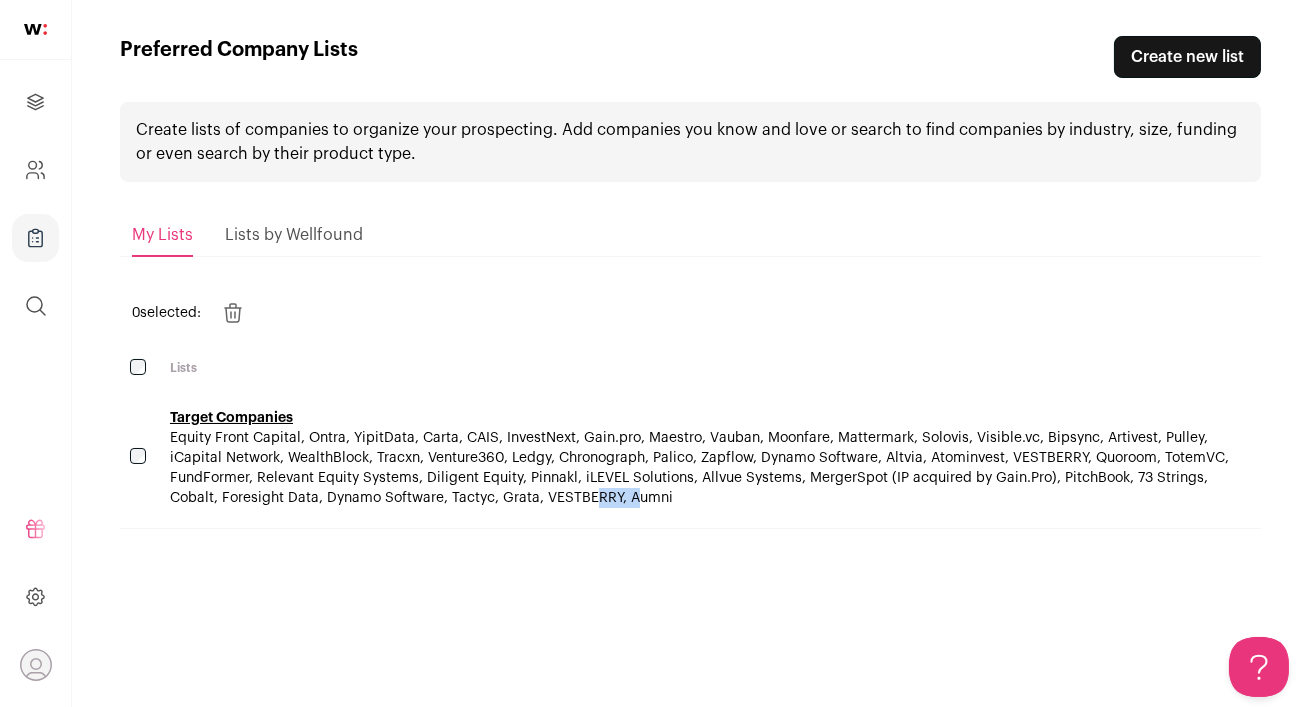 drag, startPoint x: 398, startPoint y: 495, endPoint x: 440, endPoint y: 496, distance: 42.0119 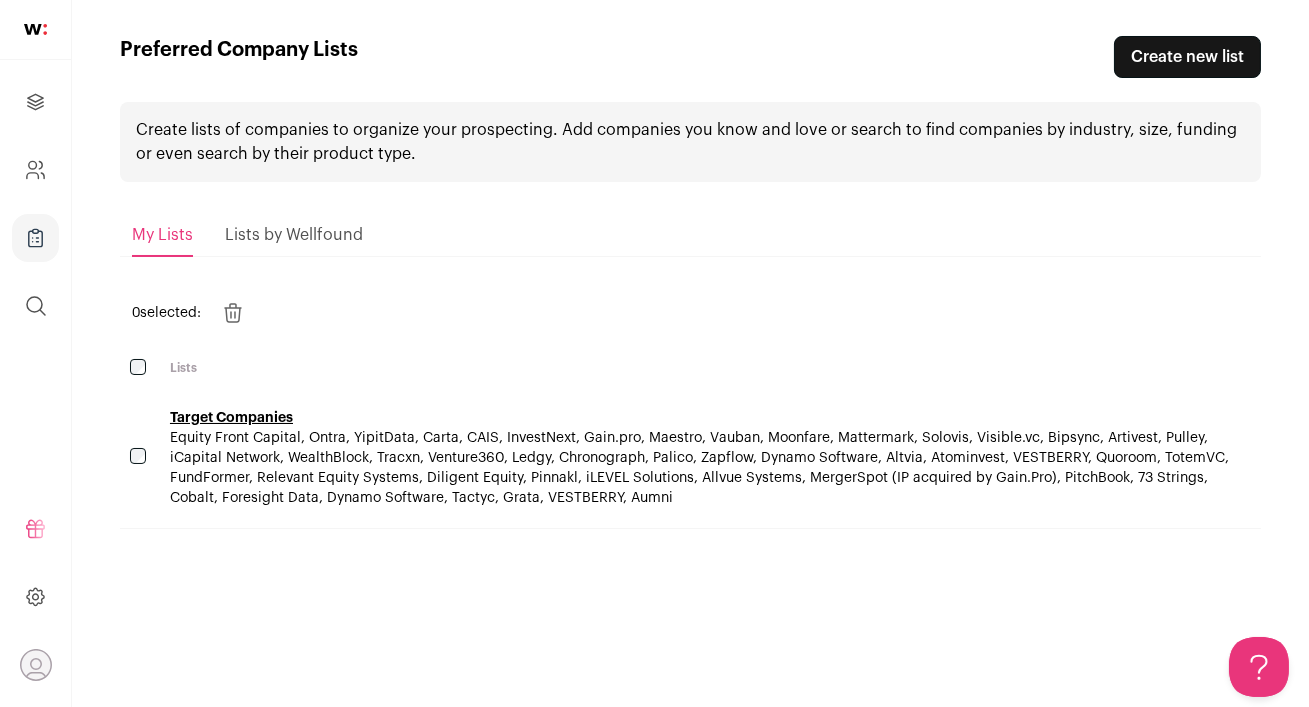click on "Equity Front Capital, Ontra, YipitData, Carta, CAIS, InvestNext, Gain.pro, Maestro, Vauban, Moonfare, Mattermark, Solovis, Visible.vc, Bipsync, Artivest, Pulley, iCapital Network, WealthBlock, Tracxn, Venture360, Ledgy, Chronograph, Palico, Zapflow, Dynamo Software, Altvia, Atominvest, VESTBERRY, Quoroom, TotemVC, FundFormer, Relevant Equity Systems, Diligent Equity, Pinnakl, iLEVEL Solutions, Allvue Systems, MergerSpot (IP acquired by Gain.Pro), PitchBook, 73 Strings, Cobalt, Foresight Data, Dynamo Software, Tactyc, Grata, VESTBERRY, Aumni" at bounding box center [699, 468] 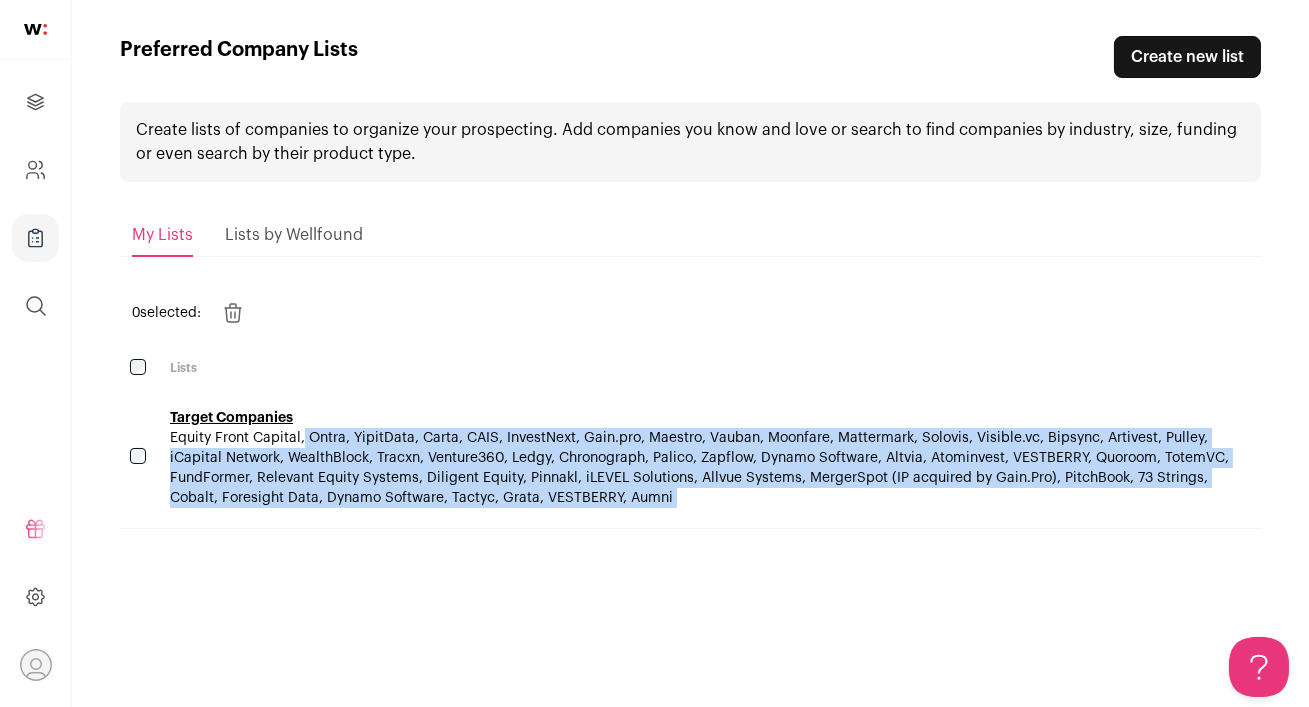 click on "Equity Front Capital, Ontra, YipitData, Carta, CAIS, InvestNext, Gain.pro, Maestro, Vauban, Moonfare, Mattermark, Solovis, Visible.vc, Bipsync, Artivest, Pulley, iCapital Network, WealthBlock, Tracxn, Venture360, Ledgy, Chronograph, Palico, Zapflow, Dynamo Software, Altvia, Atominvest, VESTBERRY, Quoroom, TotemVC, FundFormer, Relevant Equity Systems, Diligent Equity, Pinnakl, iLEVEL Solutions, Allvue Systems, MergerSpot (IP acquired by Gain.Pro), PitchBook, 73 Strings, Cobalt, Foresight Data, Dynamo Software, Tactyc, Grata, VESTBERRY, Aumni" at bounding box center [699, 468] 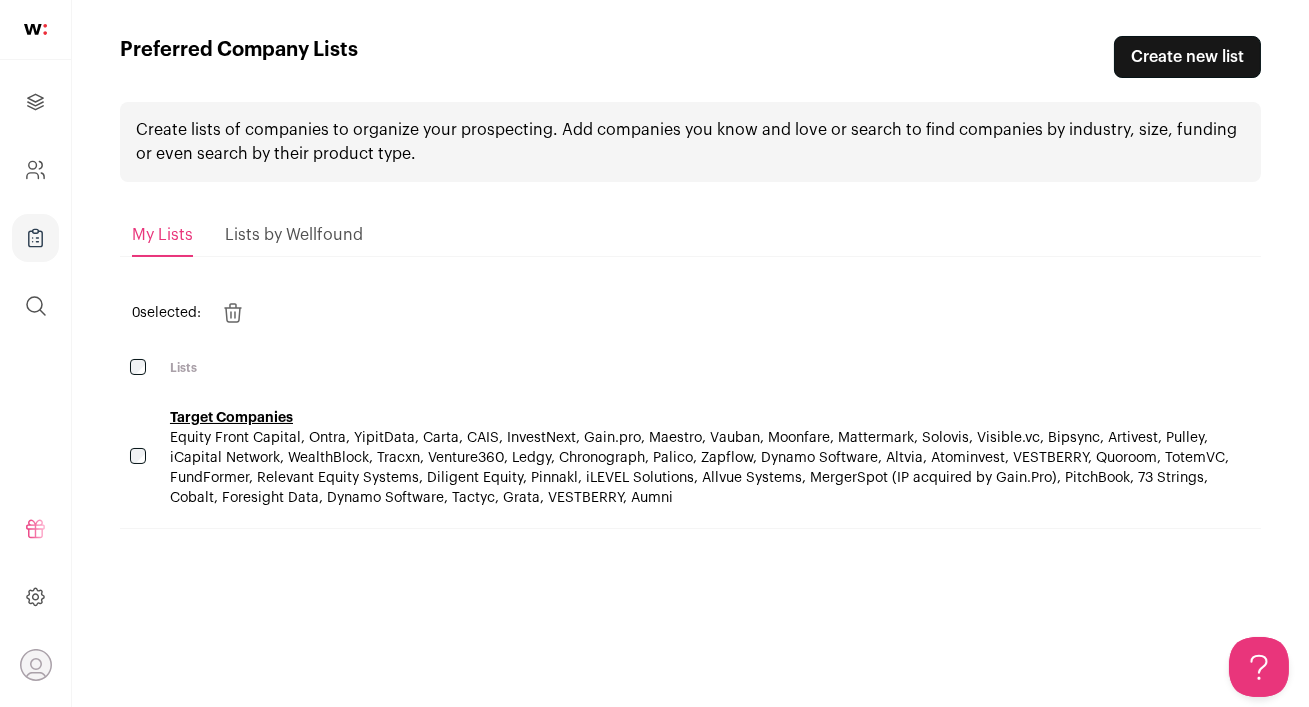 click on "Target Companies
[COMPANY], [COMPANY], [COMPANY], [COMPANY], [COMPANY], [COMPANY], [COMPANY], [COMPANY], [COMPANY], [COMPANY], [COMPANY], [COMPANY], [COMPANY], [COMPANY], [COMPANY], [COMPANY], [COMPANY], [COMPANY], [COMPANY], [COMPANY], [COMPANY], [COMPANY], [COMPANY], [COMPANY], [COMPANY], [COMPANY], [COMPANY], [COMPANY], [COMPANY], [COMPANY], [COMPANY], [COMPANY], [COMPANY], [COMPANY], [COMPANY], [COMPANY], [COMPANY], [COMPANY], [COMPANY], [COMPANY], [COMPANY], [COMPANY], [COMPANY], [COMPANY], [COMPANY], [COMPANY], [COMPANY], [COMPANY]
...see more
...see less" at bounding box center [710, 458] 